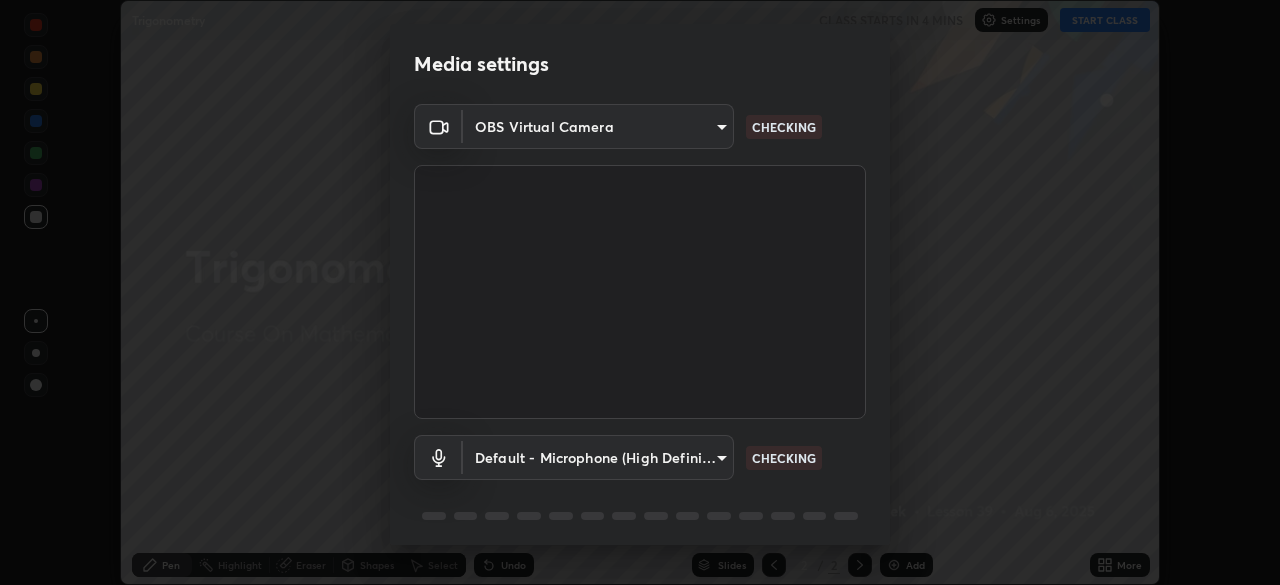 scroll, scrollTop: 0, scrollLeft: 0, axis: both 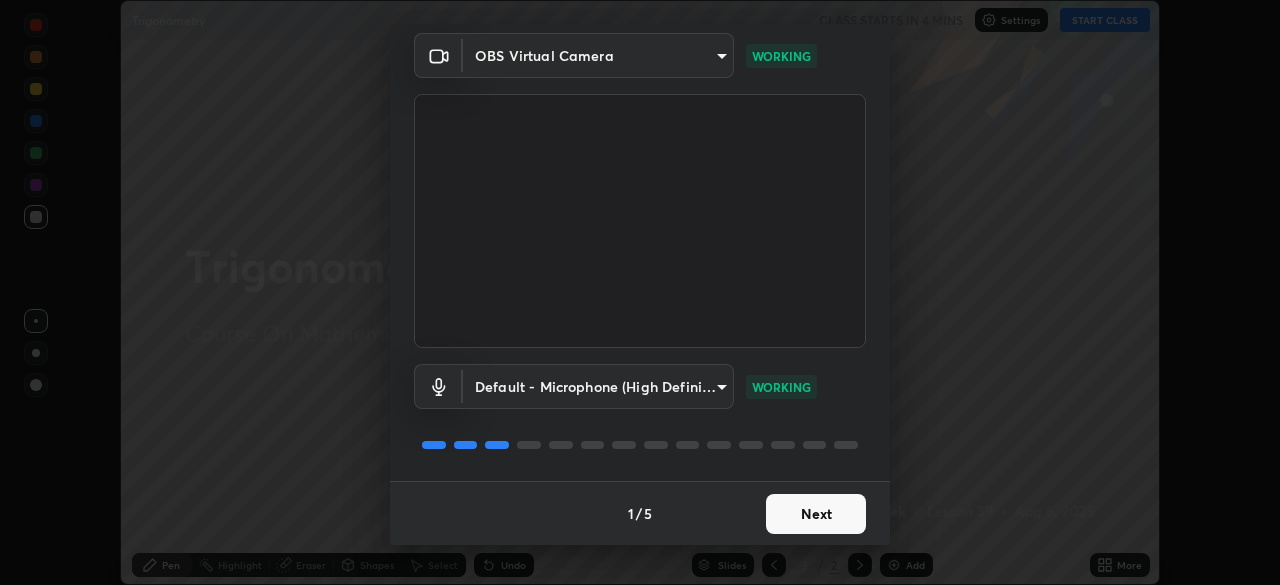click on "Next" at bounding box center (816, 514) 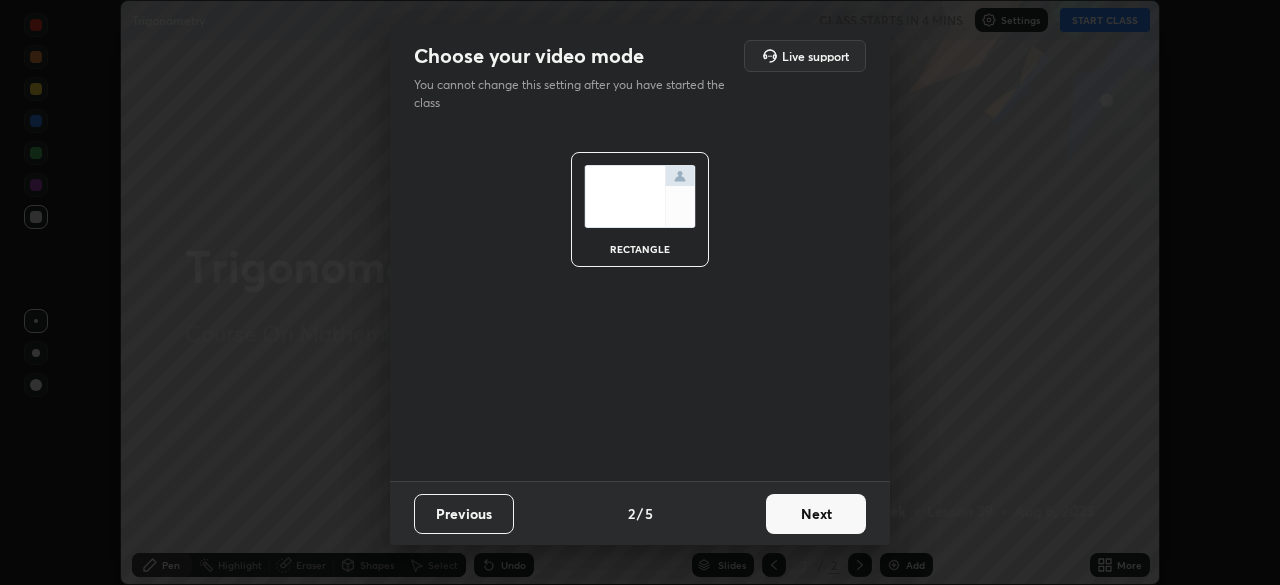 scroll, scrollTop: 0, scrollLeft: 0, axis: both 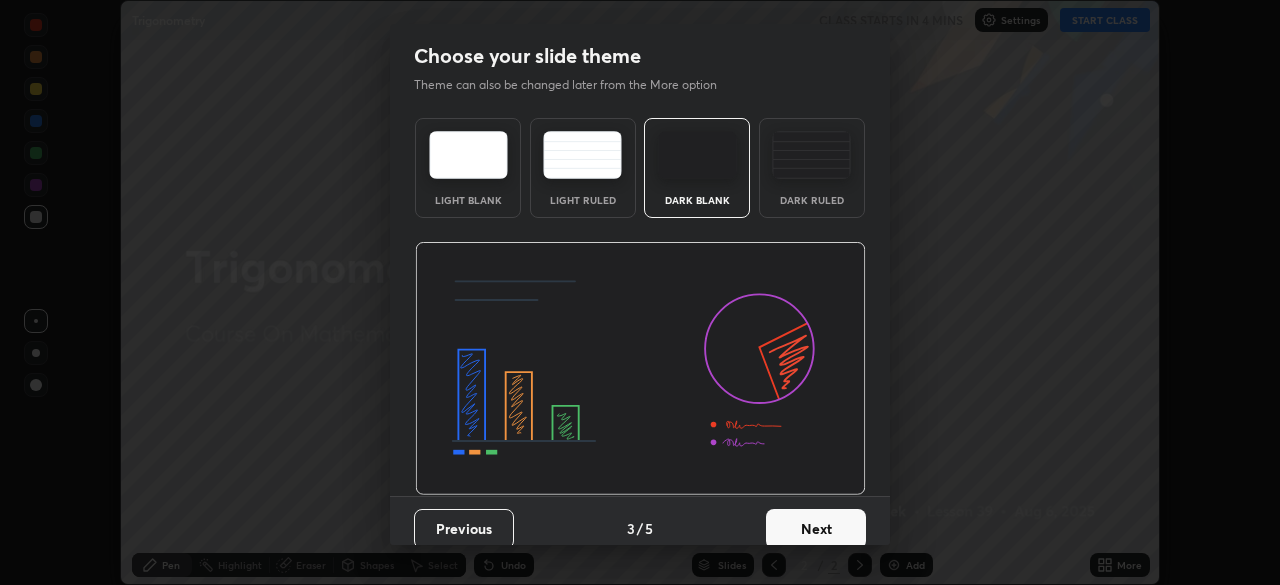 click on "Next" at bounding box center [816, 529] 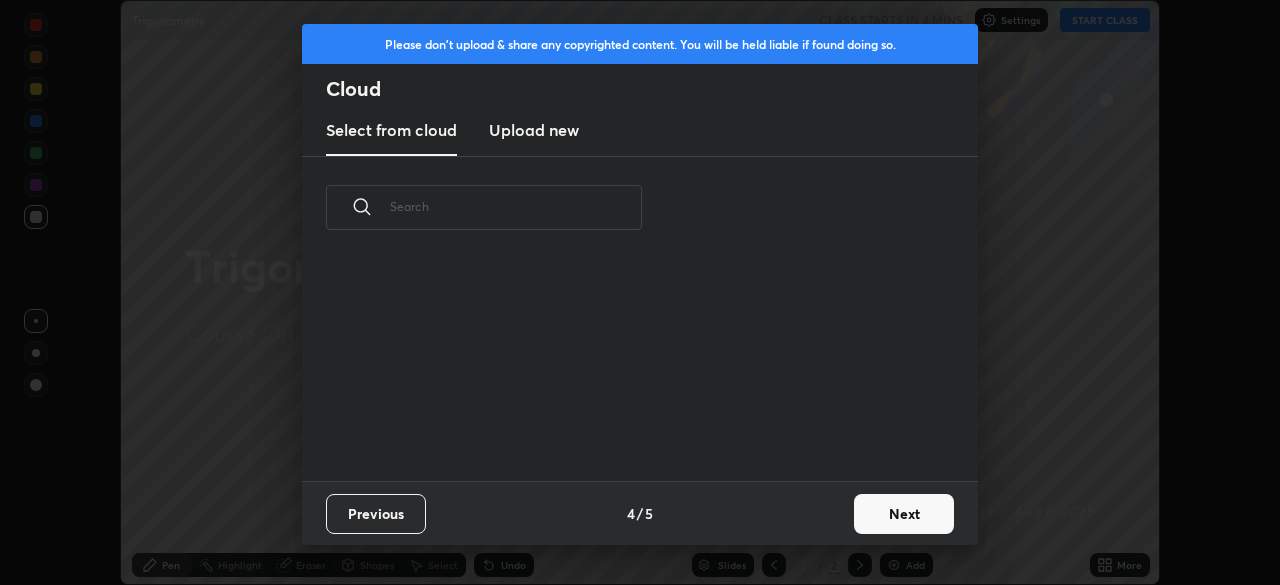 click on "Next" at bounding box center [904, 514] 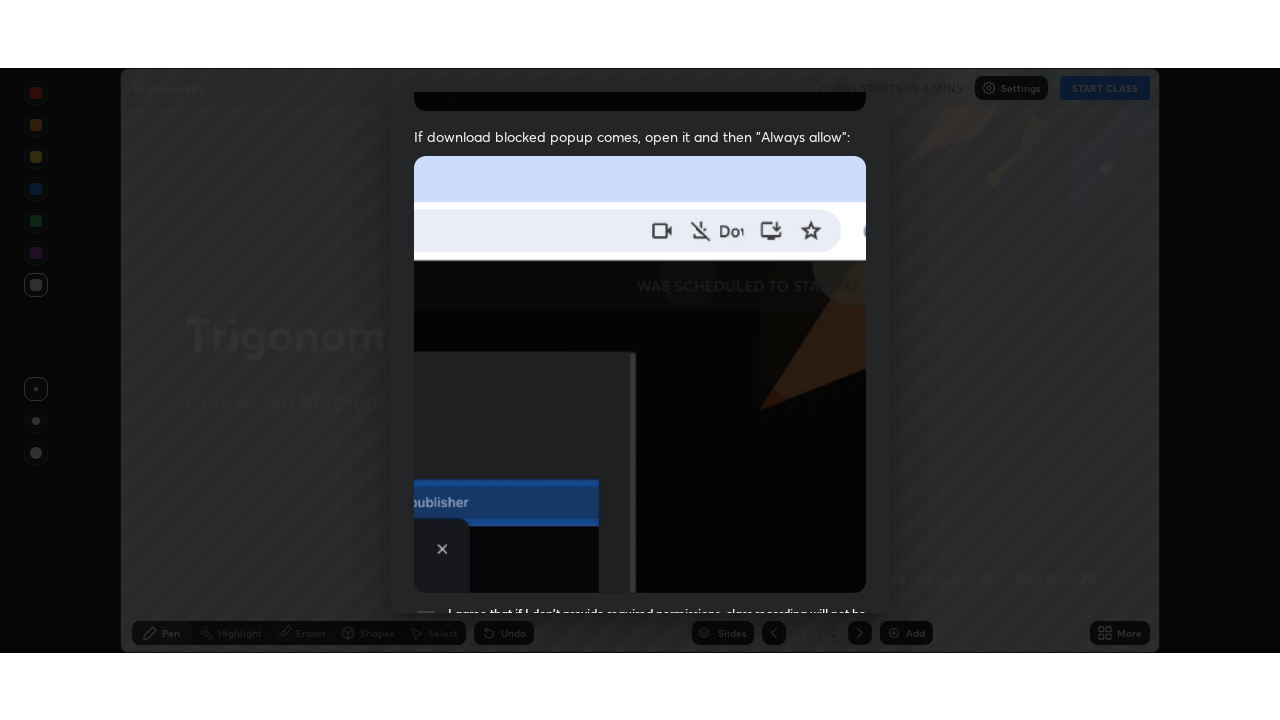 scroll, scrollTop: 479, scrollLeft: 0, axis: vertical 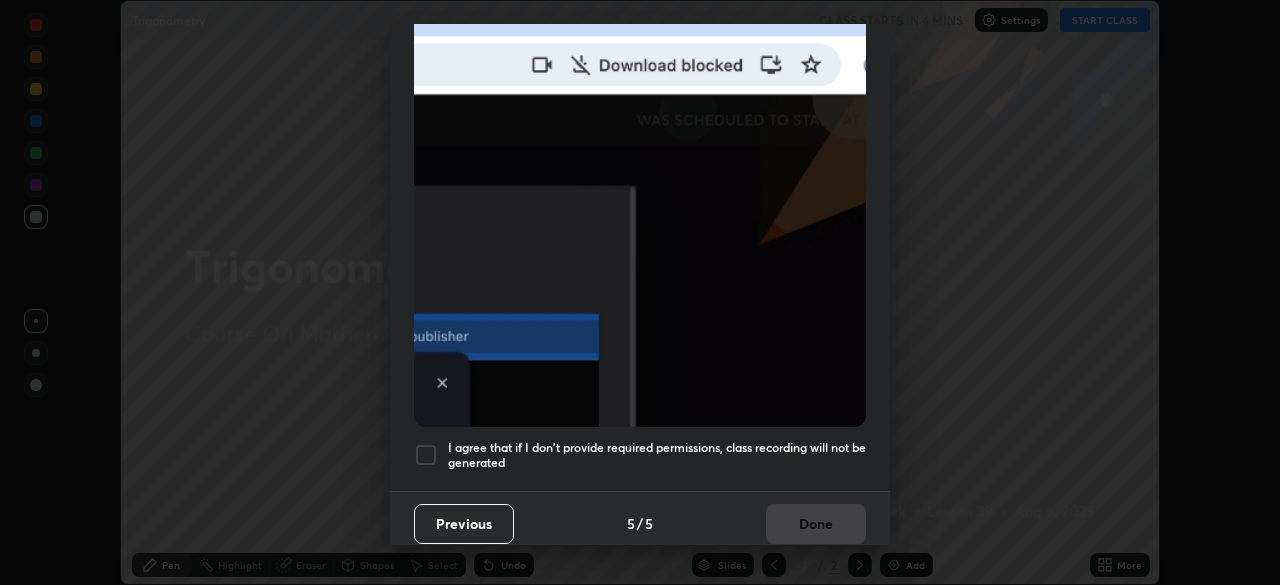 click on "I agree that if I don't provide required permissions, class recording will not be generated" at bounding box center (657, 455) 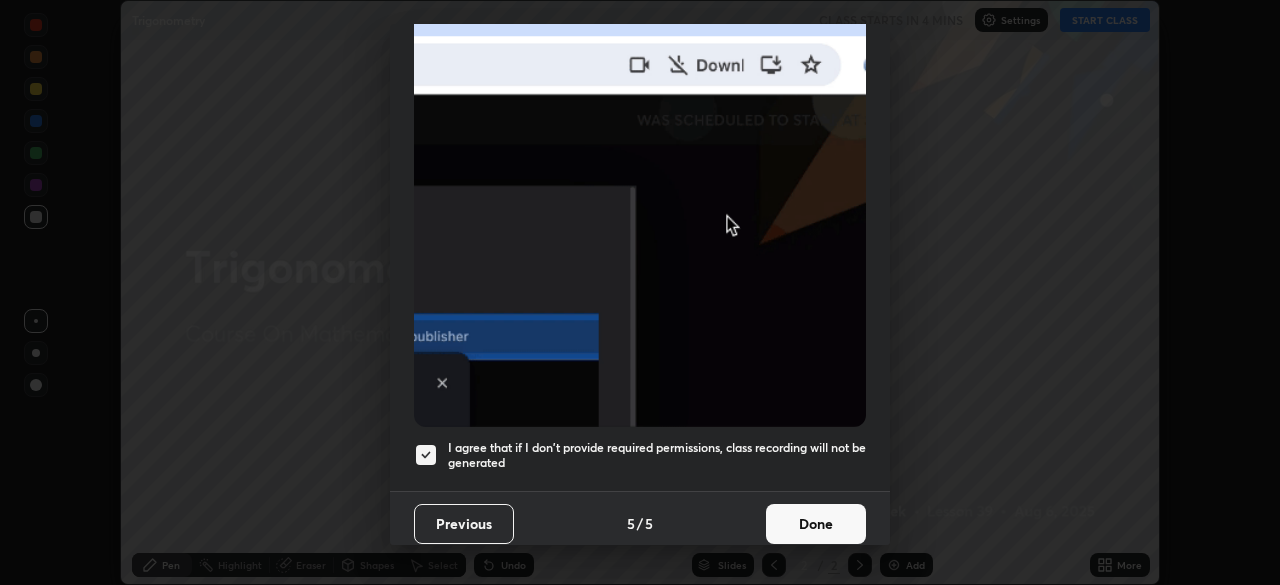 click on "Done" at bounding box center (816, 524) 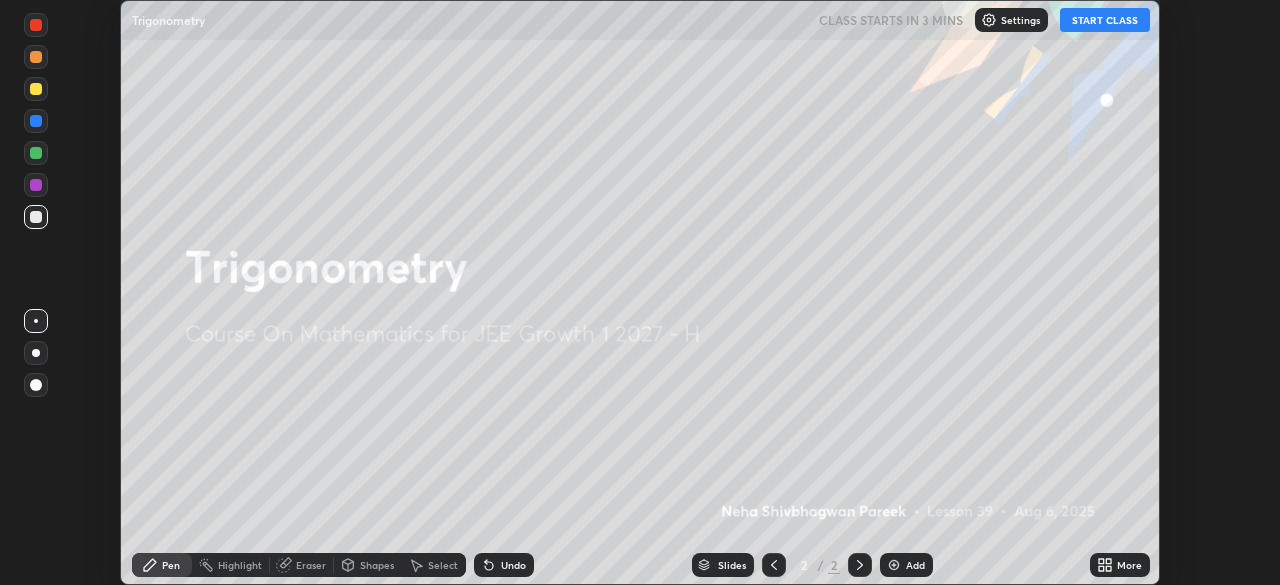 click 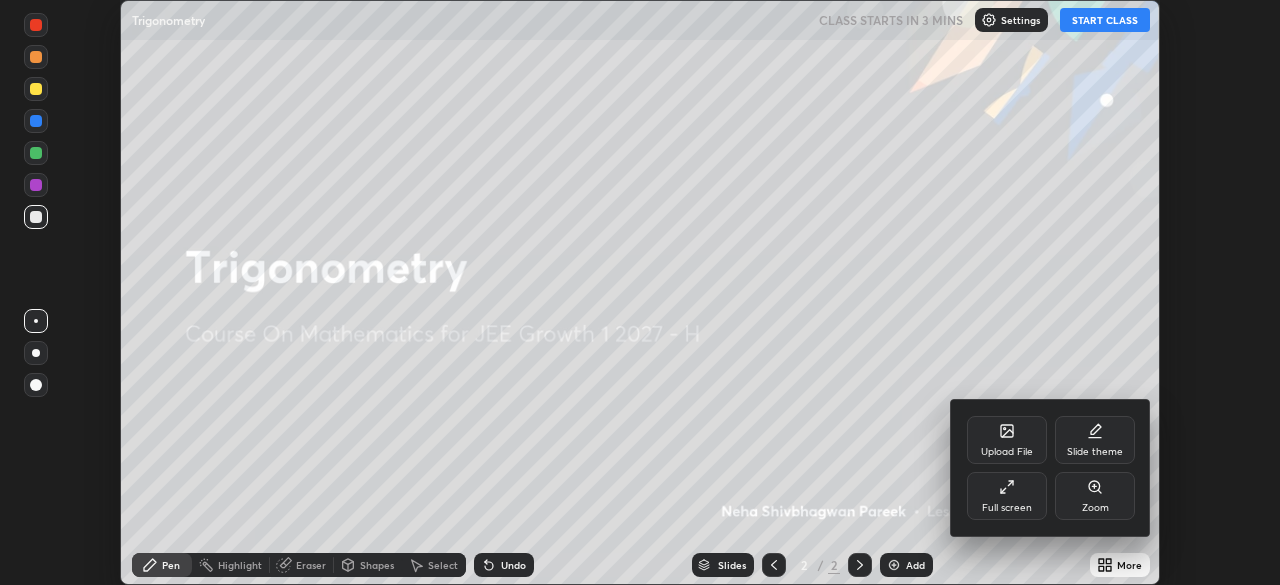 click on "Full screen" at bounding box center (1007, 508) 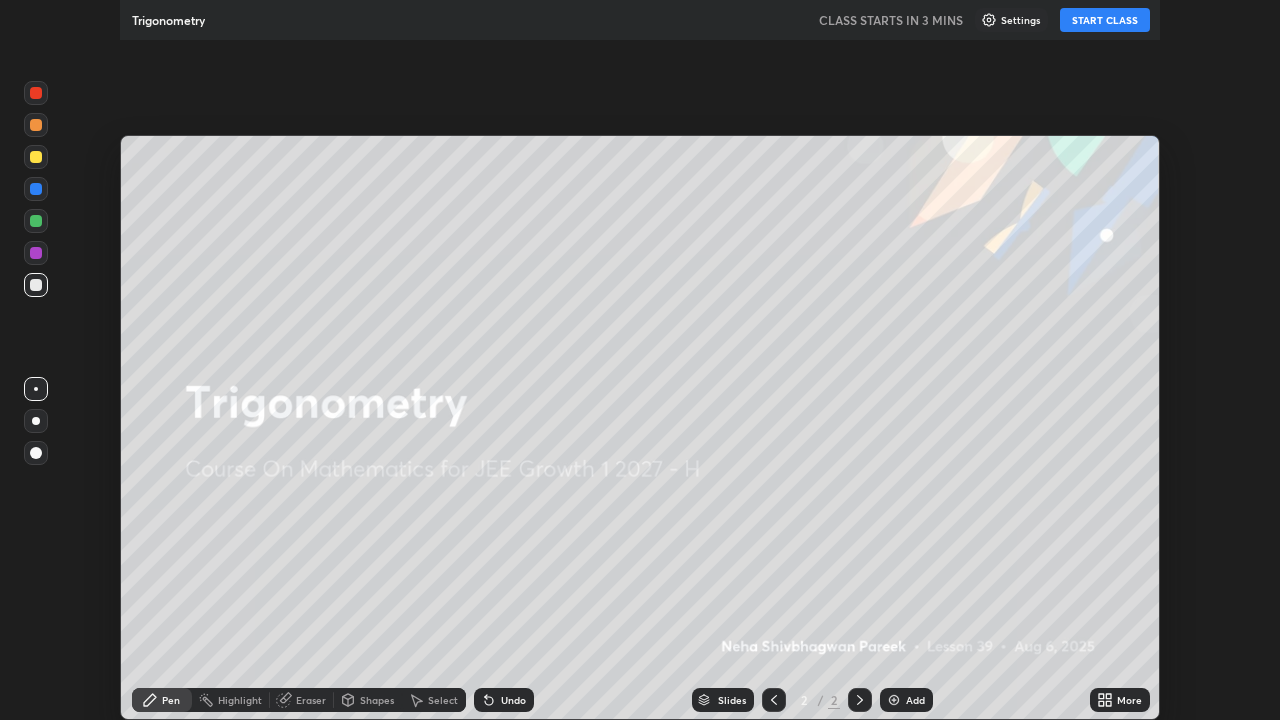 scroll, scrollTop: 99280, scrollLeft: 98720, axis: both 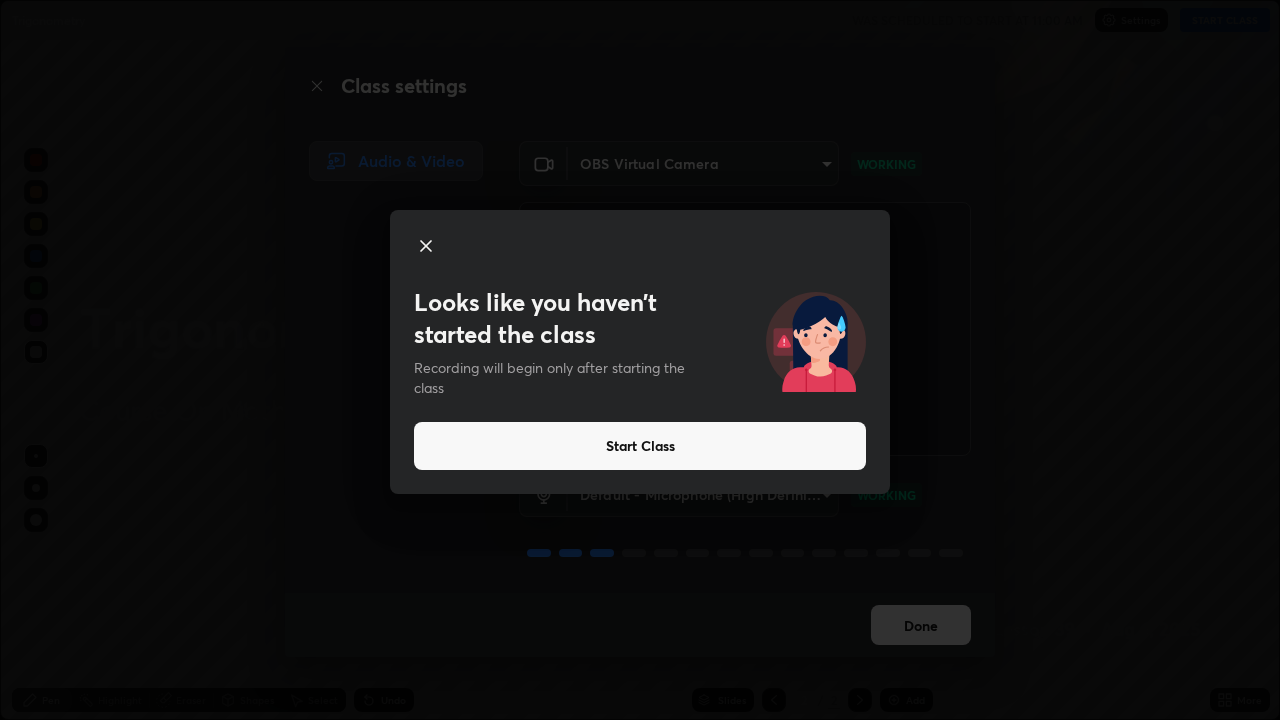click on "Start Class" at bounding box center (640, 446) 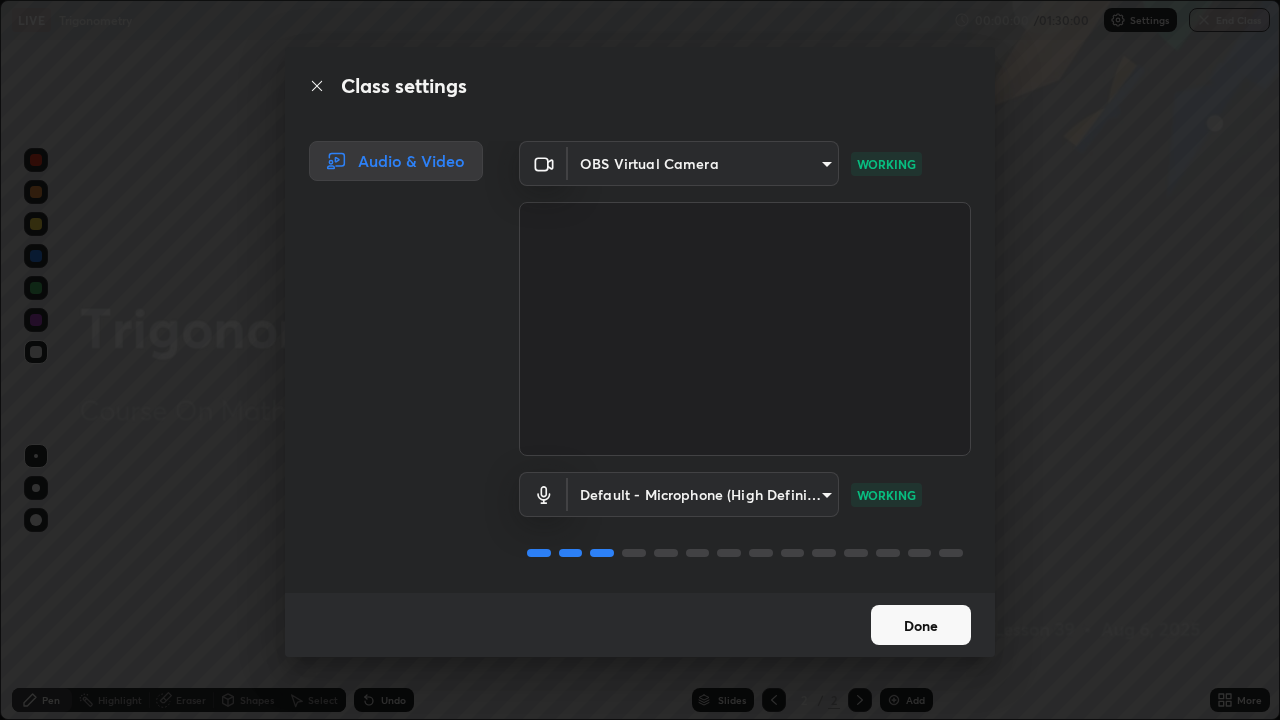 click on "Audio & Video" at bounding box center (390, 367) 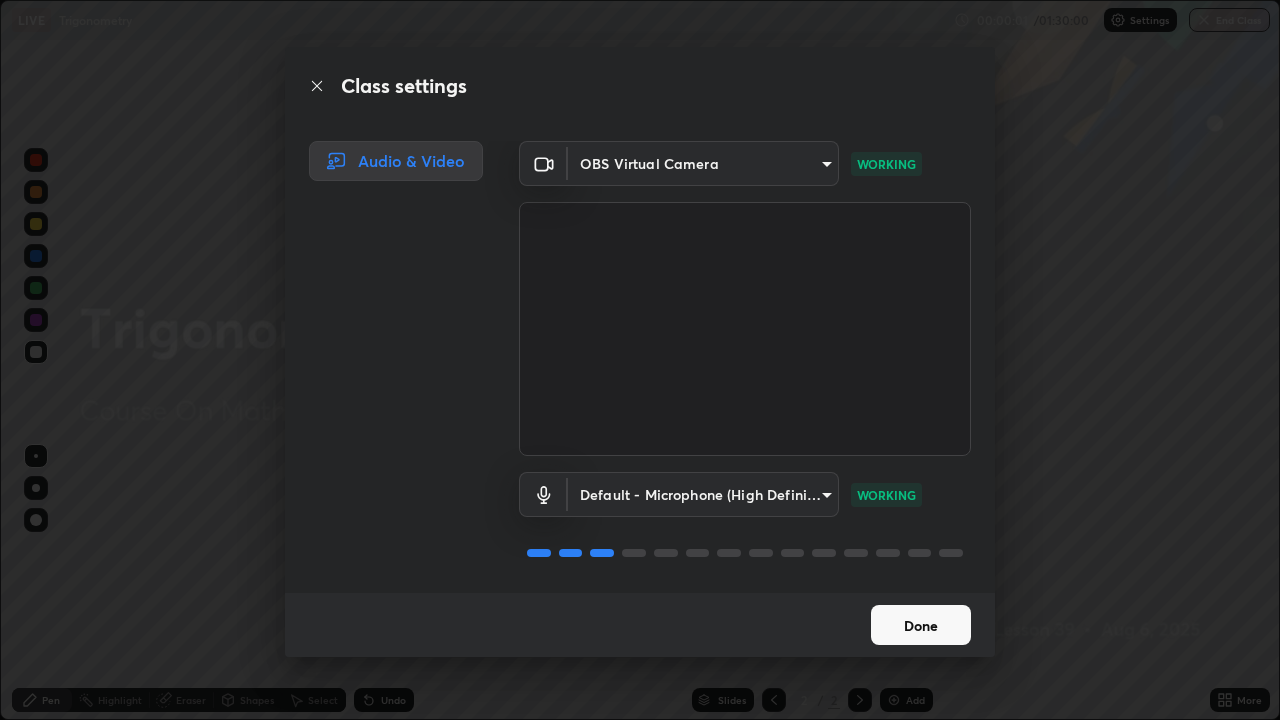 click on "Done" at bounding box center (921, 625) 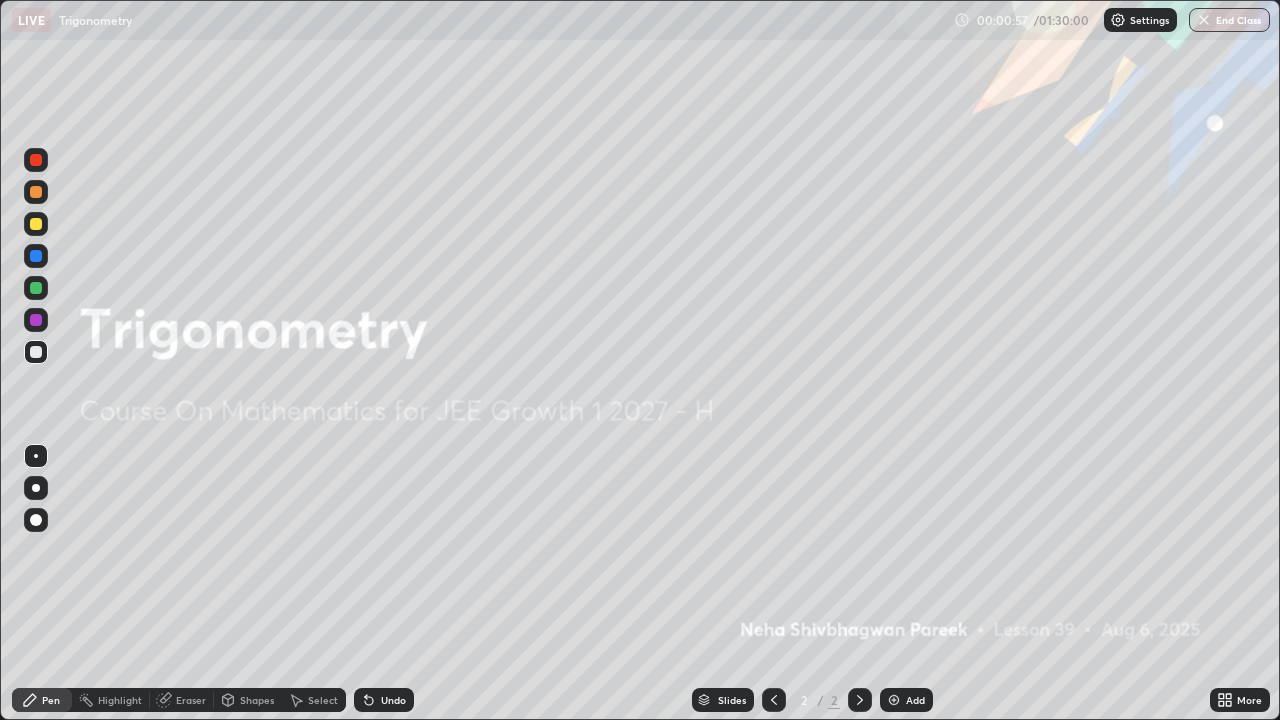 click on "Add" at bounding box center [906, 700] 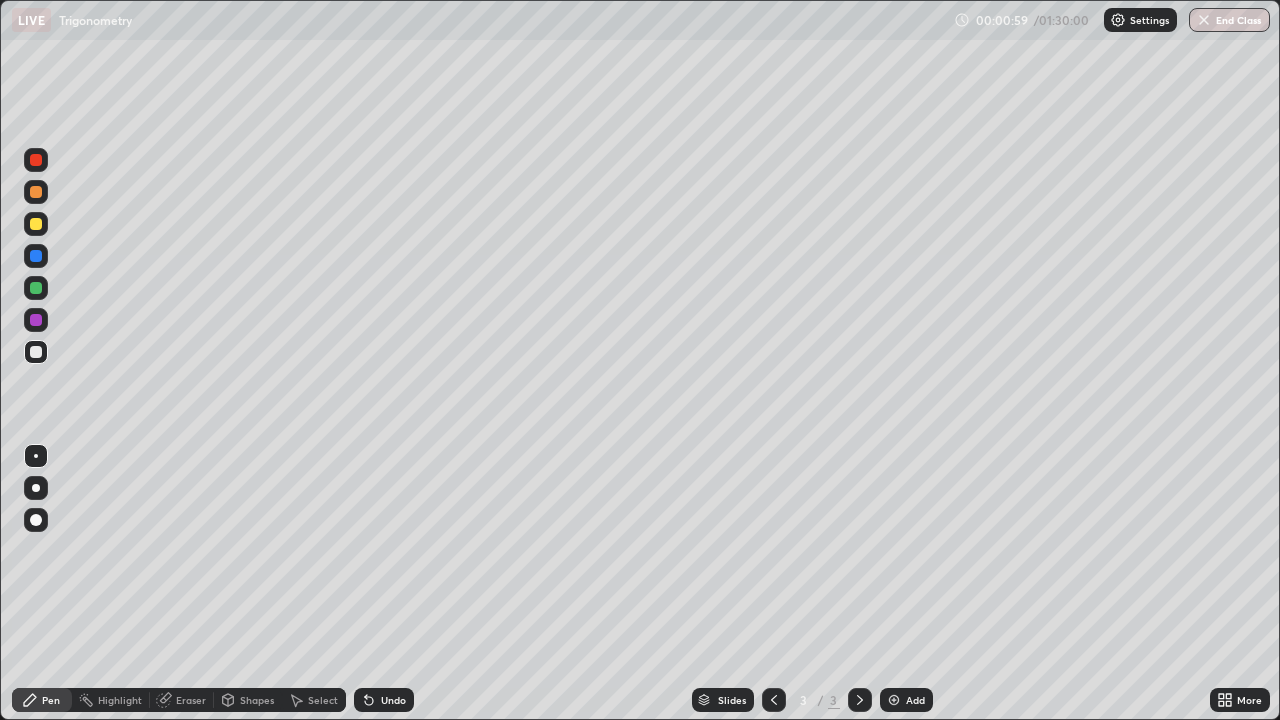 click on "Shapes" at bounding box center (257, 700) 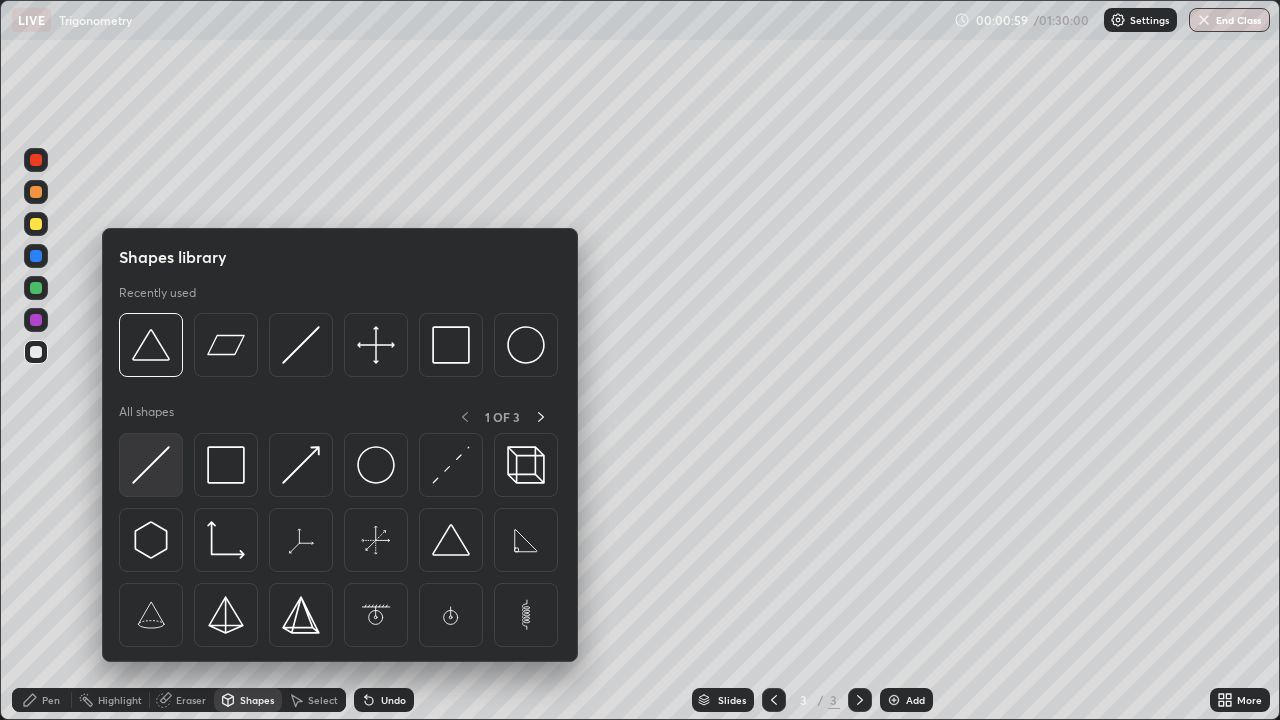 click at bounding box center [151, 465] 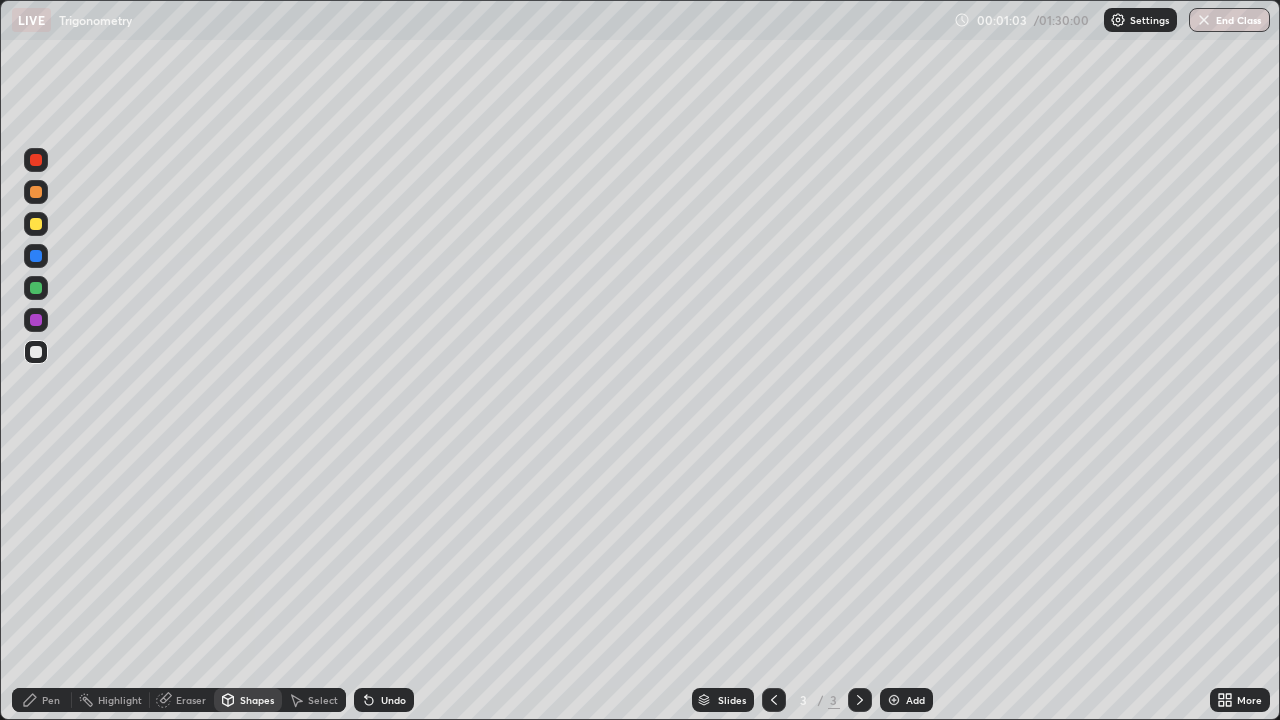 click on "Pen" at bounding box center [42, 700] 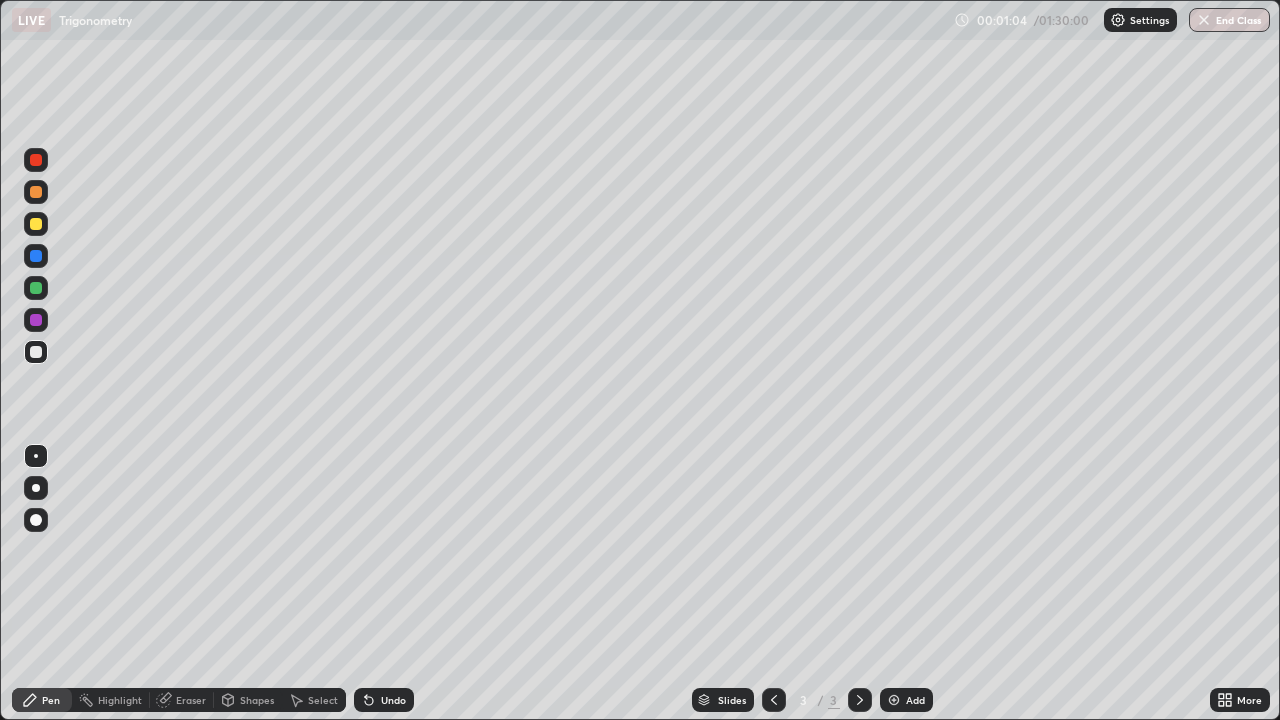 click at bounding box center (36, 224) 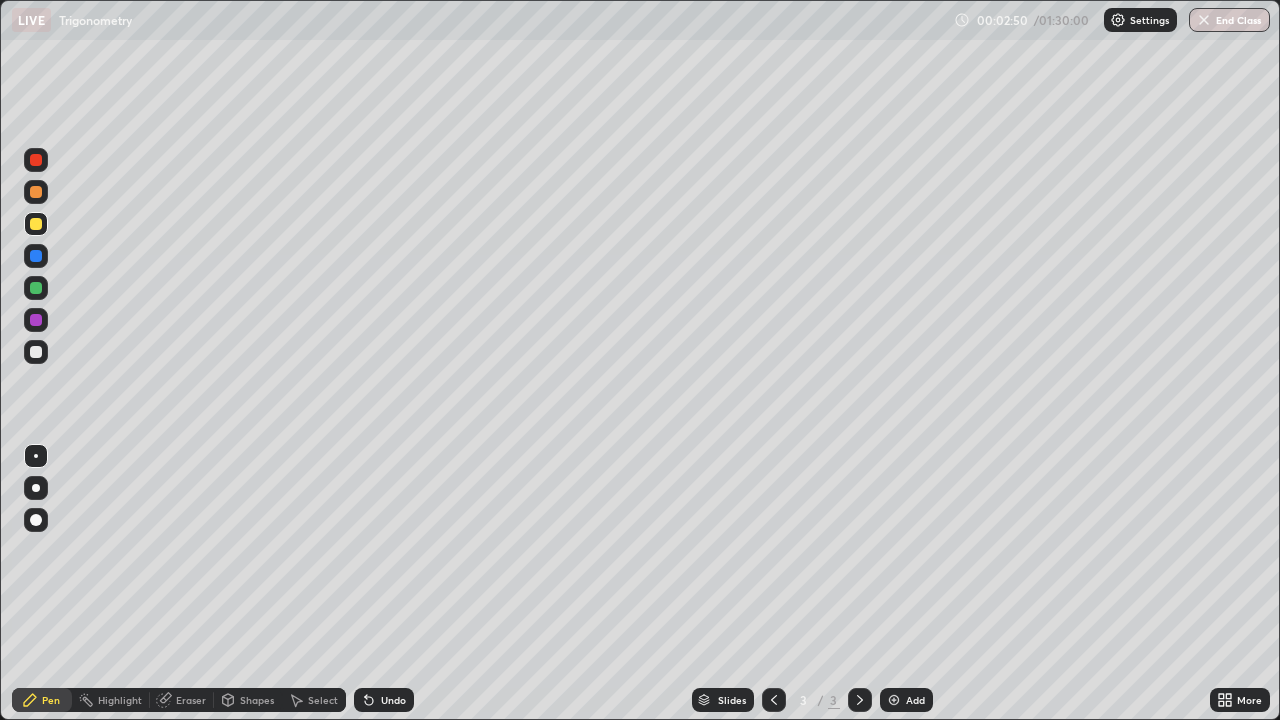 click at bounding box center (36, 352) 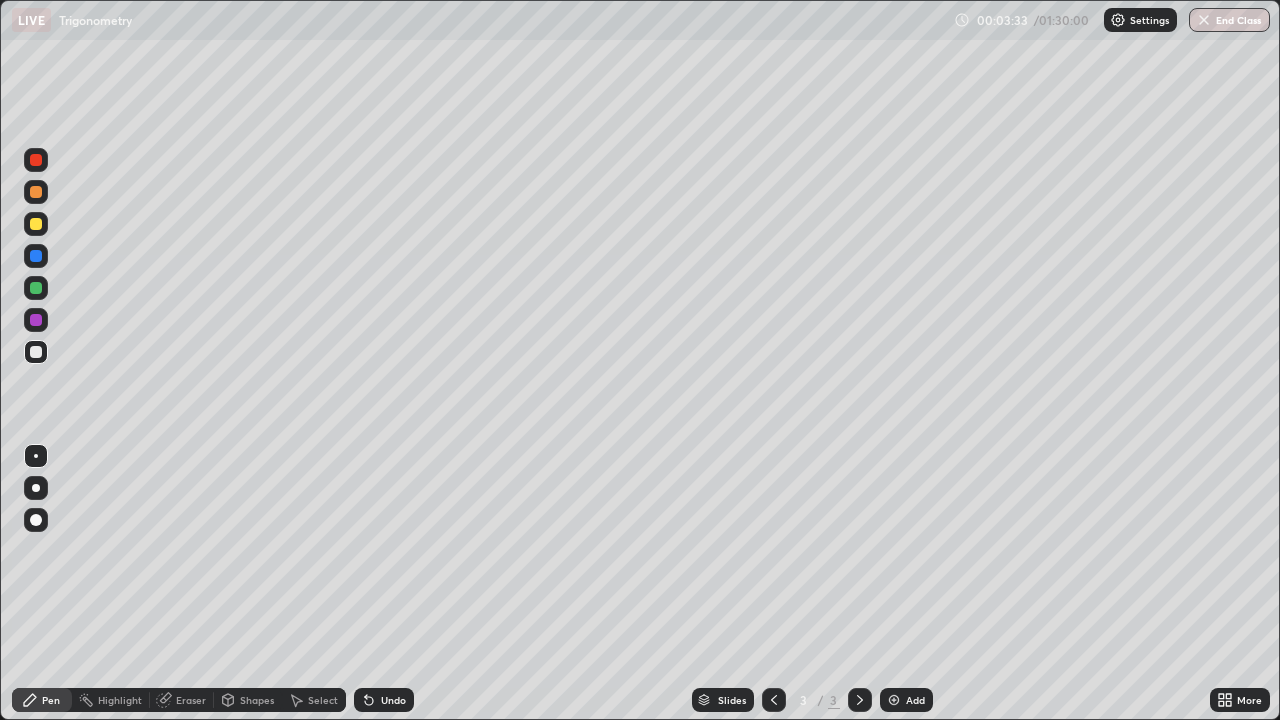 click at bounding box center [36, 224] 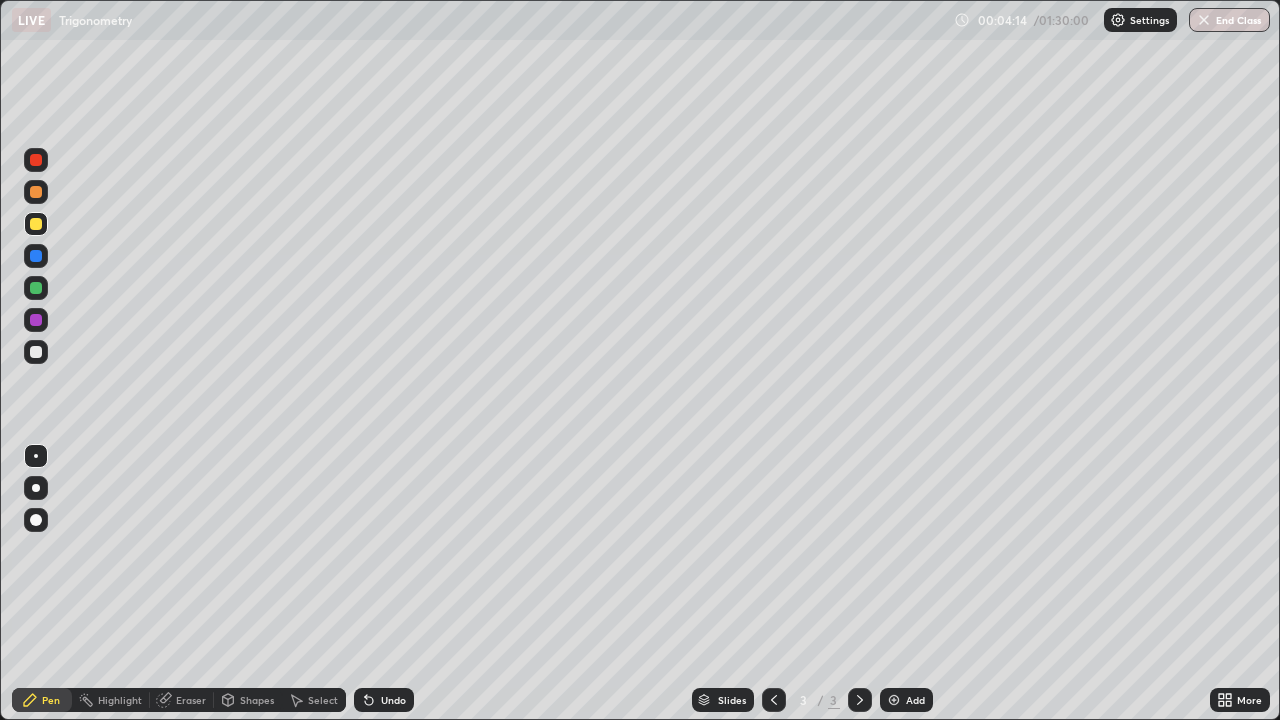 click on "Select" at bounding box center (323, 700) 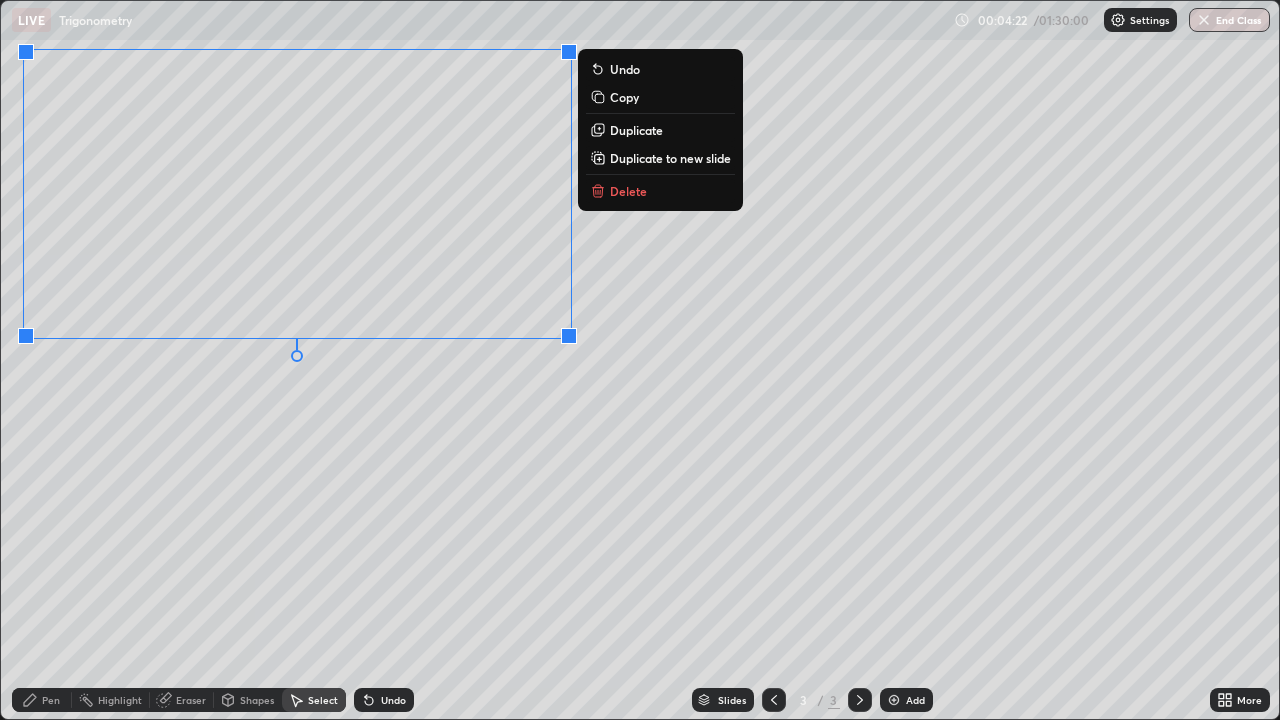 click on "0 ° Undo Copy Duplicate Duplicate to new slide Delete" at bounding box center (640, 360) 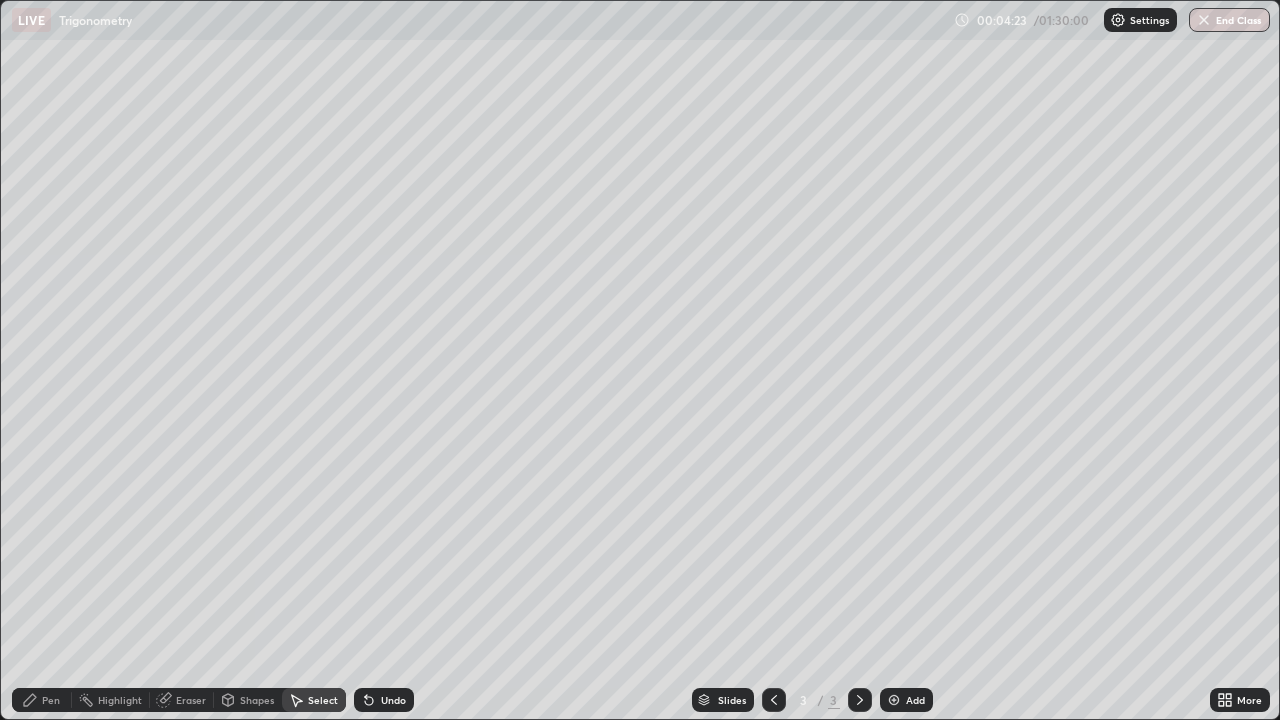 click on "Pen" at bounding box center [51, 700] 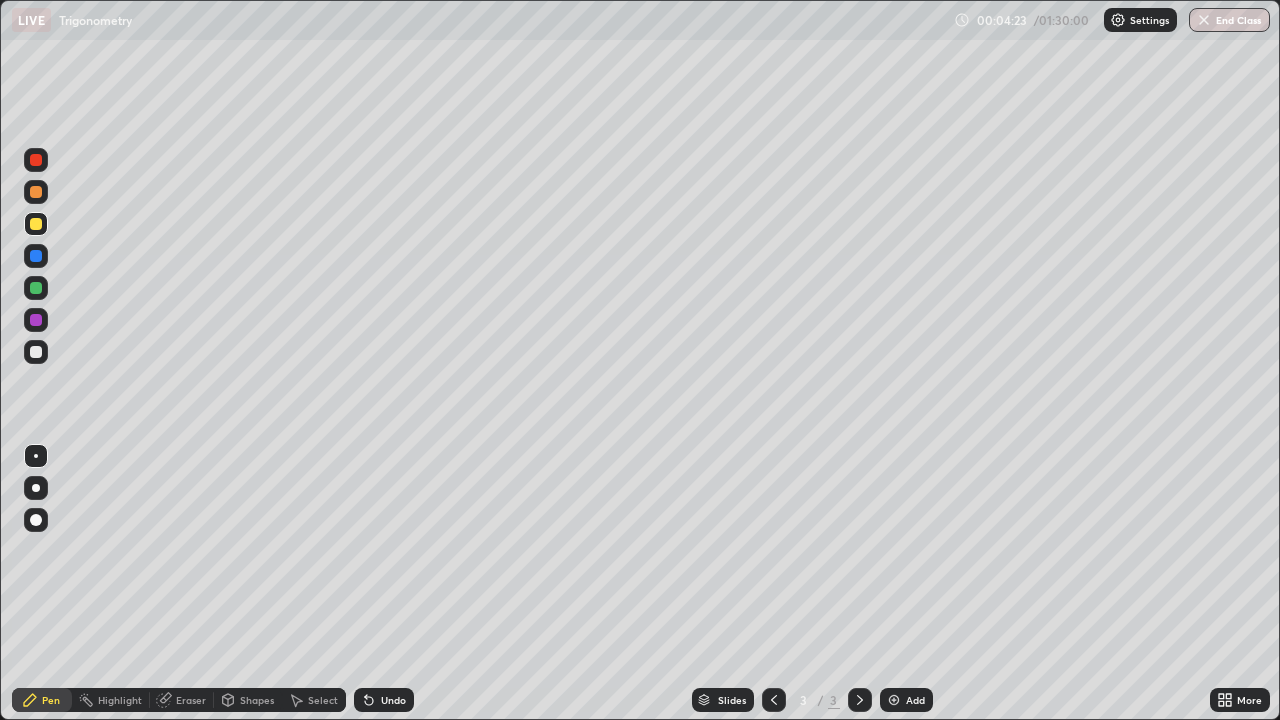 click at bounding box center [36, 352] 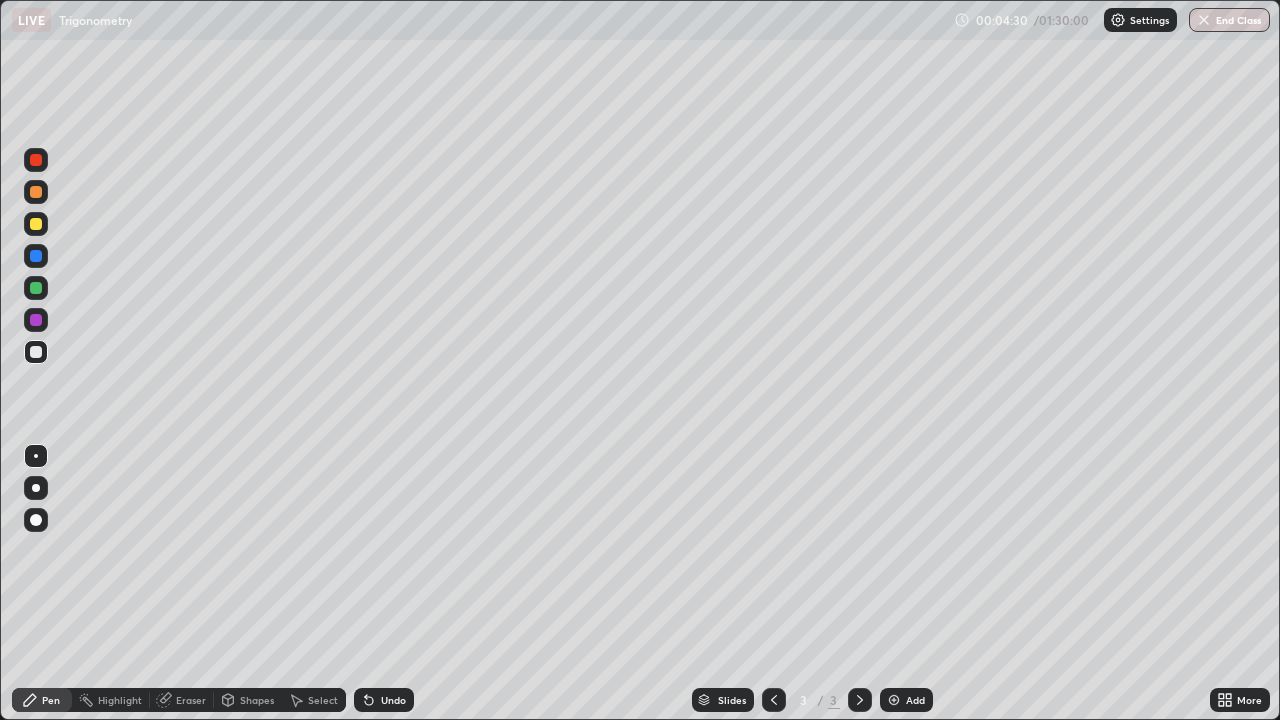 click at bounding box center [36, 160] 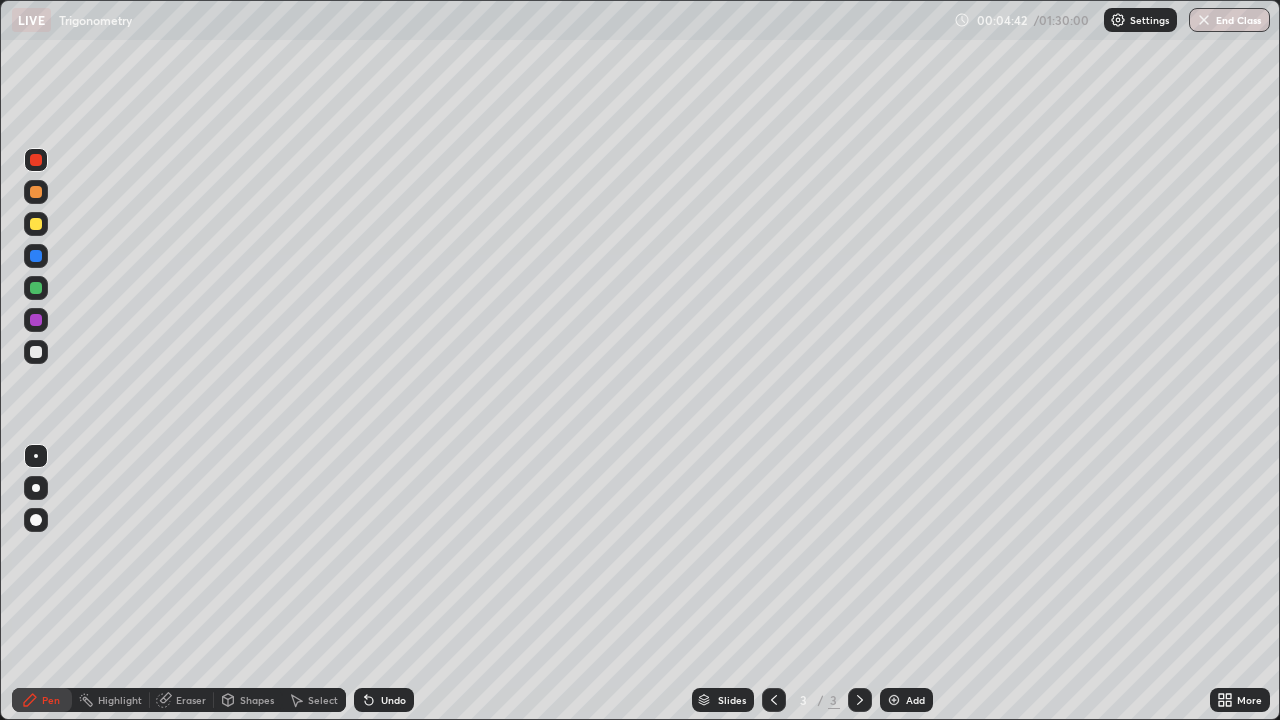 click at bounding box center (36, 352) 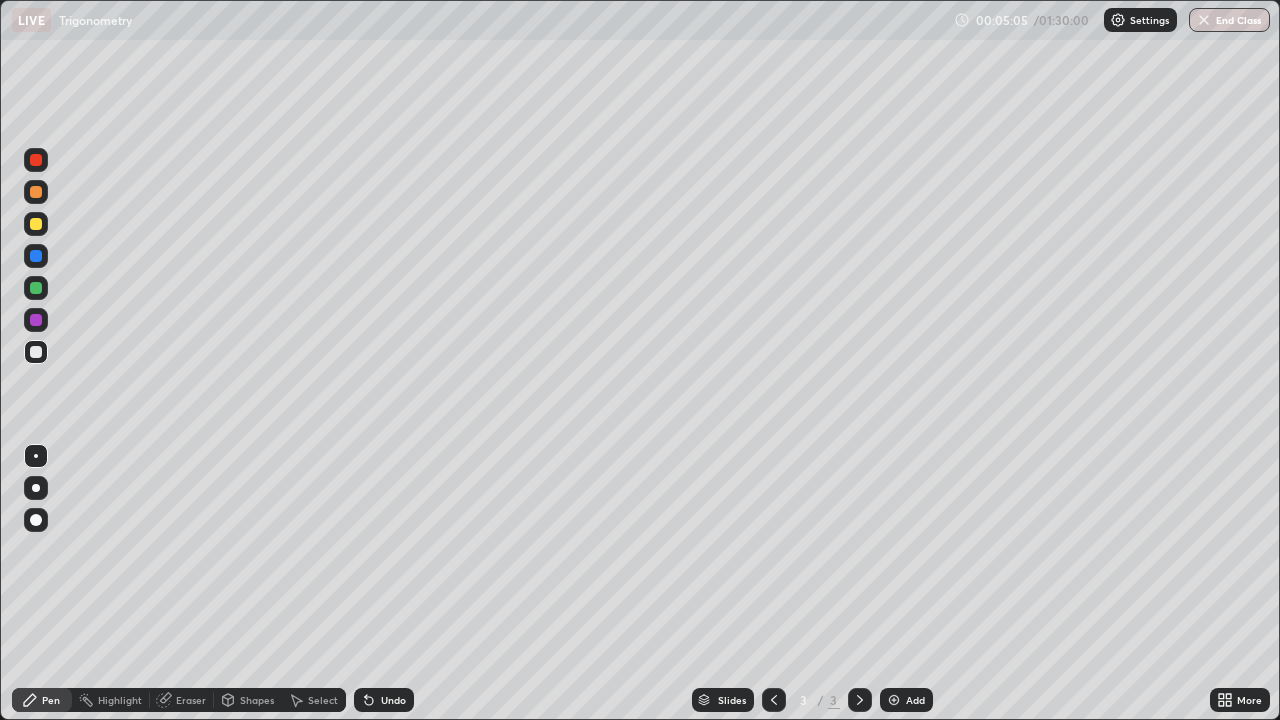 click at bounding box center (36, 224) 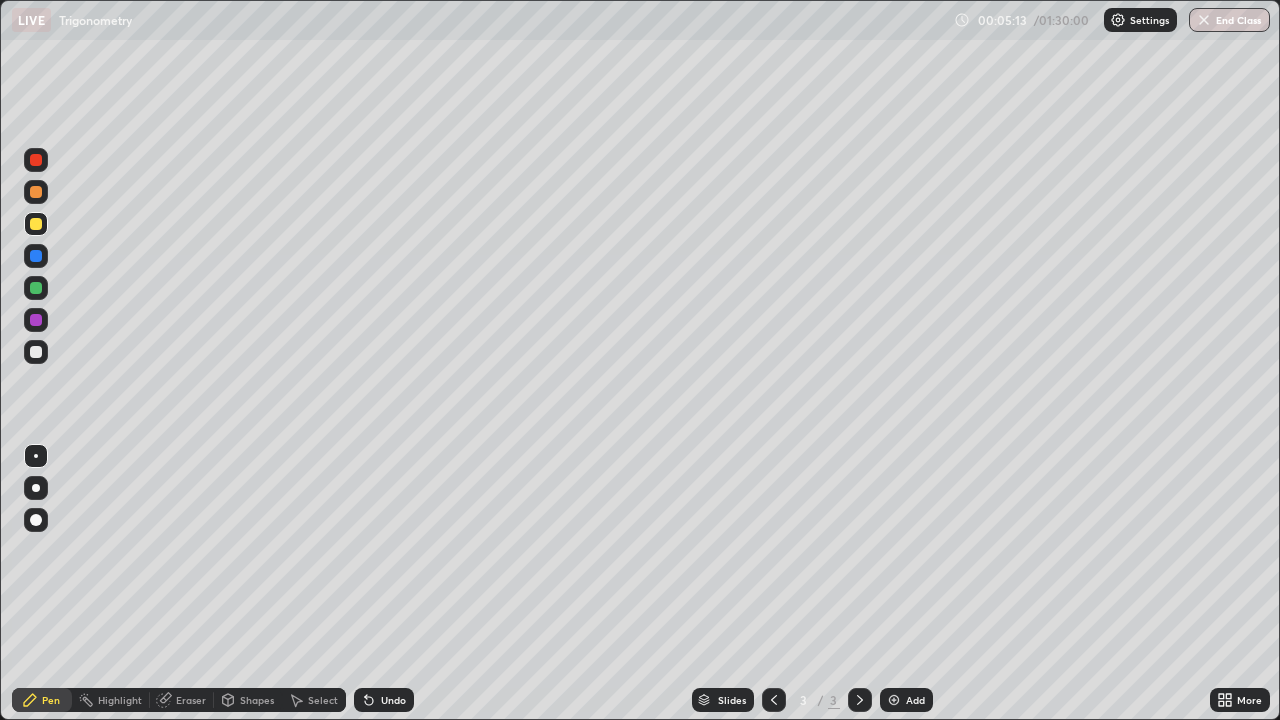 click at bounding box center [36, 288] 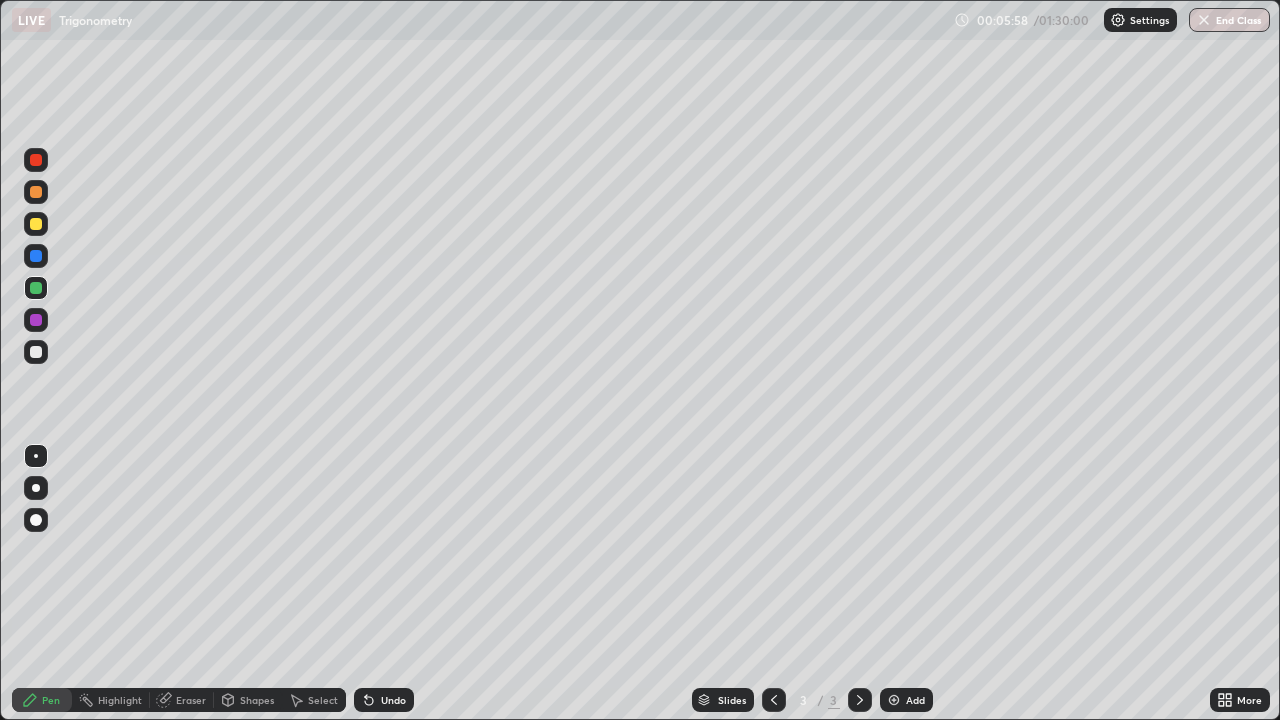 click at bounding box center [36, 256] 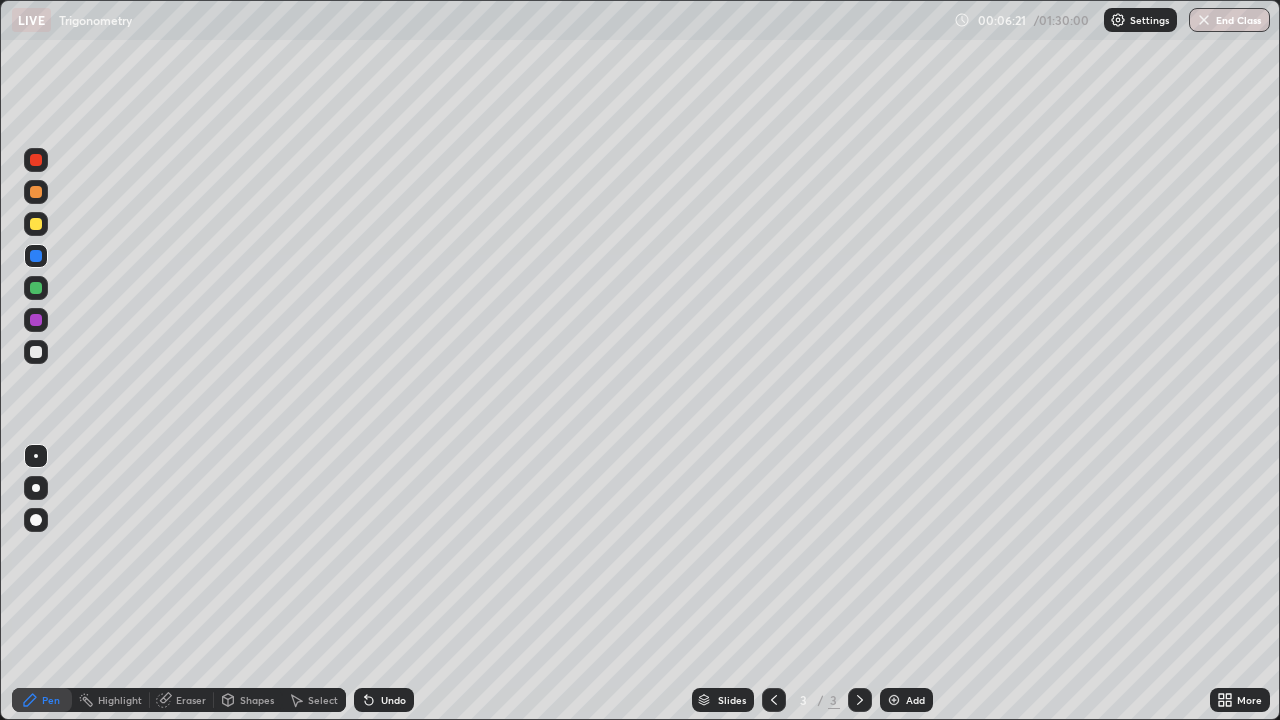 click on "Undo" at bounding box center [393, 700] 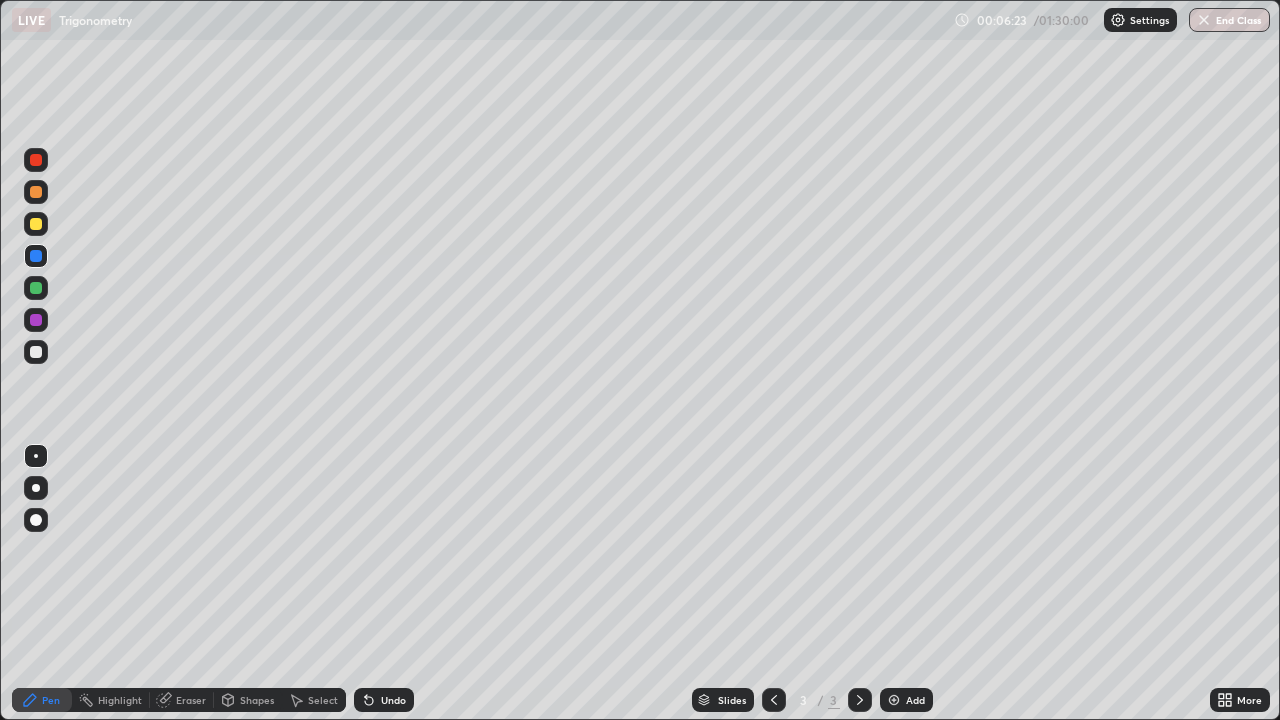 click on "Undo" at bounding box center (393, 700) 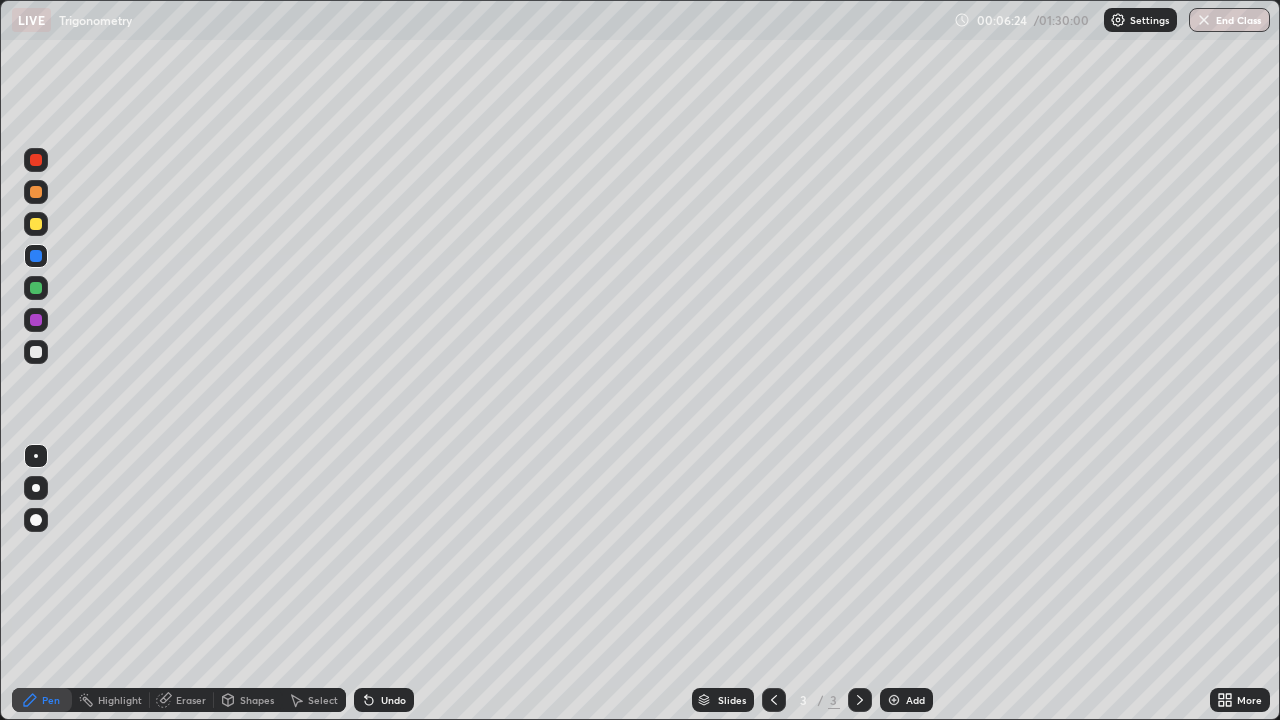 click at bounding box center (36, 288) 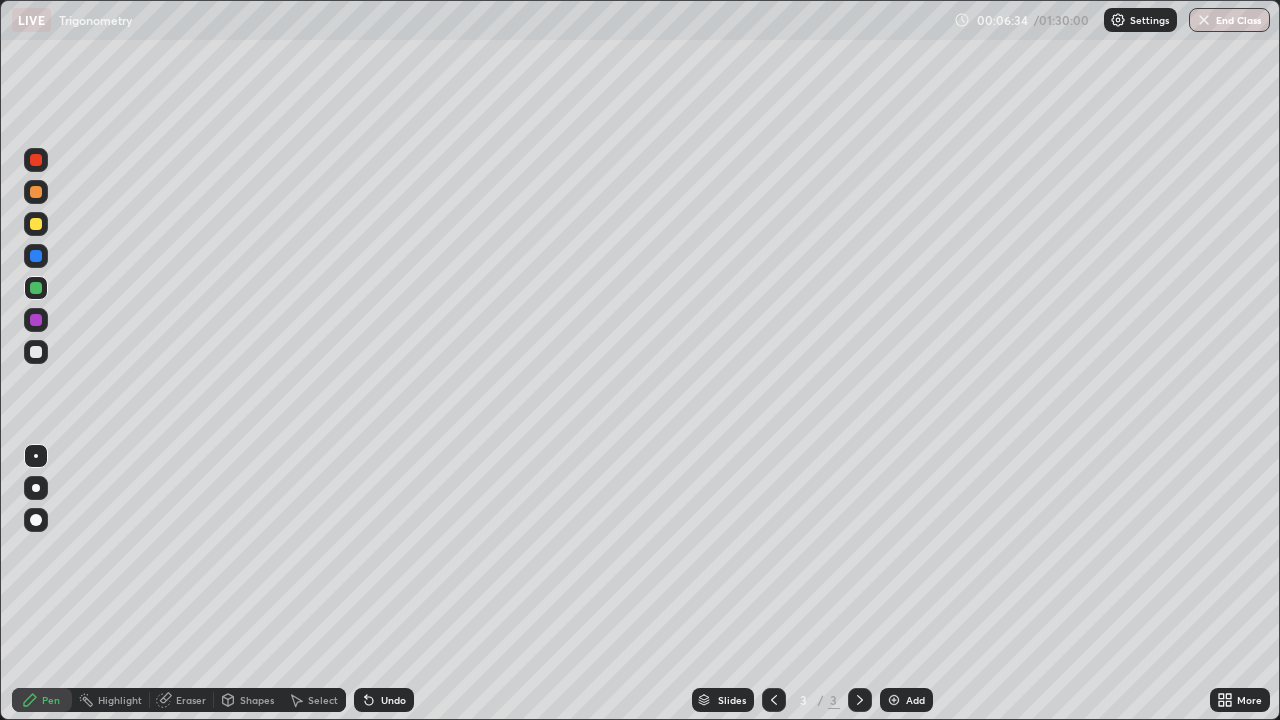 click on "Undo" at bounding box center (384, 700) 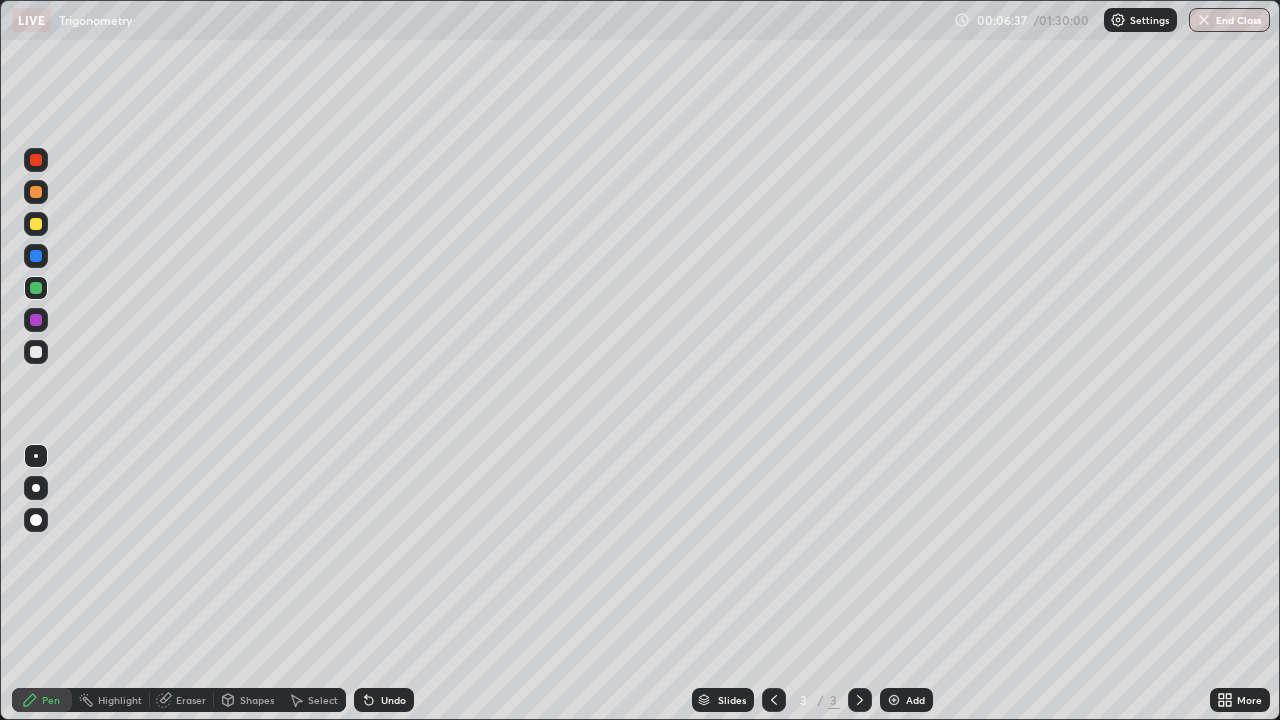 click on "Select" at bounding box center [323, 700] 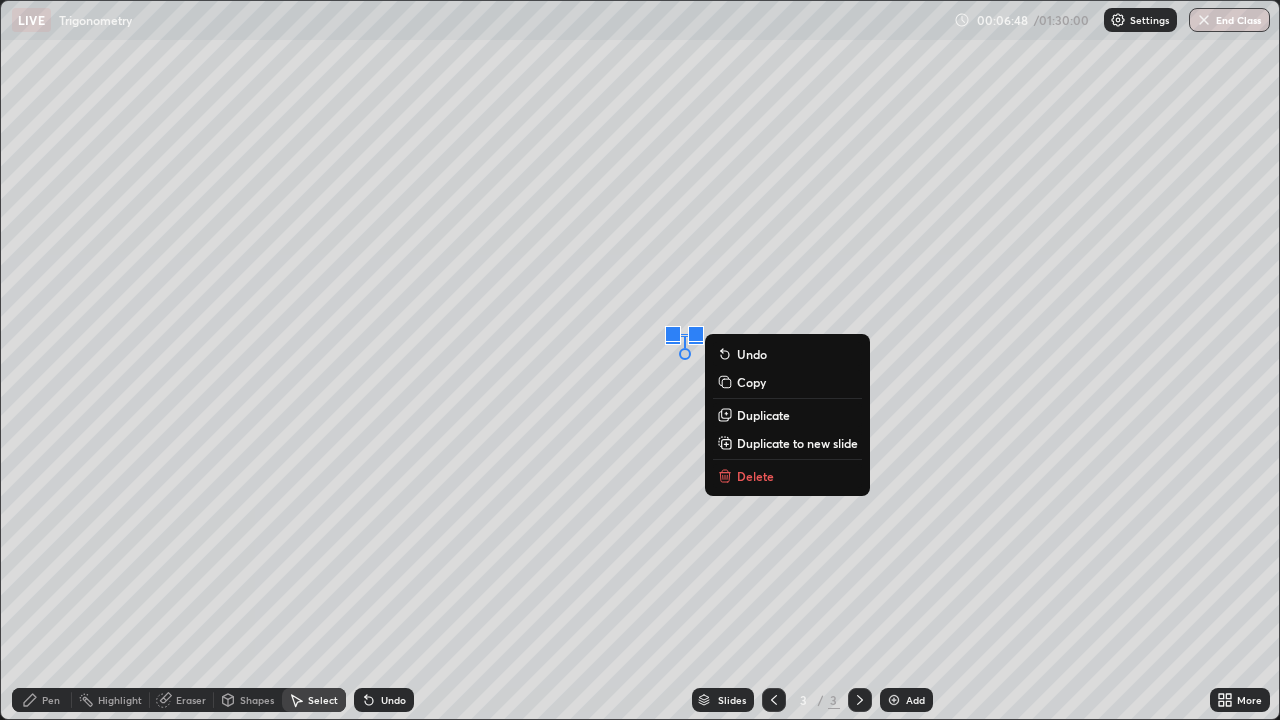 click on "0 ° Undo Copy Duplicate Duplicate to new slide Delete" at bounding box center (640, 360) 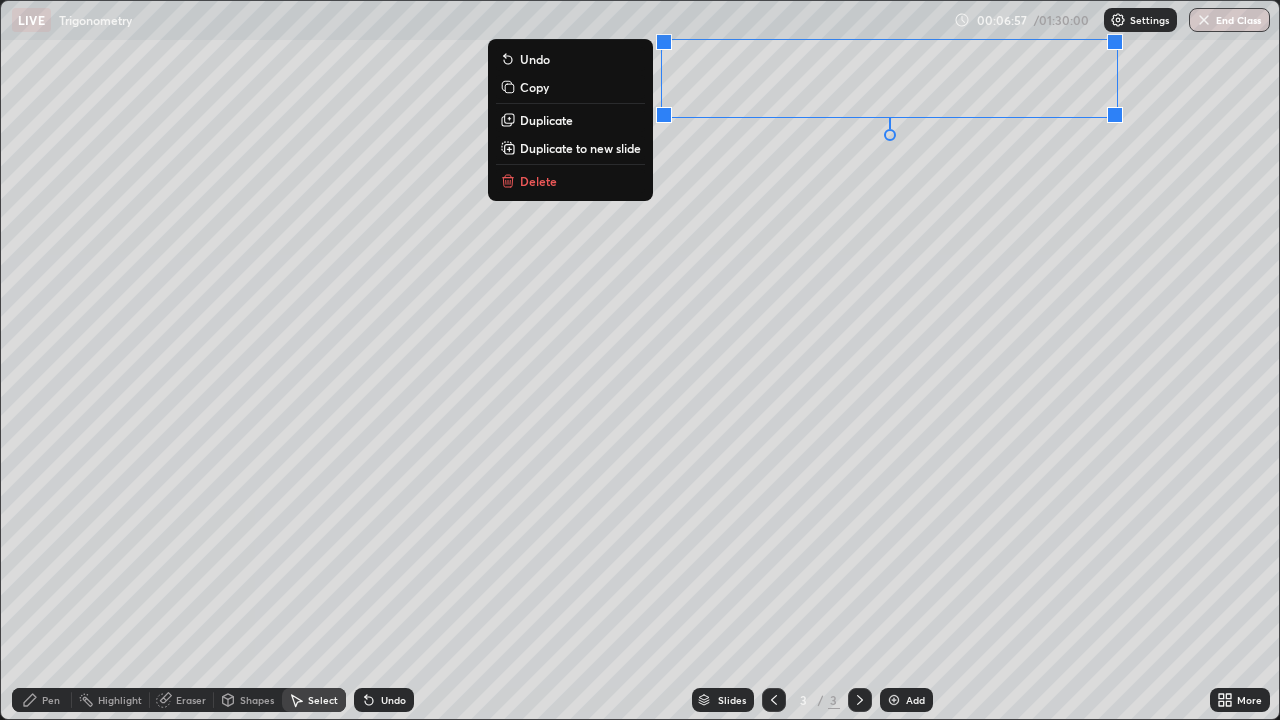 click on "0 ° Undo Copy Duplicate Duplicate to new slide Delete" at bounding box center [640, 360] 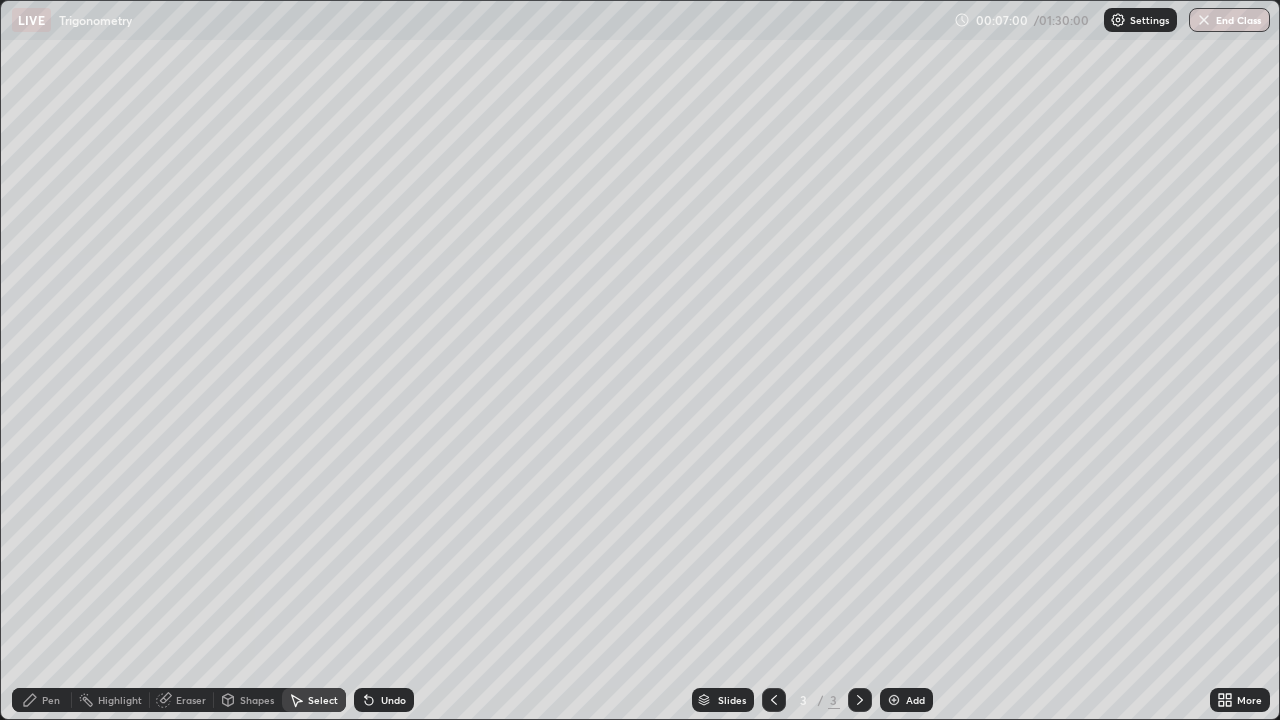 click on "Eraser" at bounding box center [182, 700] 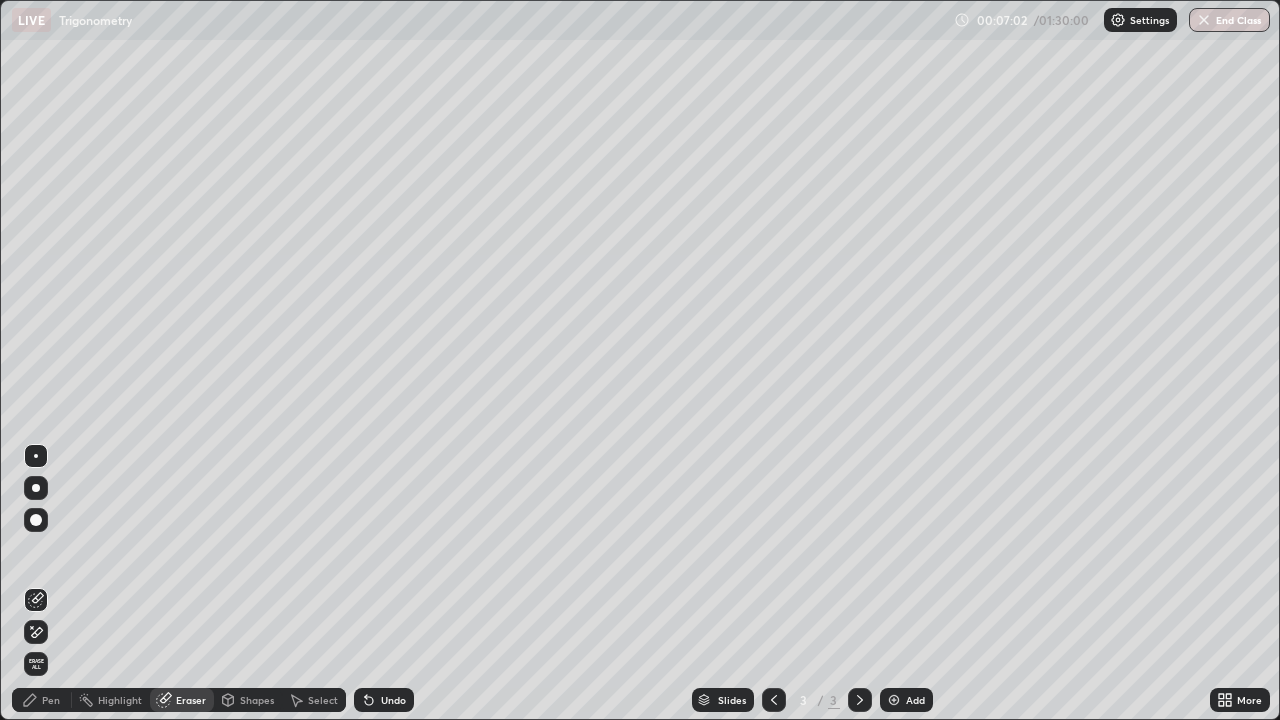 click on "Pen" at bounding box center [51, 700] 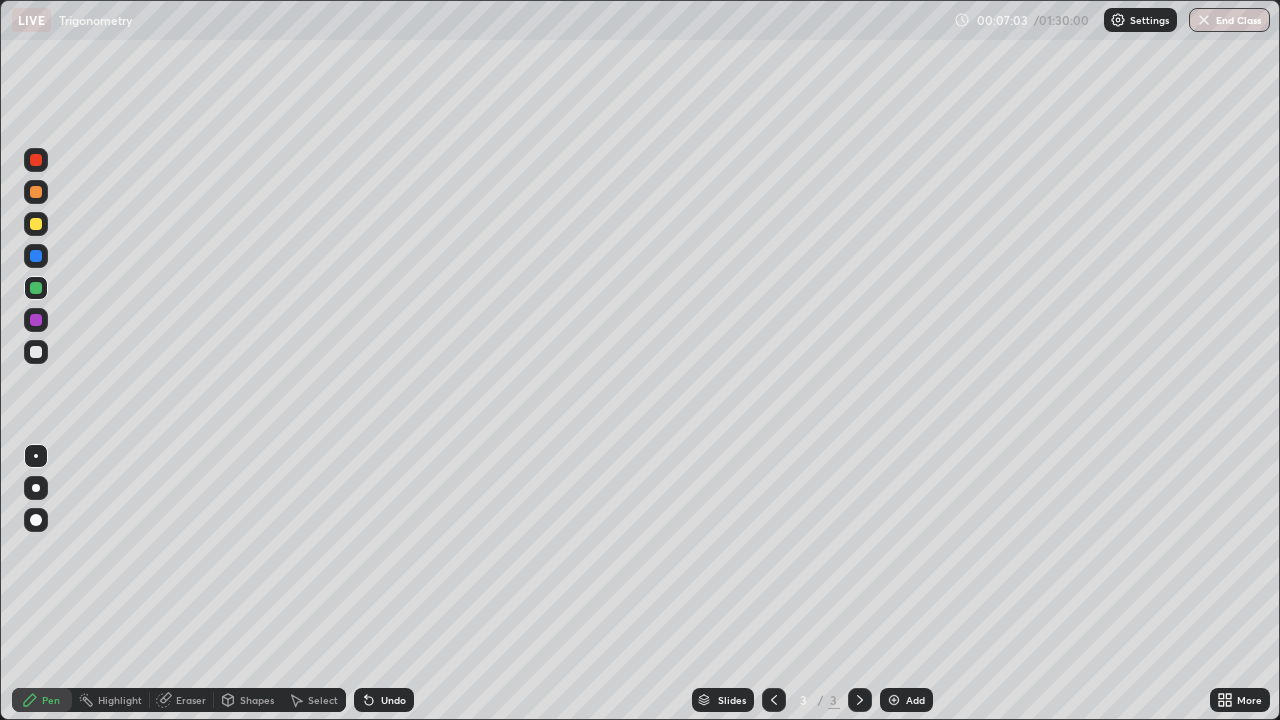 click at bounding box center [36, 288] 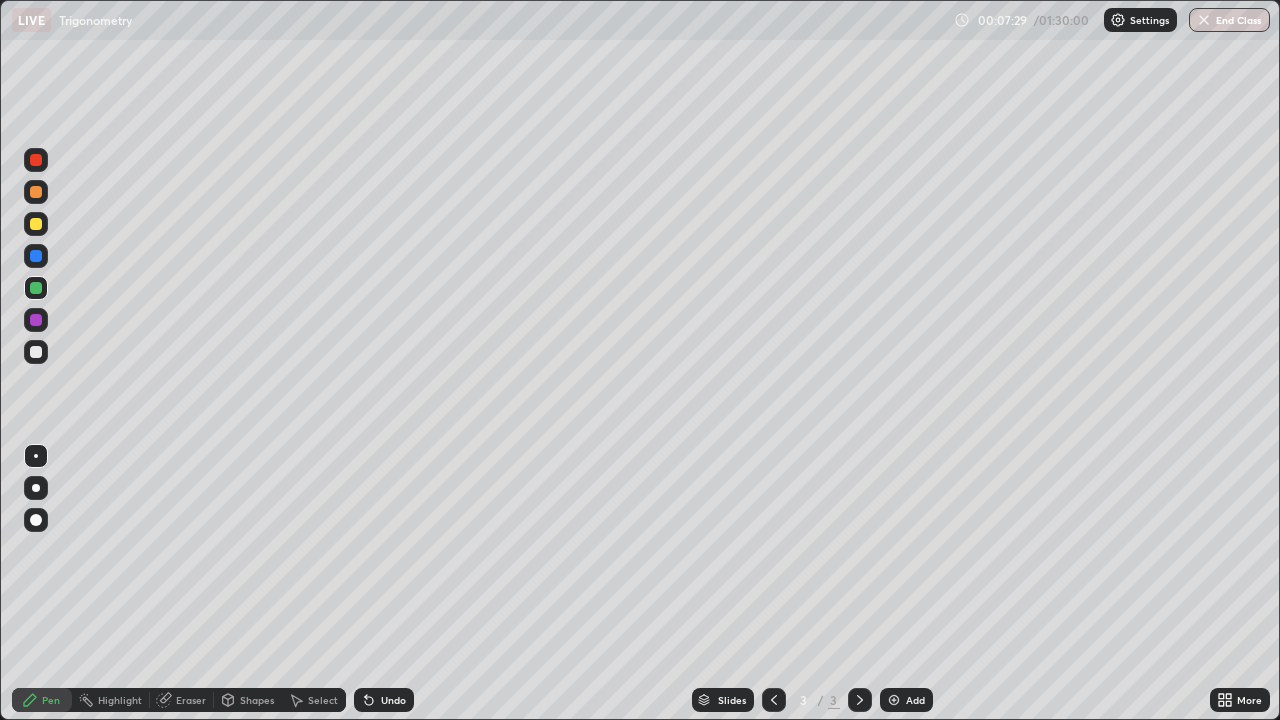 click at bounding box center [36, 192] 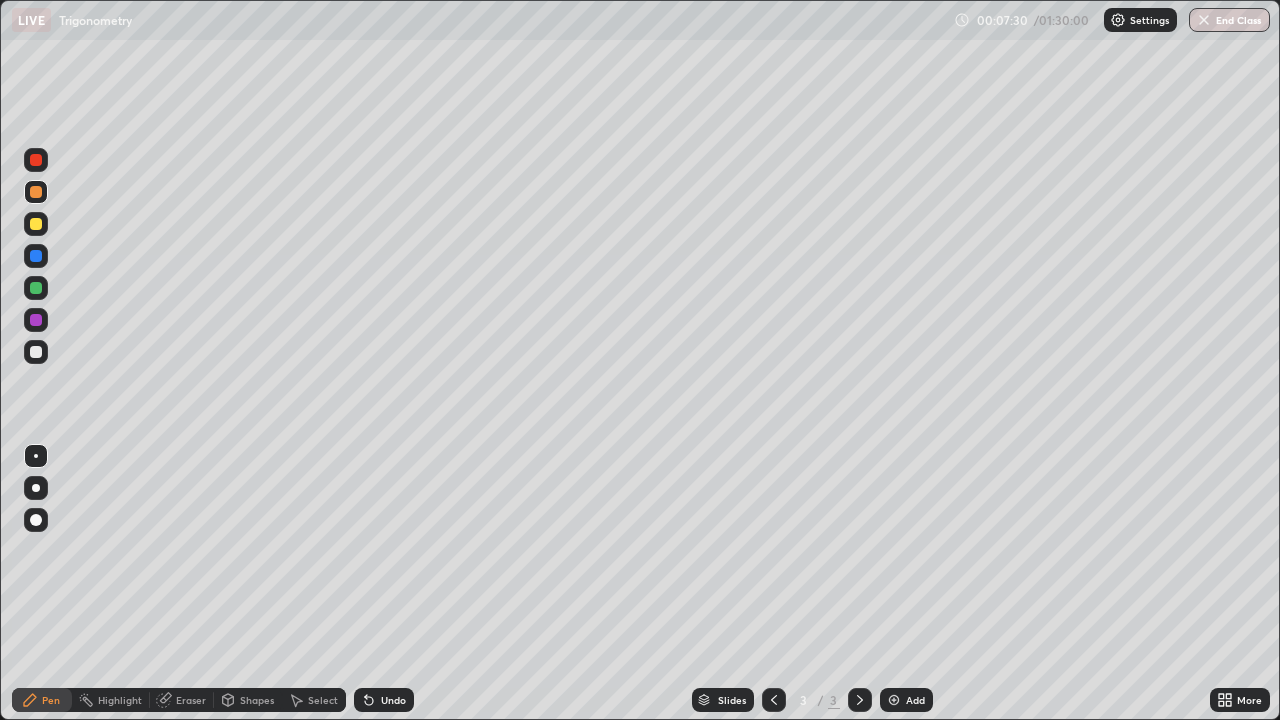 click at bounding box center [36, 192] 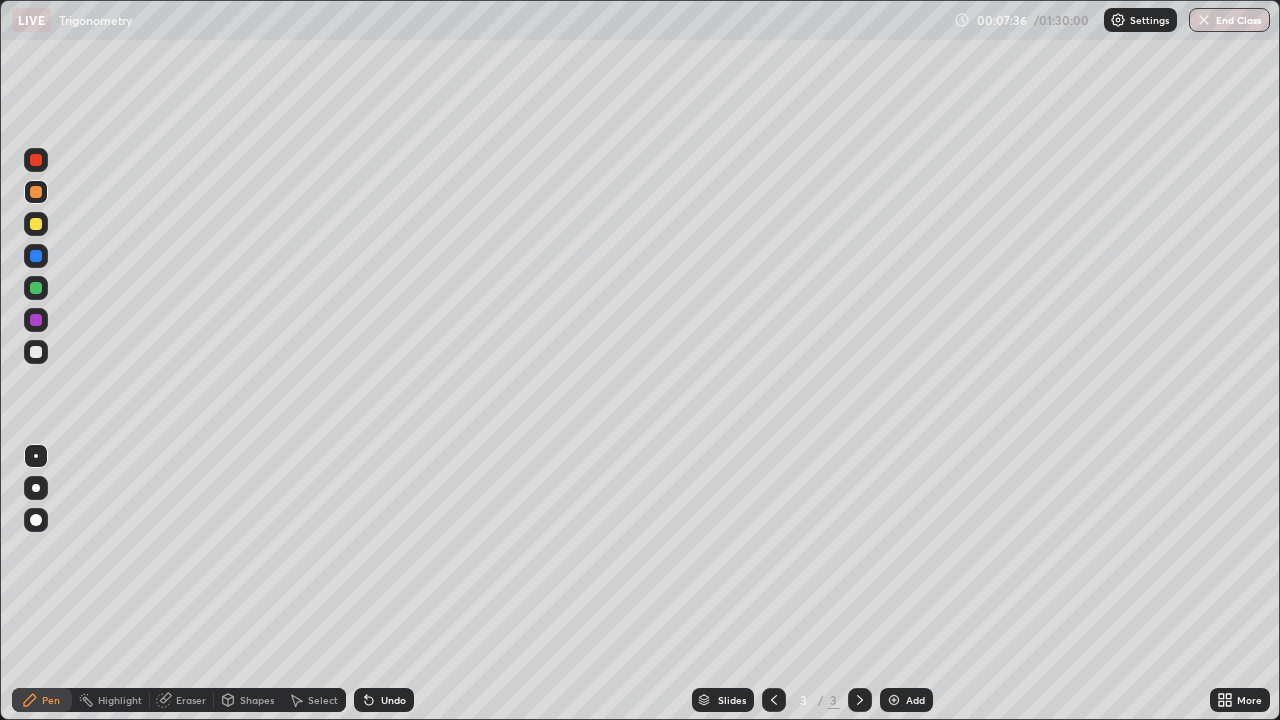 click at bounding box center (36, 288) 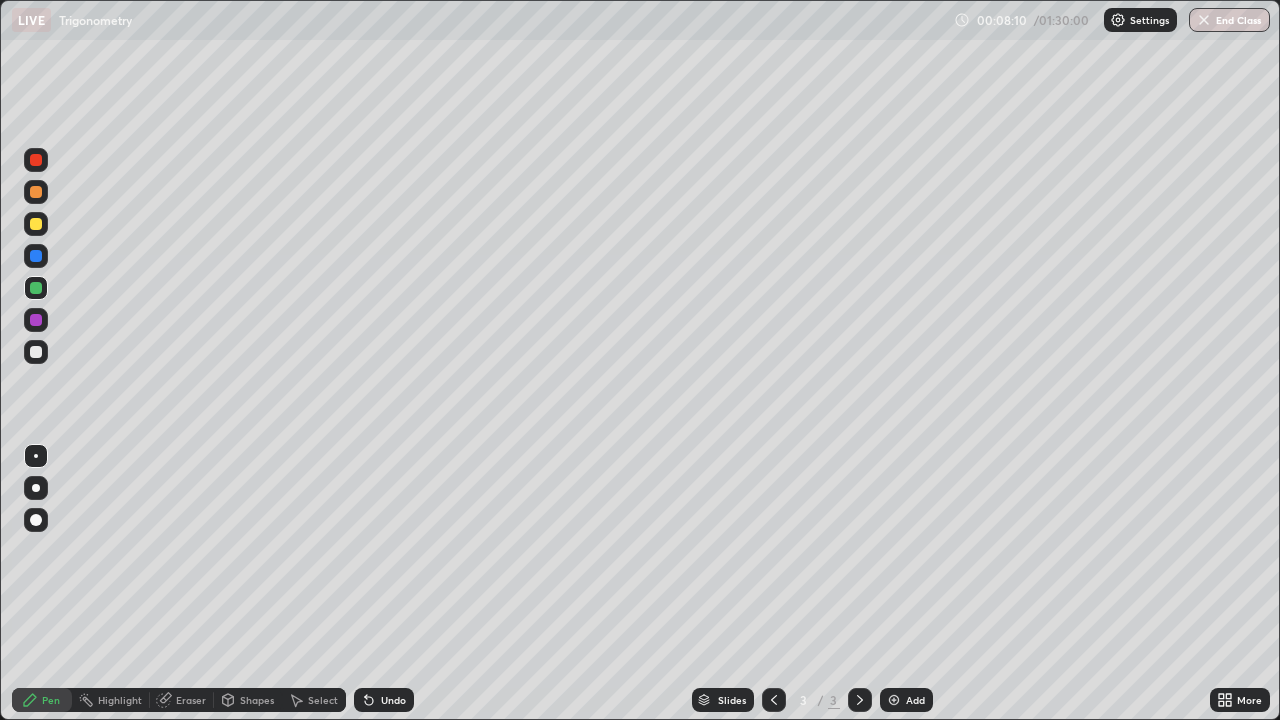 click on "Undo" at bounding box center [393, 700] 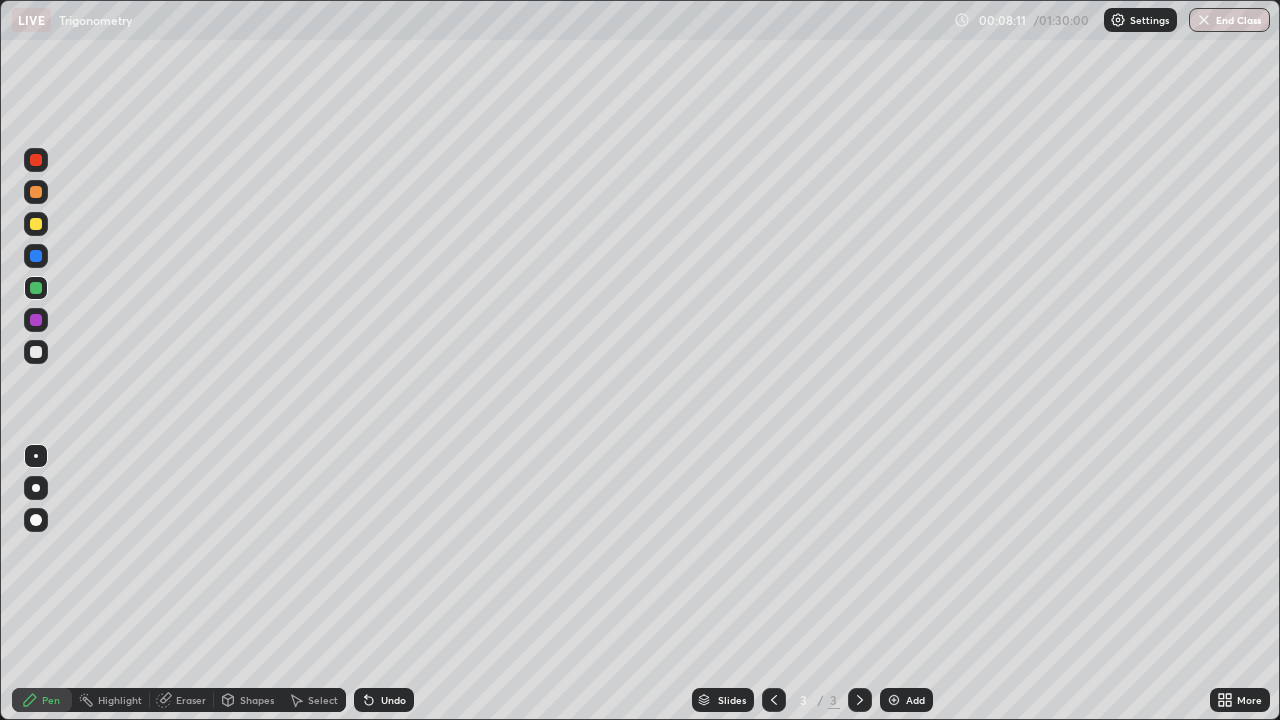 click on "Undo" at bounding box center [393, 700] 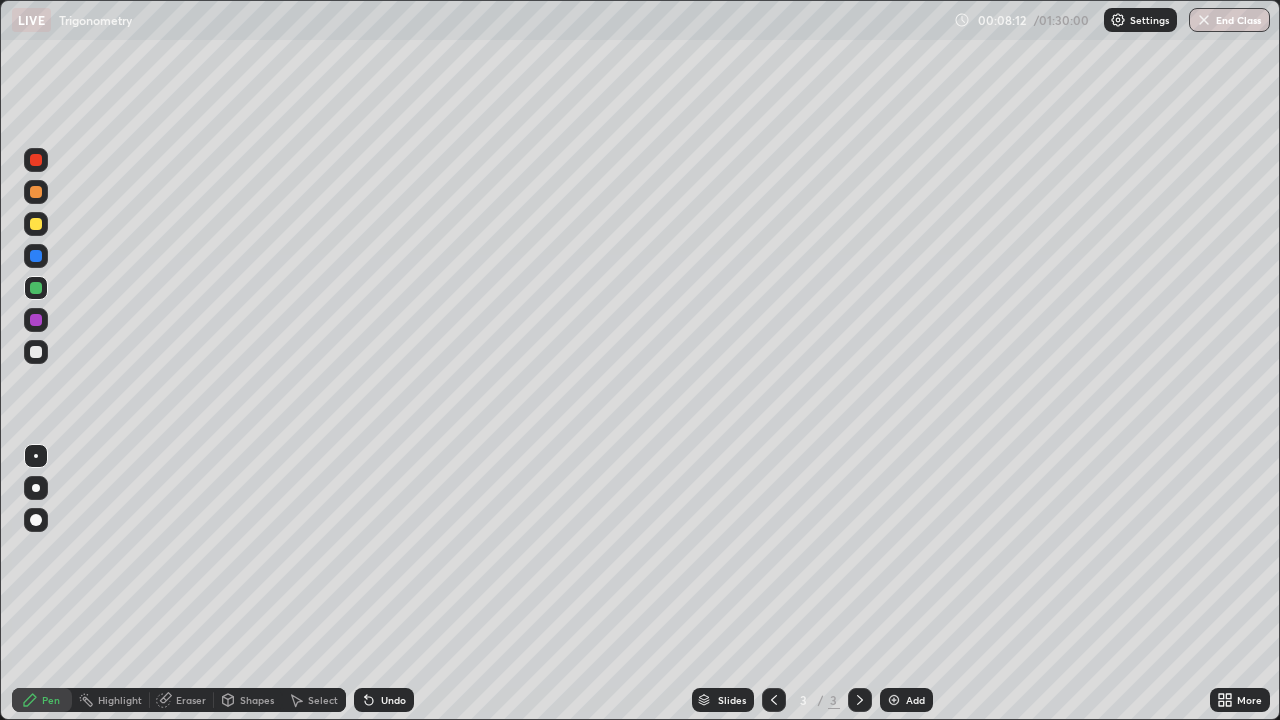 click on "Undo" at bounding box center (393, 700) 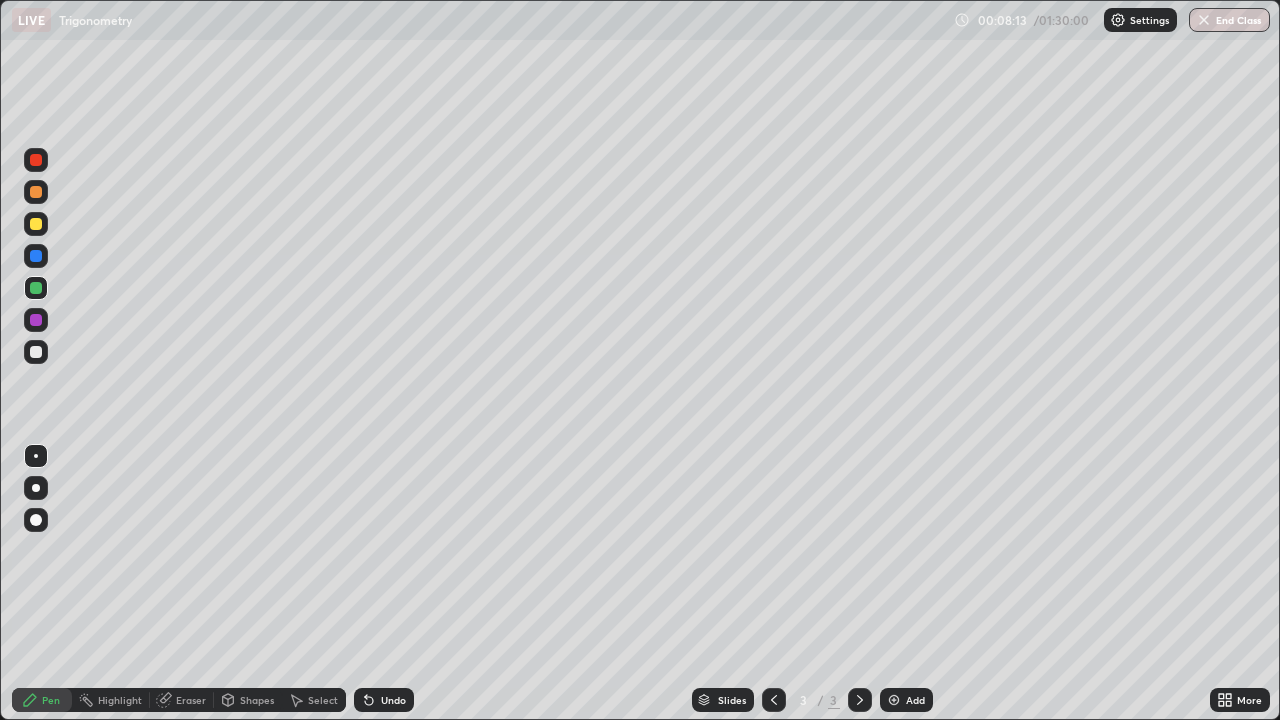 click on "Undo" at bounding box center [393, 700] 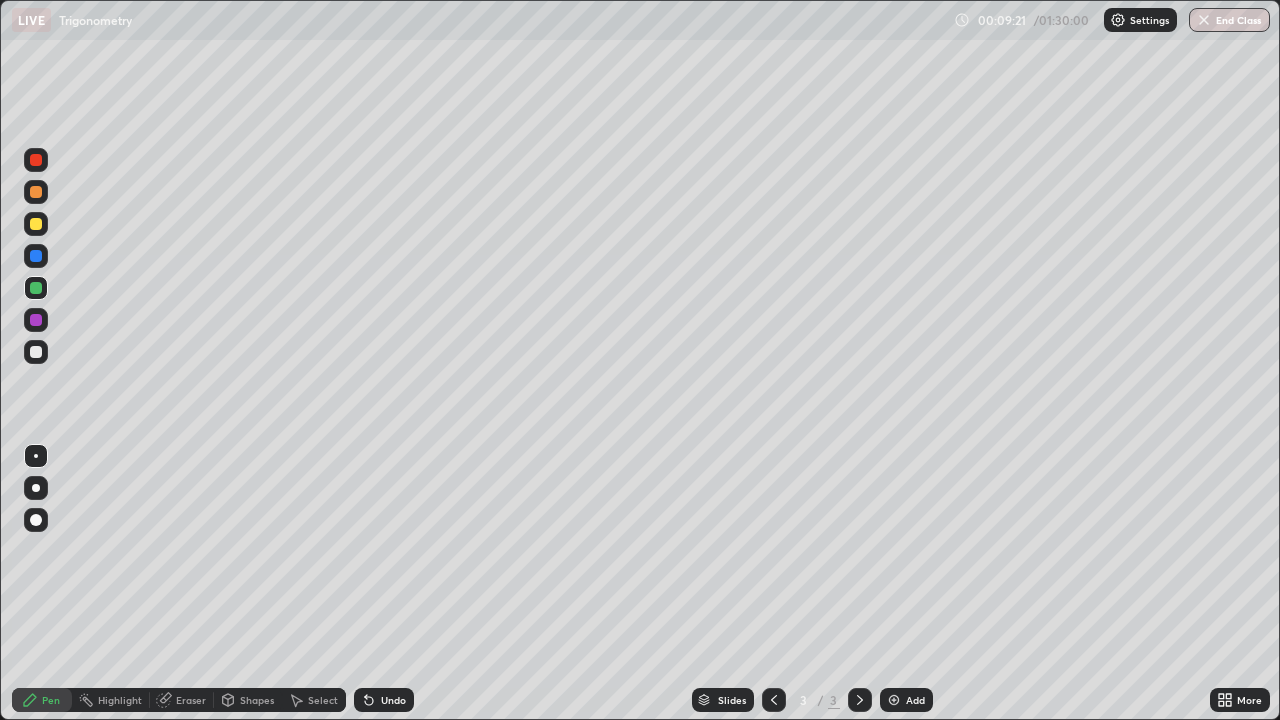click on "Eraser" at bounding box center (191, 700) 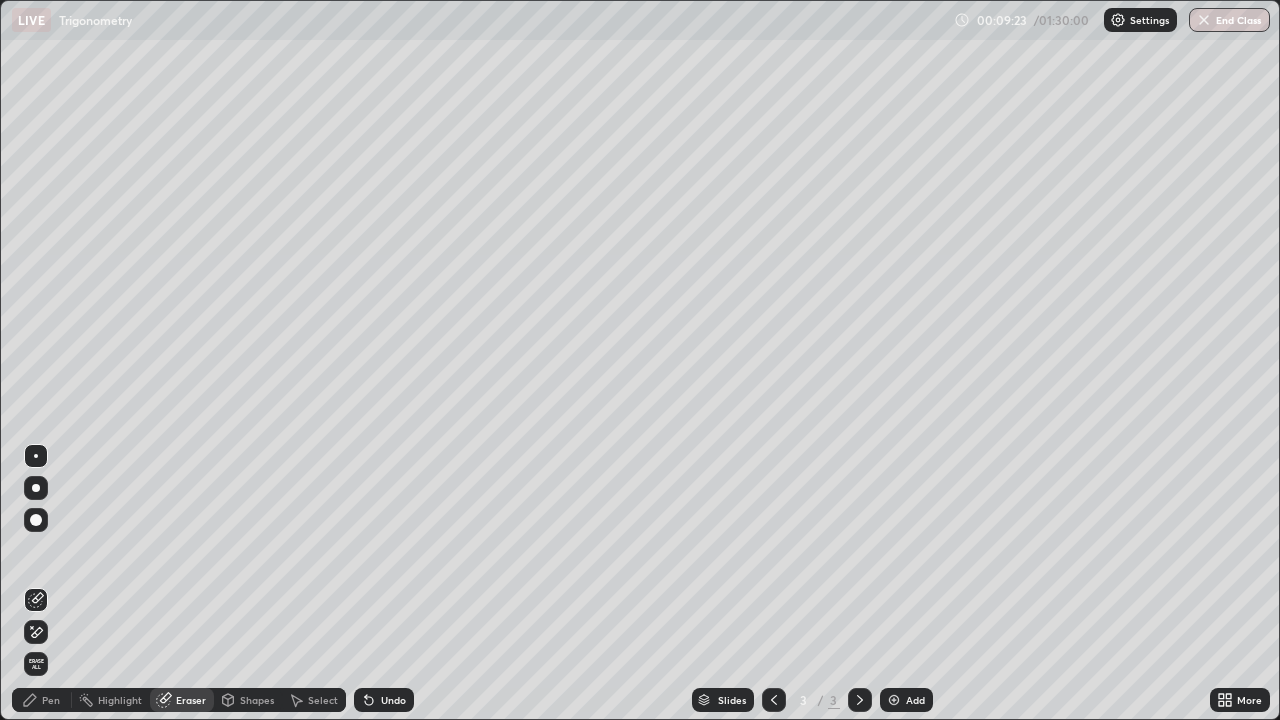 click on "Pen" at bounding box center (51, 700) 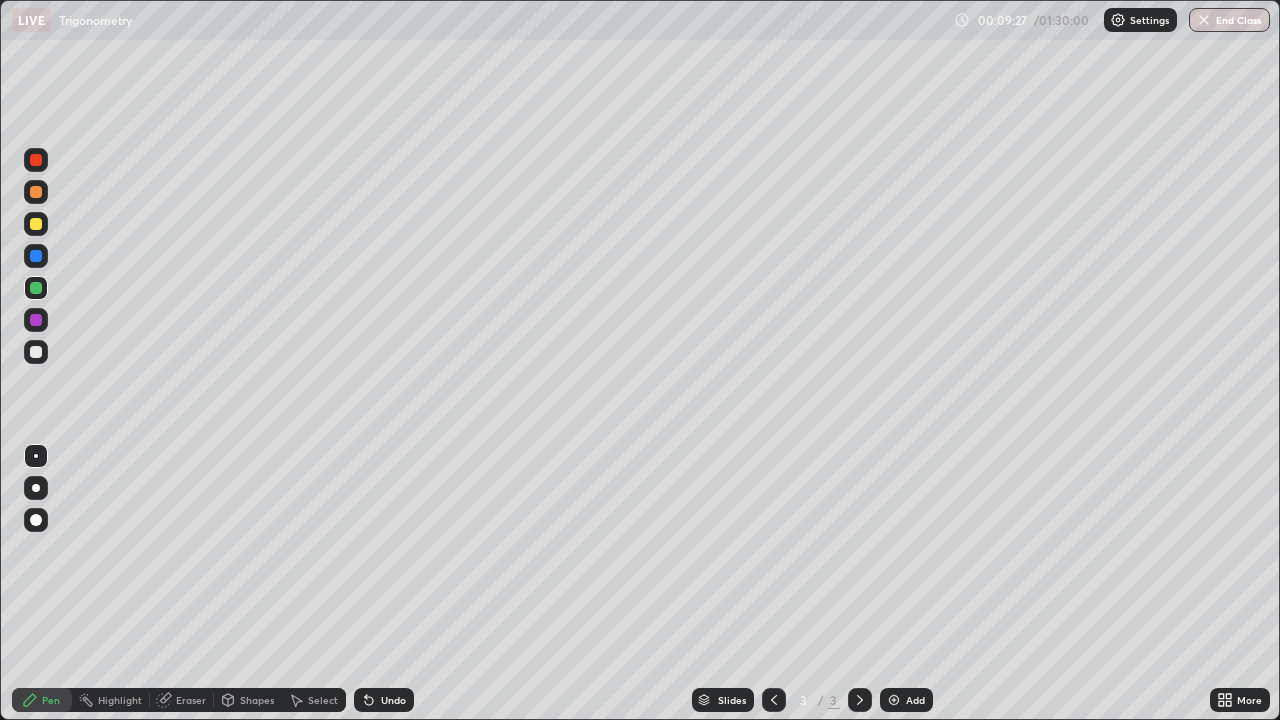 click on "Undo" at bounding box center (384, 700) 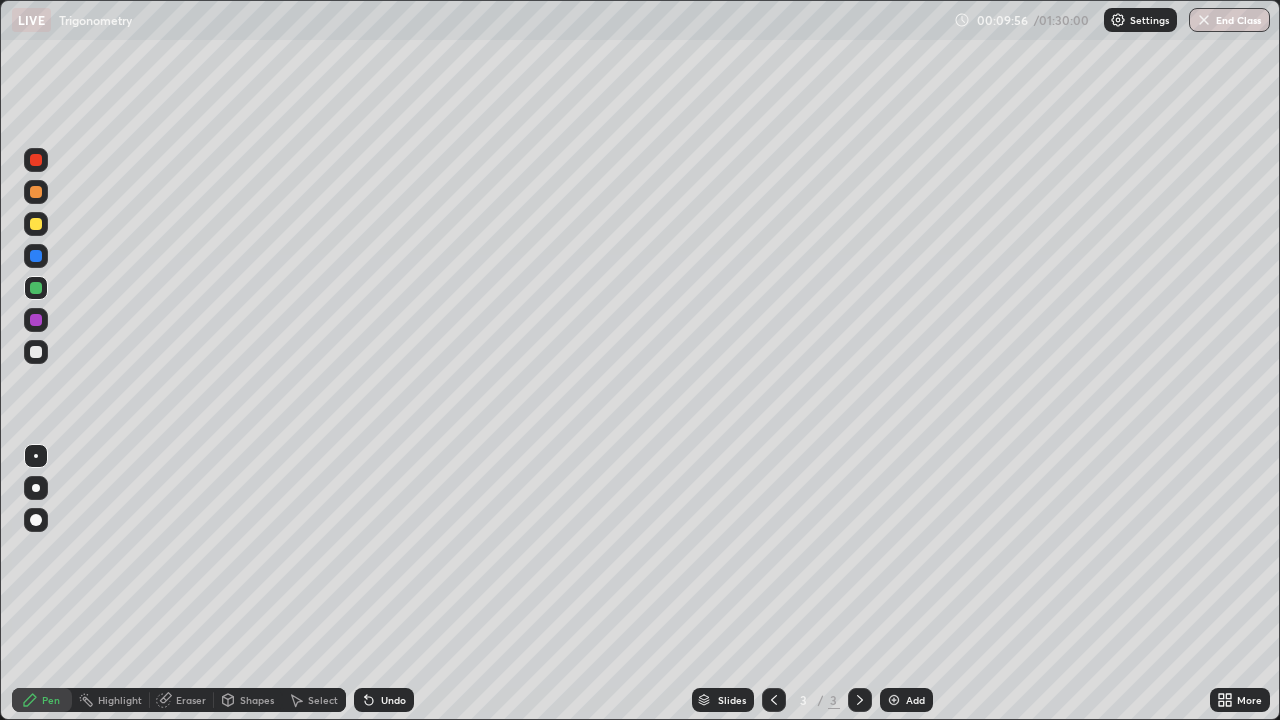click at bounding box center (36, 192) 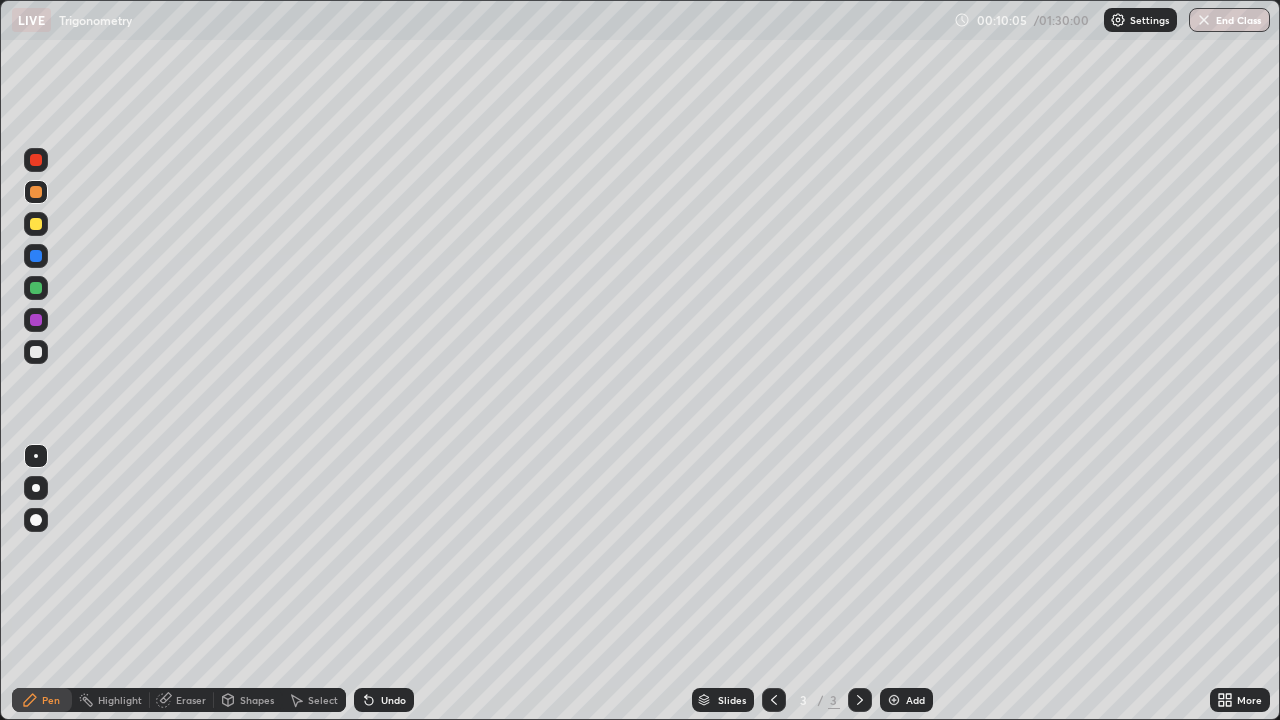 click at bounding box center [36, 288] 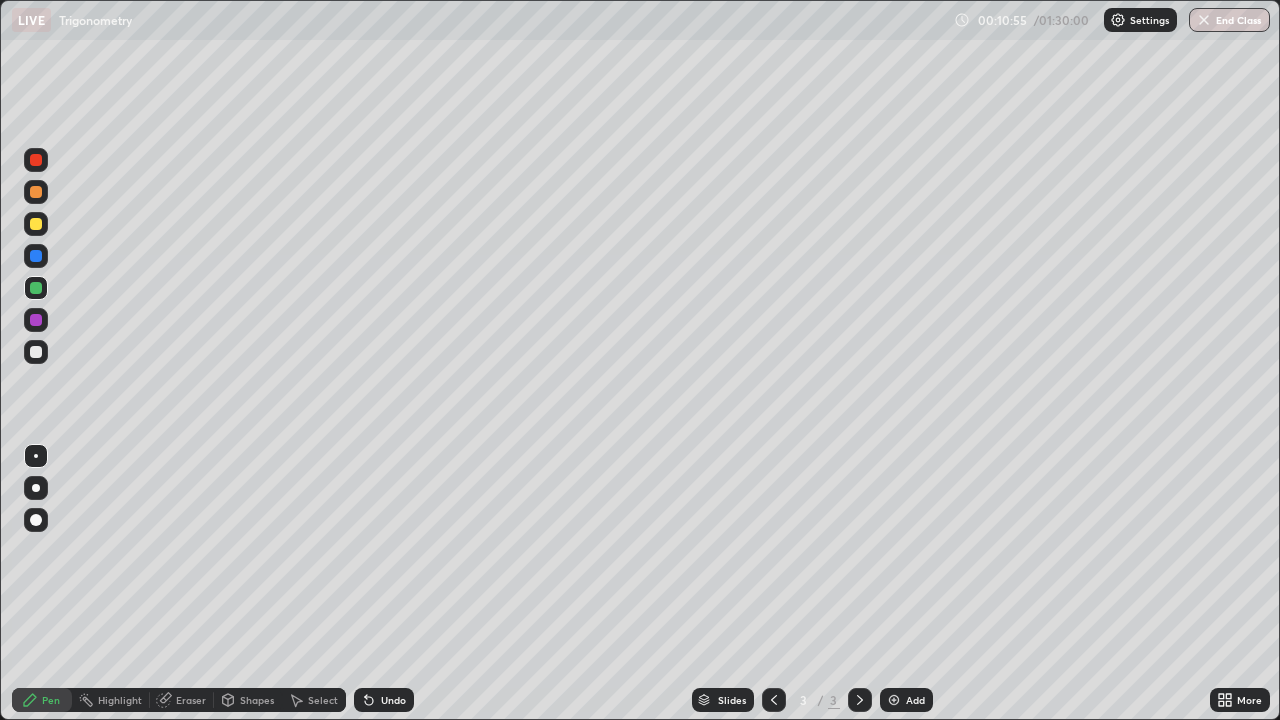 click at bounding box center (36, 320) 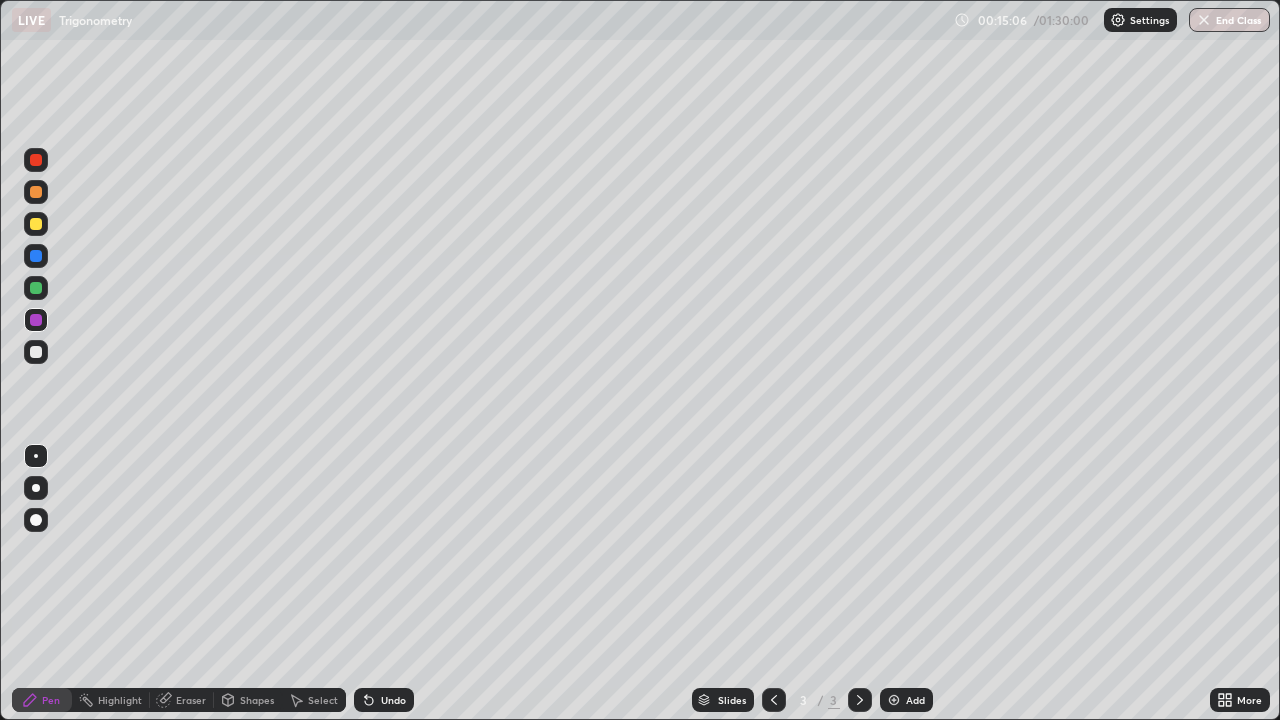 click on "Select" at bounding box center [323, 700] 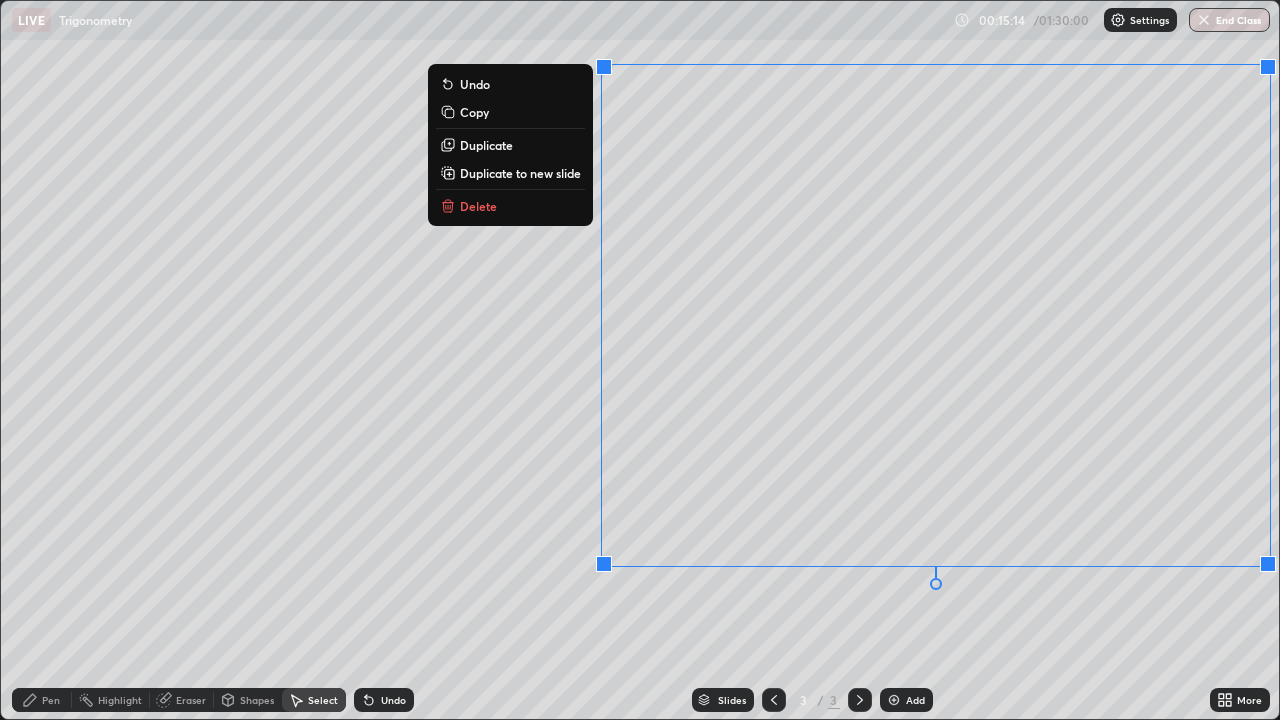 click on "Duplicate to new slide" at bounding box center [520, 173] 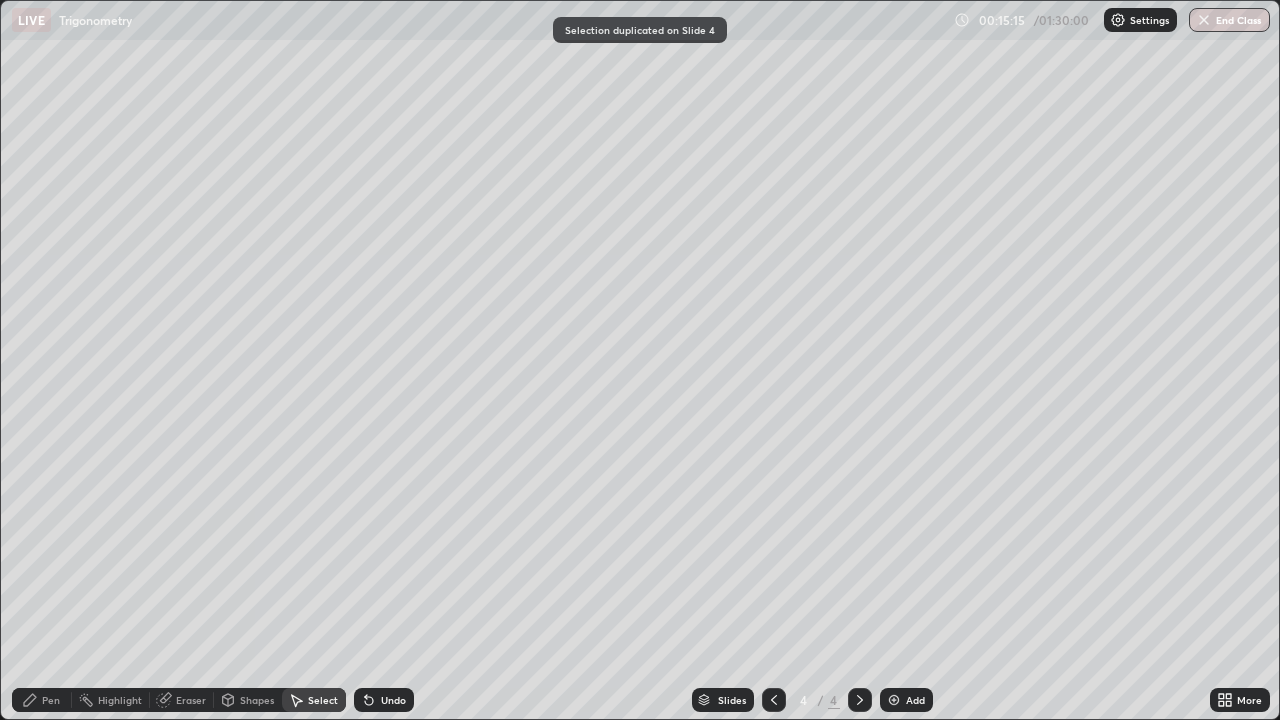 click on "0 ° Undo Copy Duplicate Duplicate to new slide Delete" at bounding box center (640, 360) 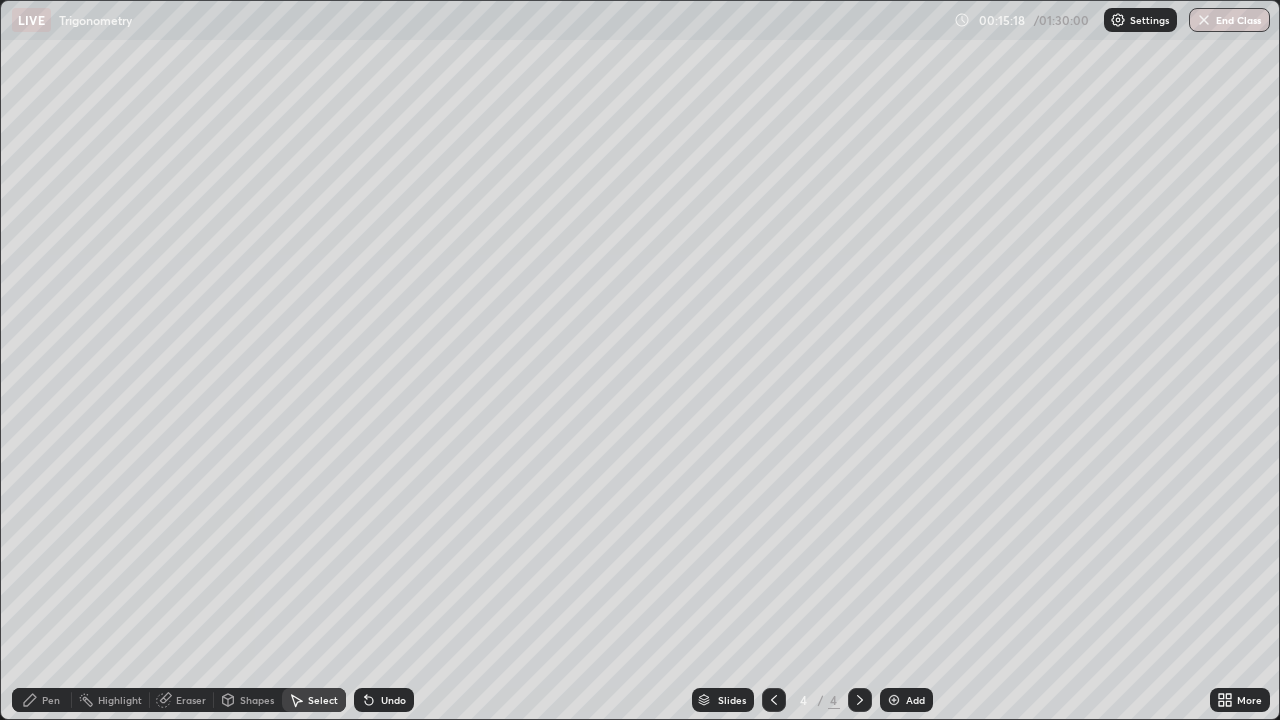 click on "Eraser" at bounding box center (191, 700) 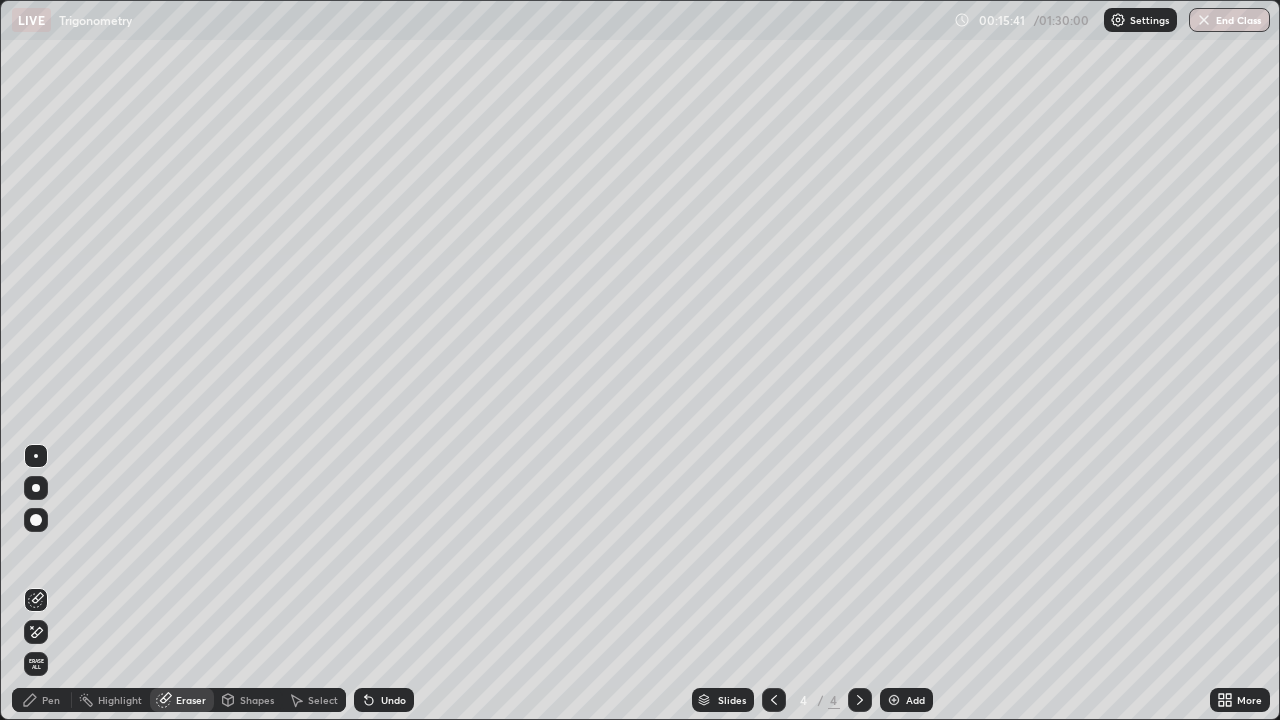 click on "Select" at bounding box center [323, 700] 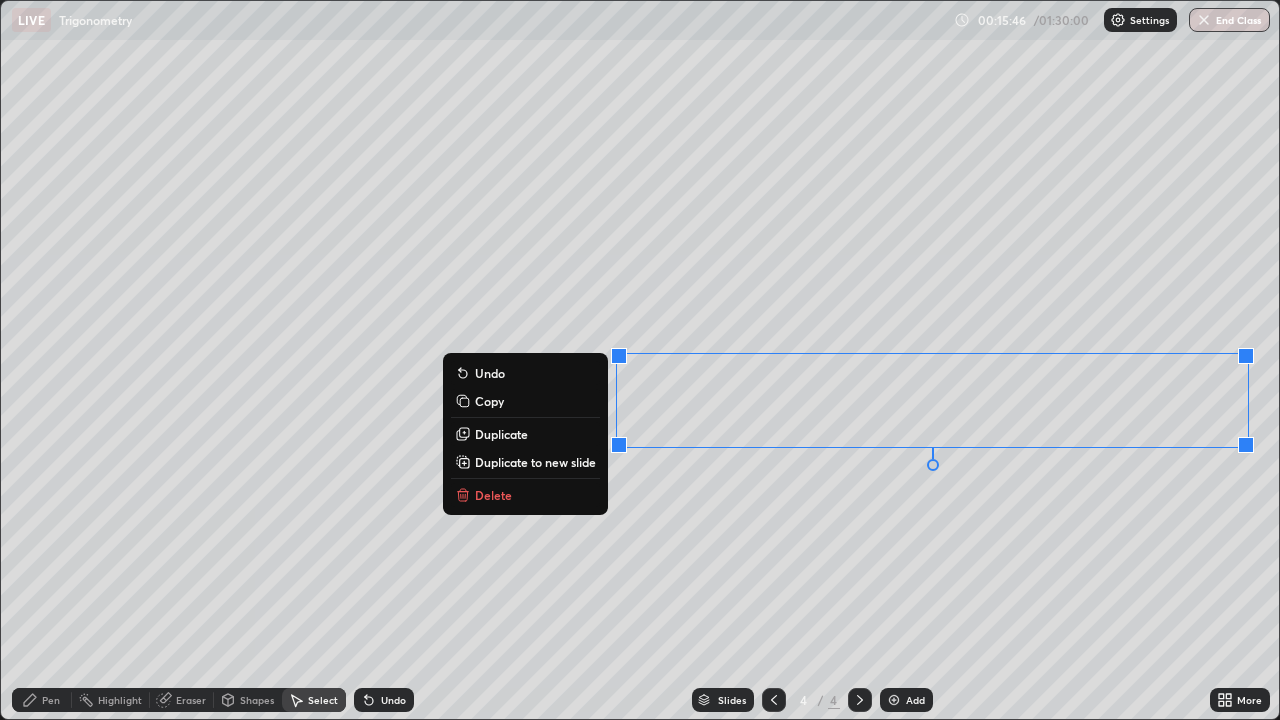 click on "Delete" at bounding box center (493, 495) 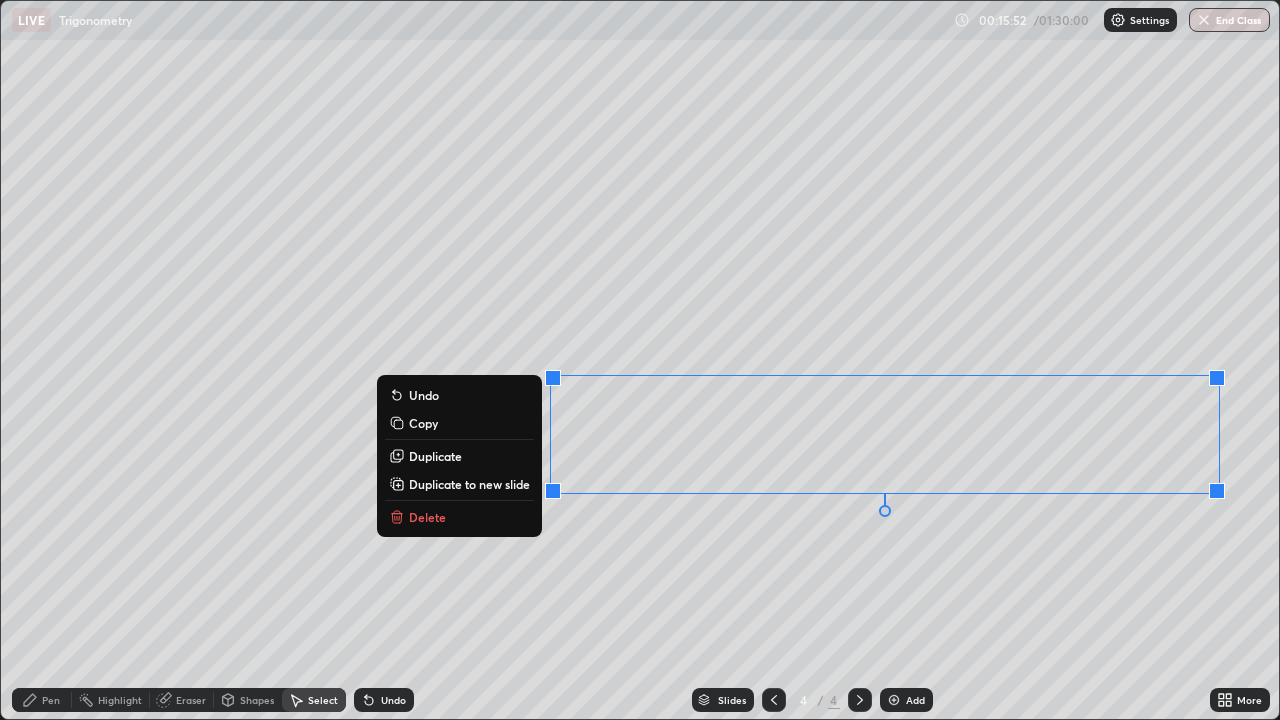 click on "0 ° Undo Copy Duplicate Duplicate to new slide Delete" at bounding box center [640, 360] 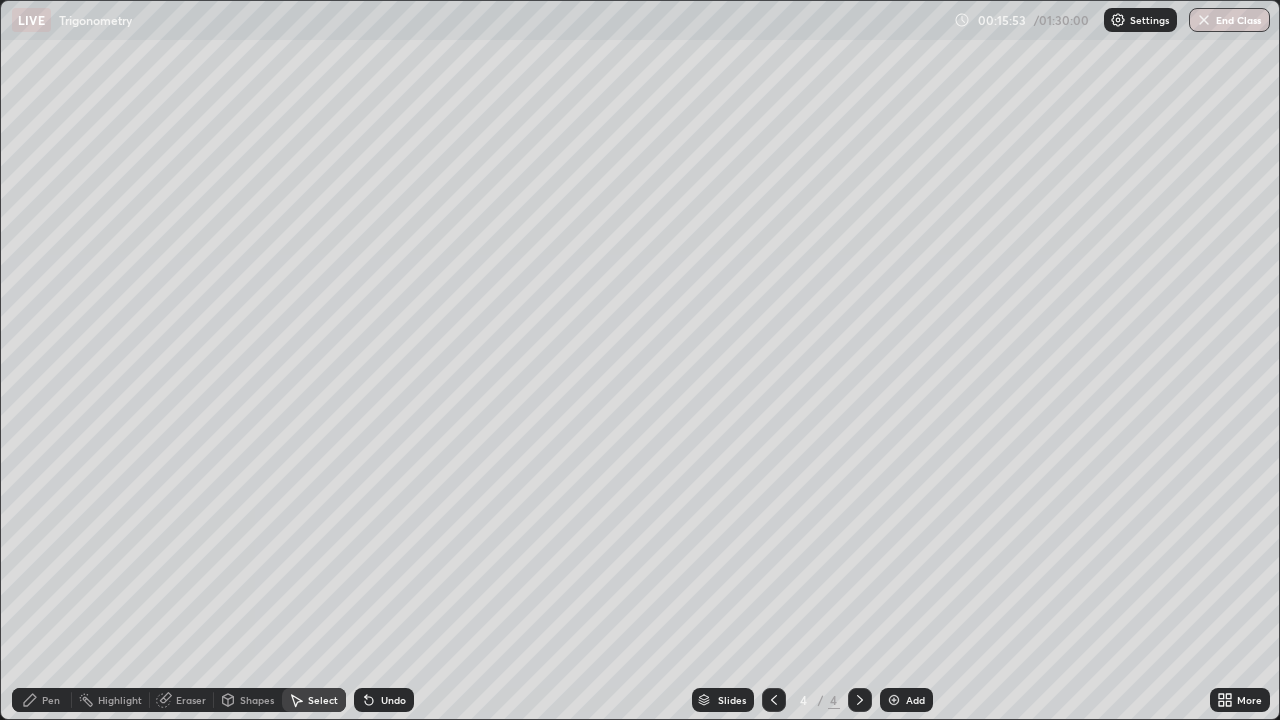 click on "Eraser" at bounding box center (182, 700) 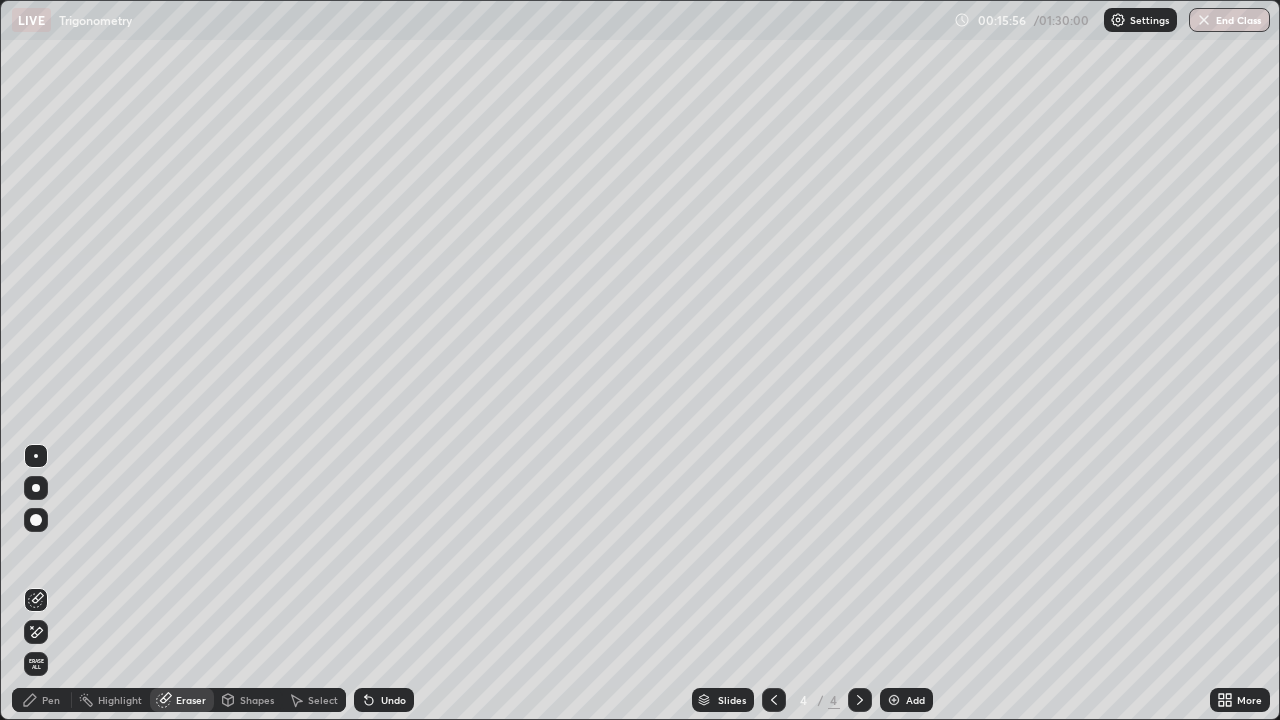 click on "Pen" at bounding box center (42, 700) 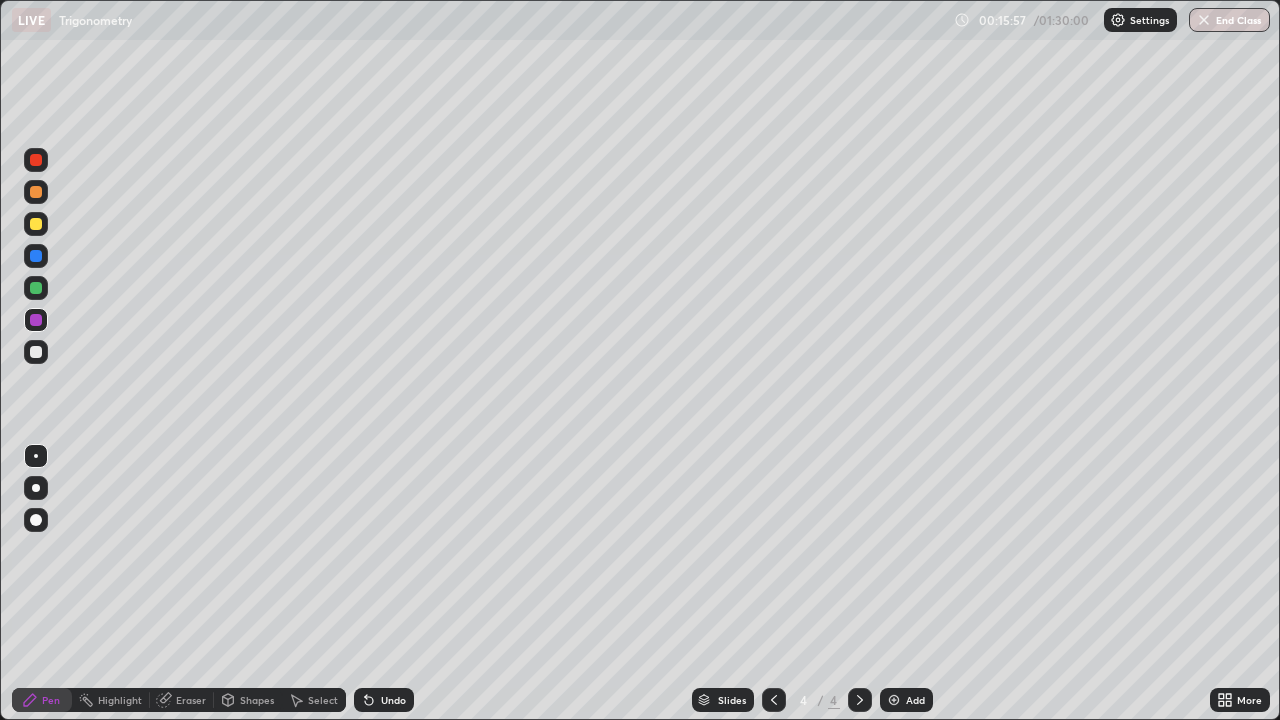 click at bounding box center [36, 288] 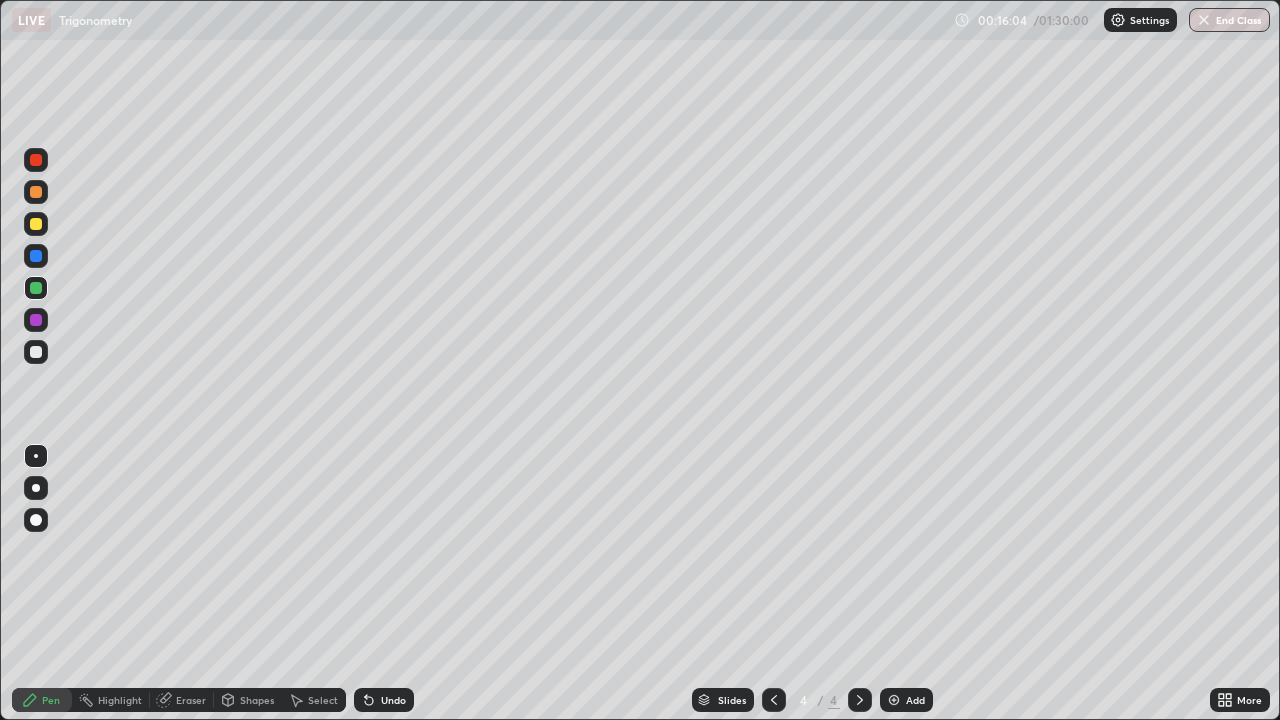 click on "Select" at bounding box center (323, 700) 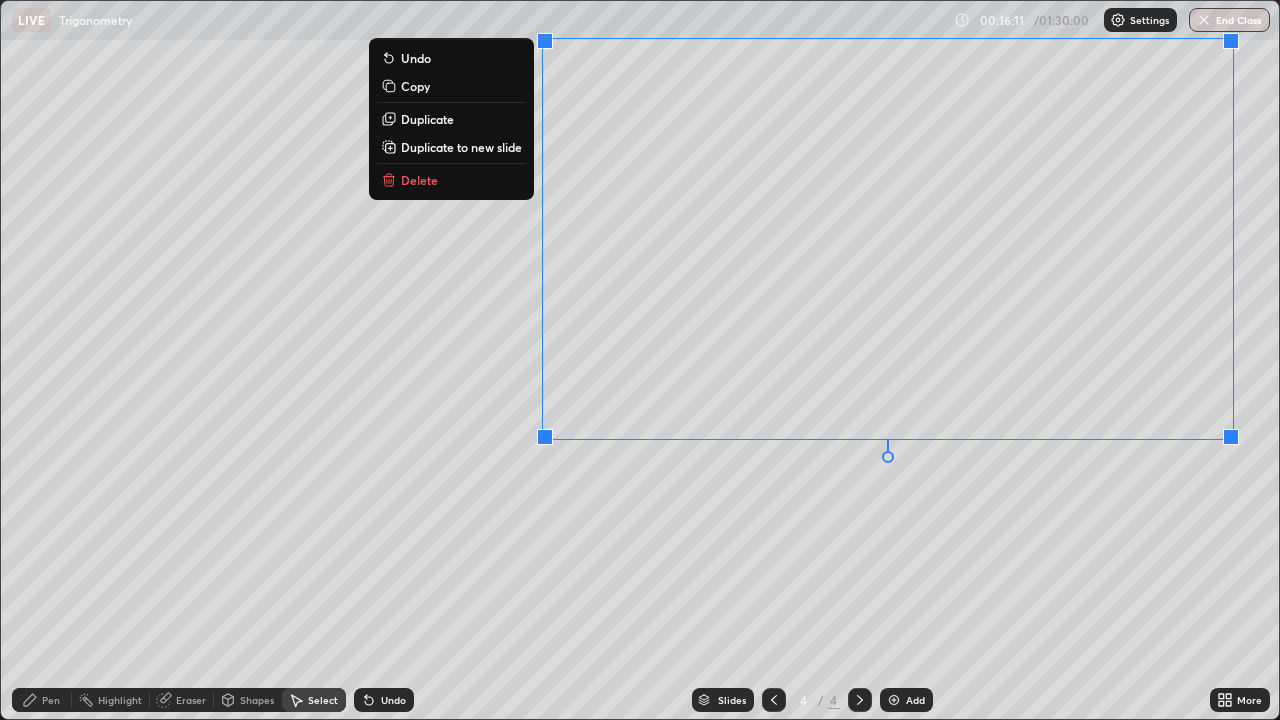 click on "Undo" at bounding box center [393, 700] 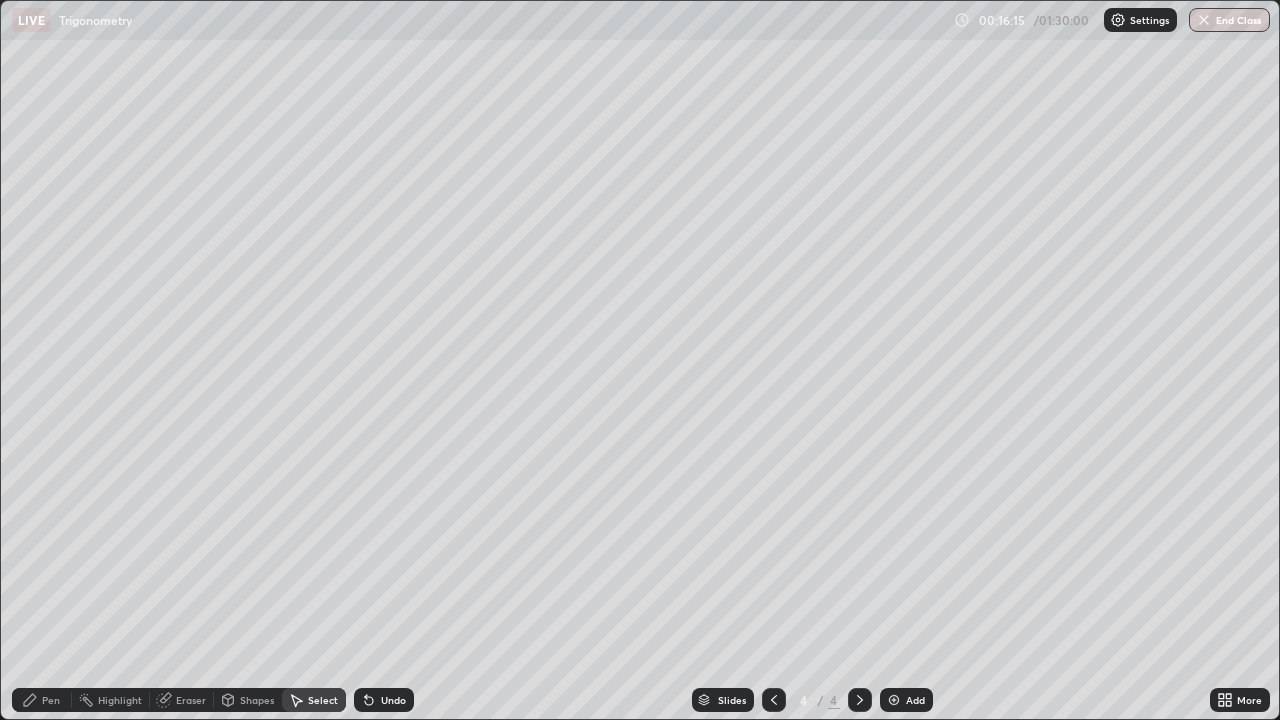click on "Pen" at bounding box center (51, 700) 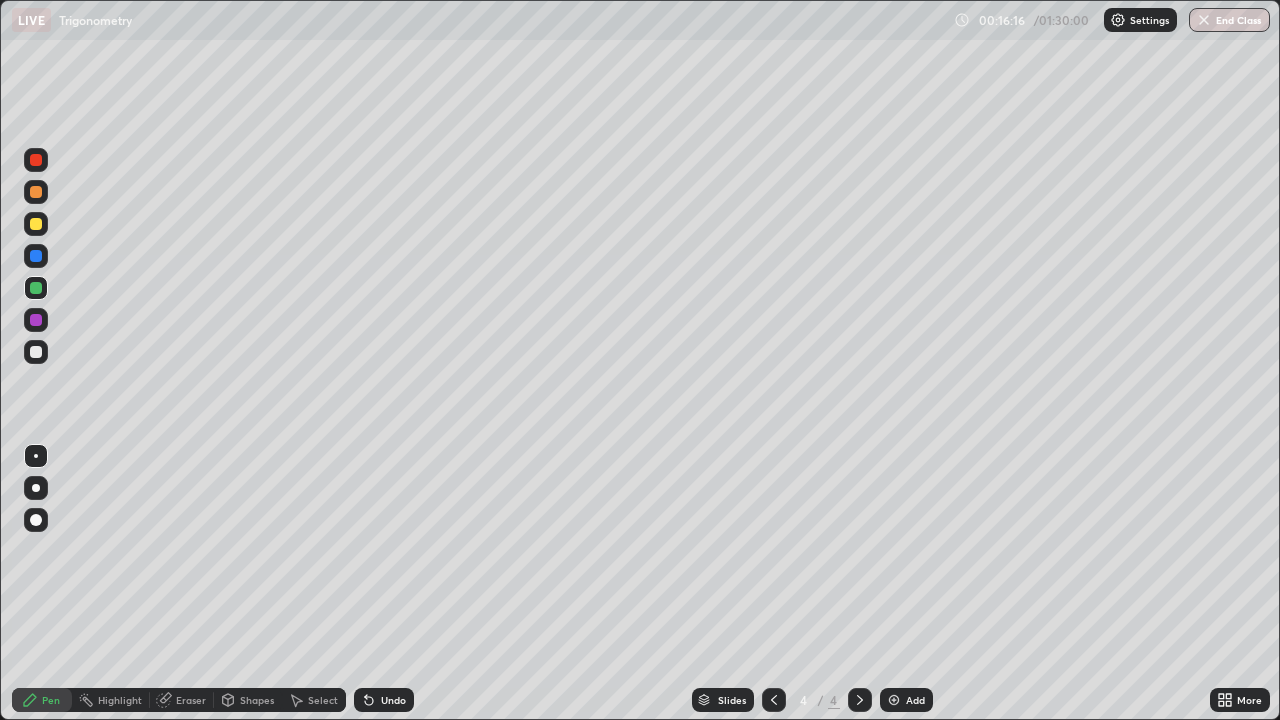 click at bounding box center [36, 352] 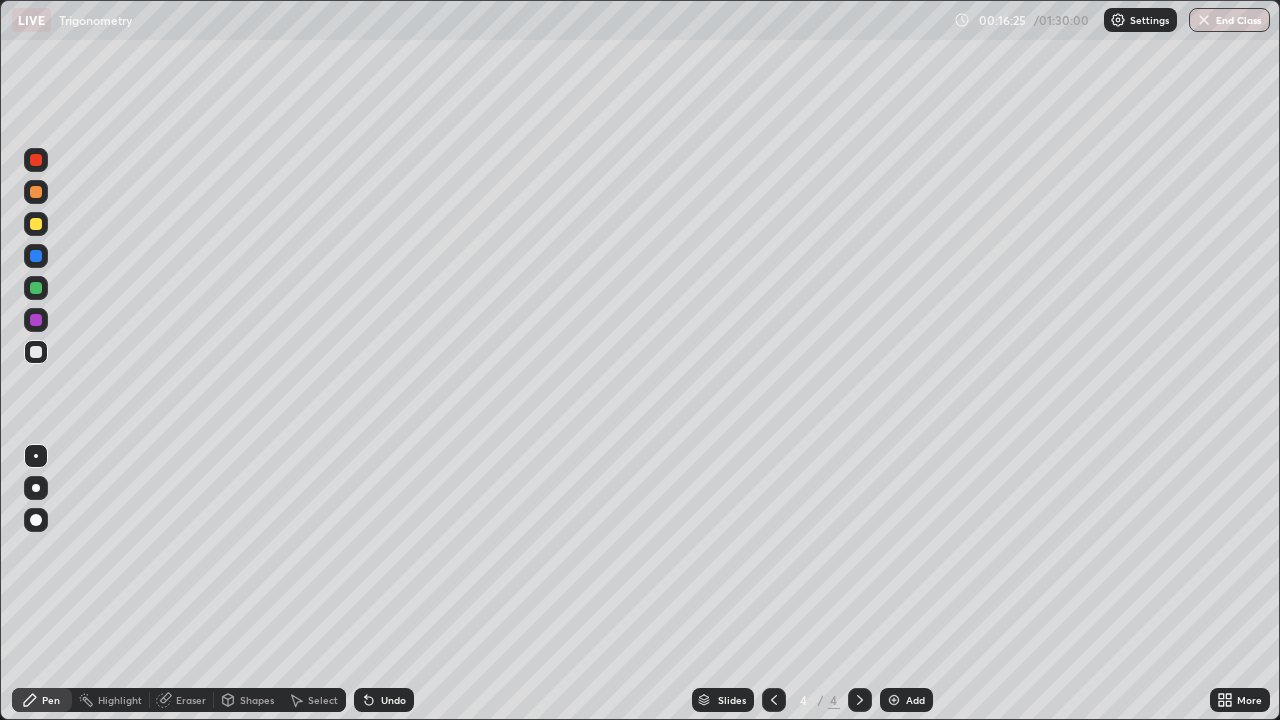 click on "Shapes" at bounding box center (257, 700) 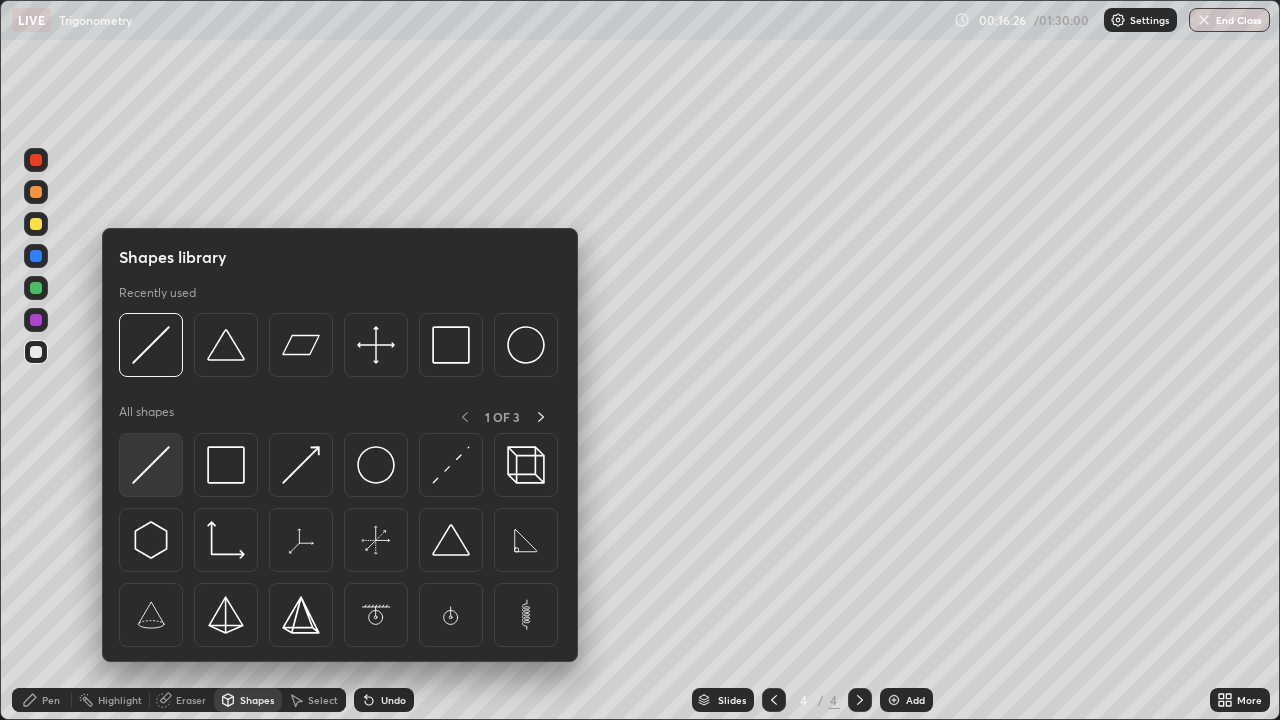 click at bounding box center (151, 465) 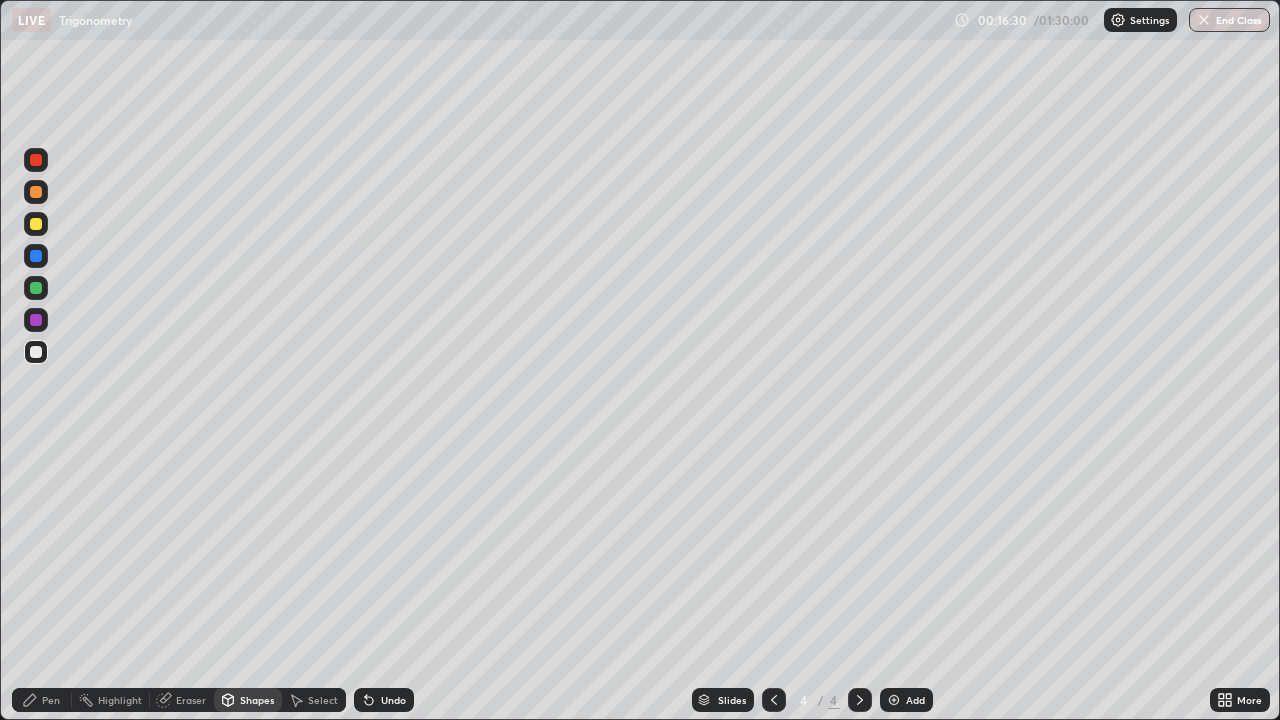 click on "Pen" at bounding box center (51, 700) 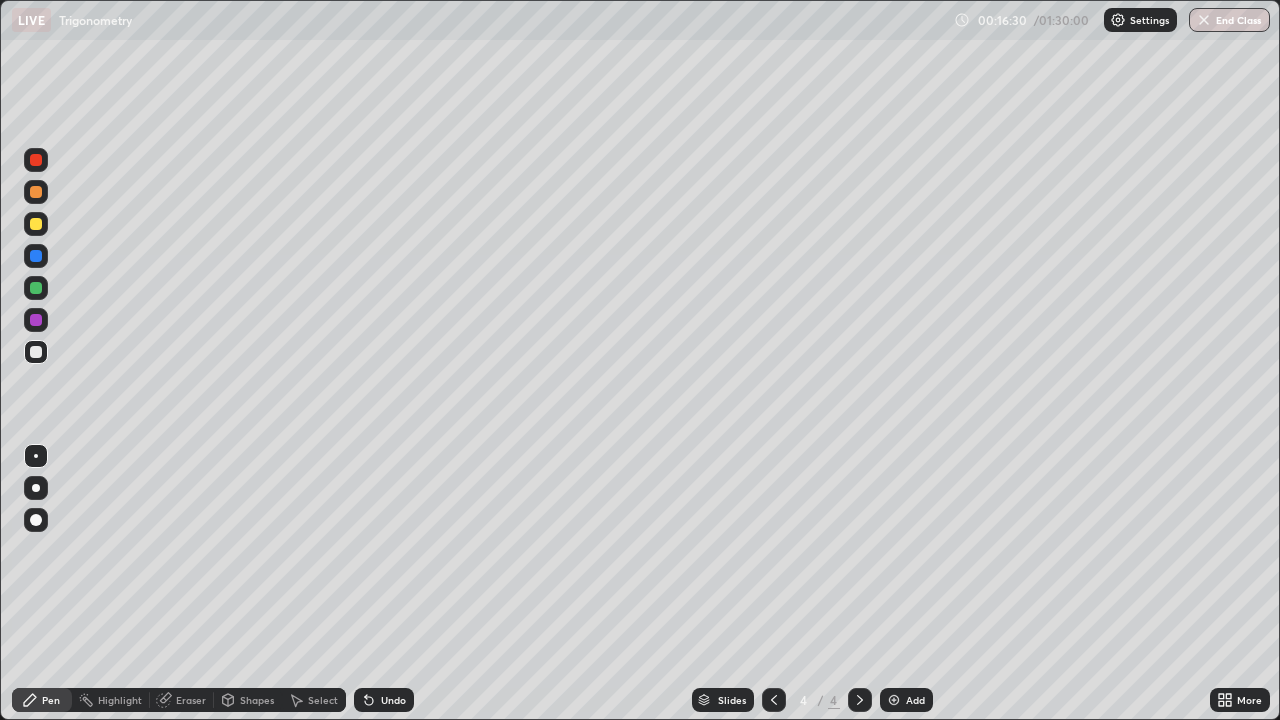 click at bounding box center (36, 224) 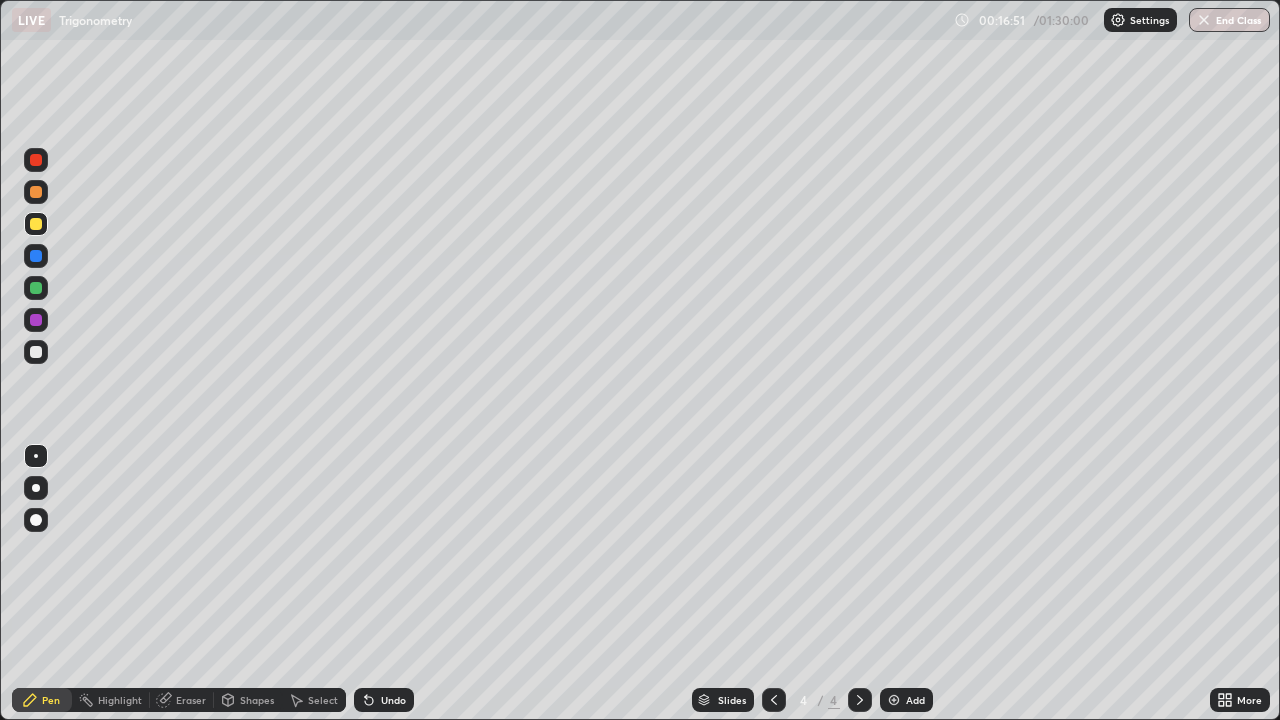 click on "Select" at bounding box center (323, 700) 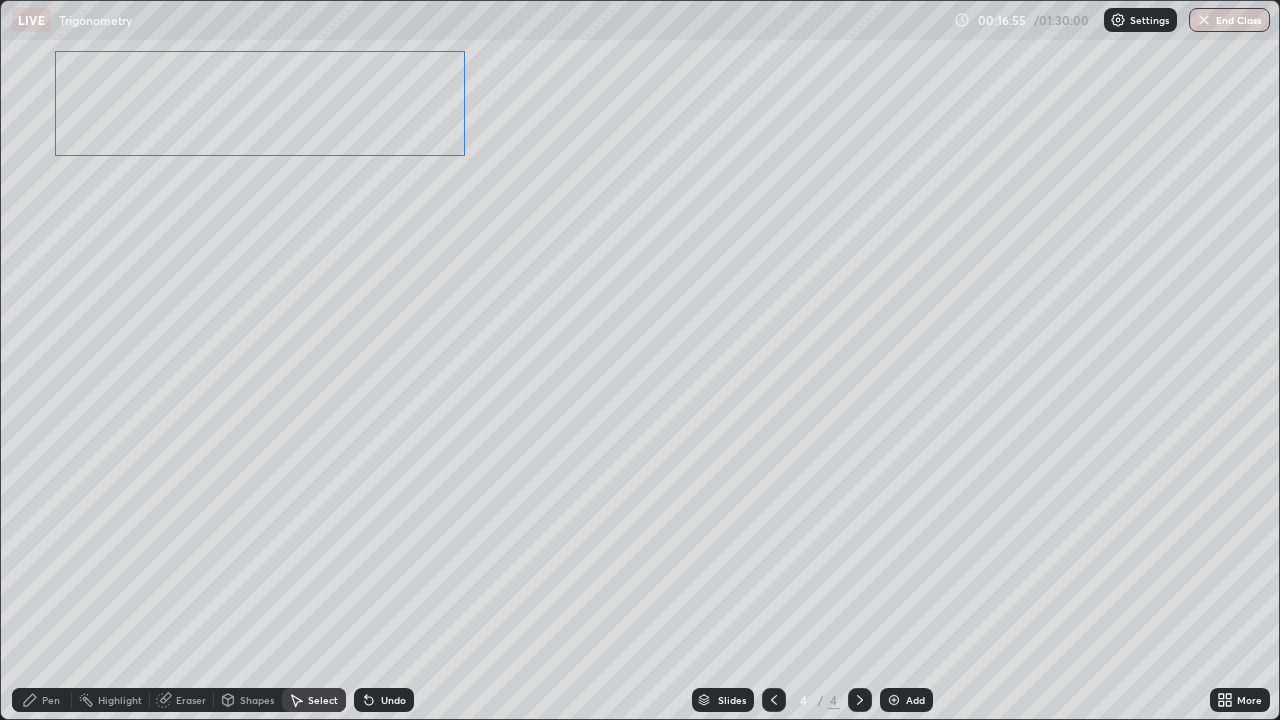 click on "0 ° Undo Copy Duplicate Duplicate to new slide Delete" at bounding box center (640, 360) 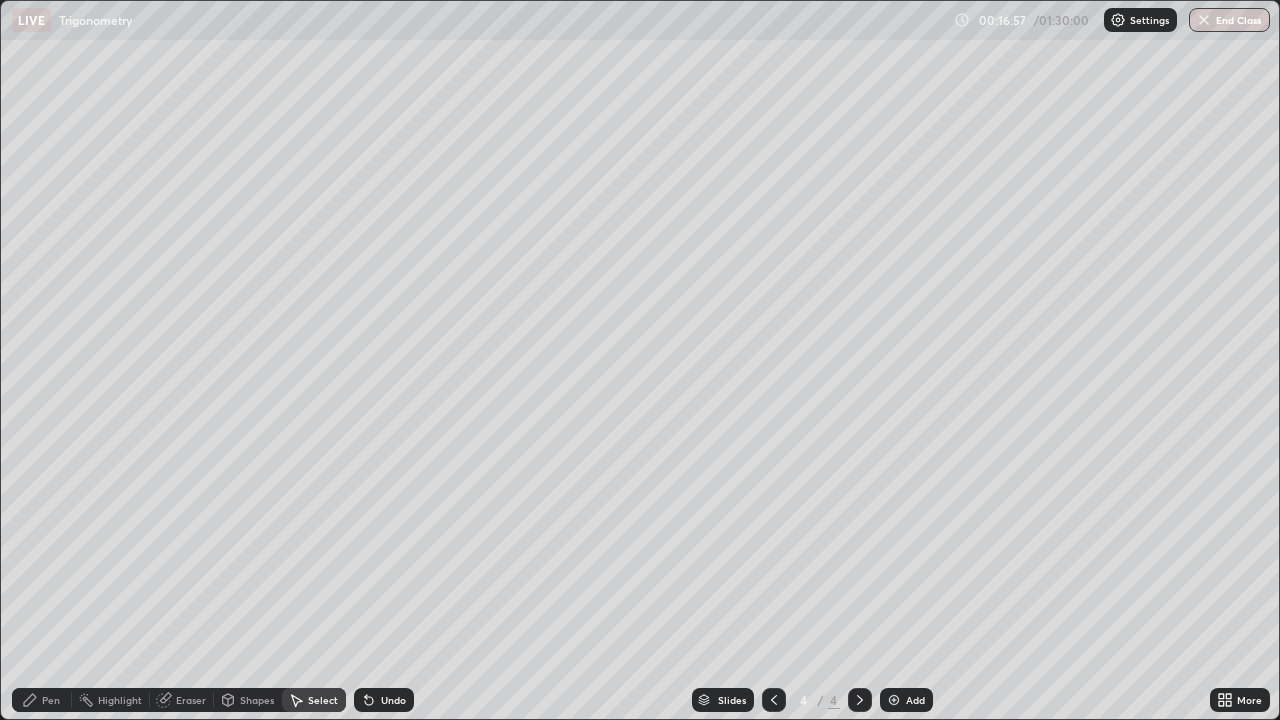 click on "Pen" at bounding box center [42, 700] 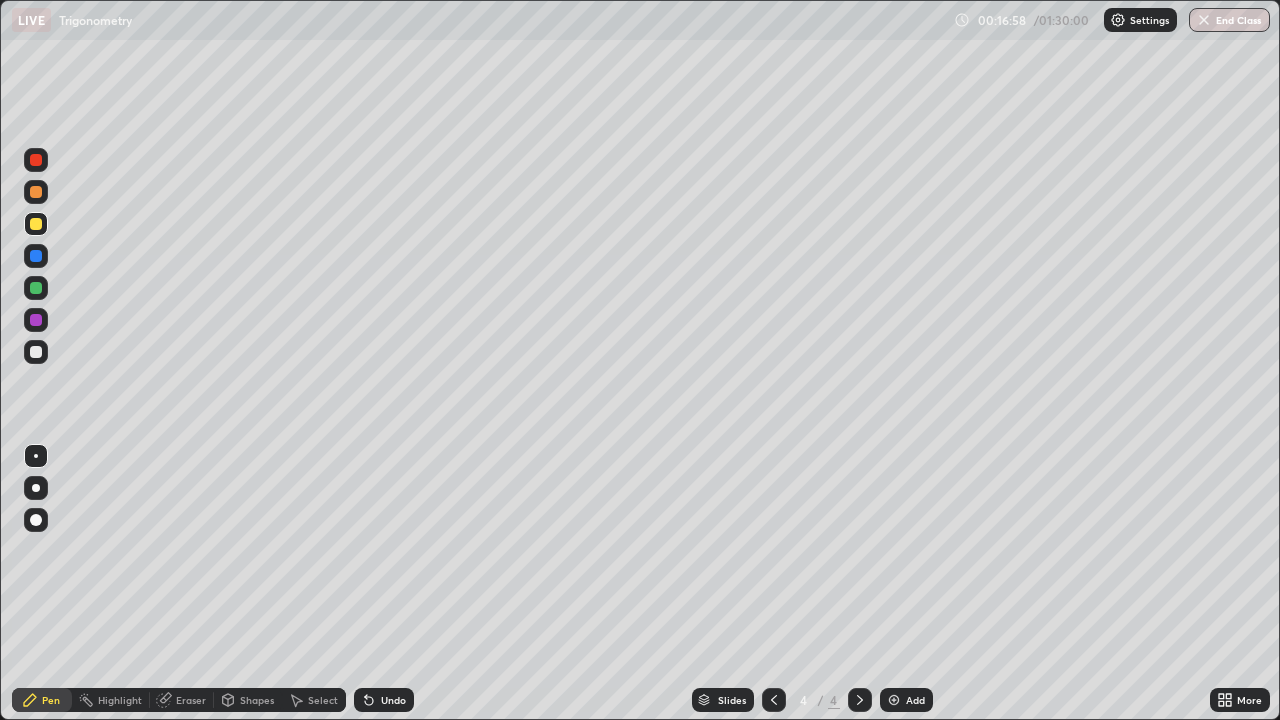 click on "Shapes" at bounding box center [257, 700] 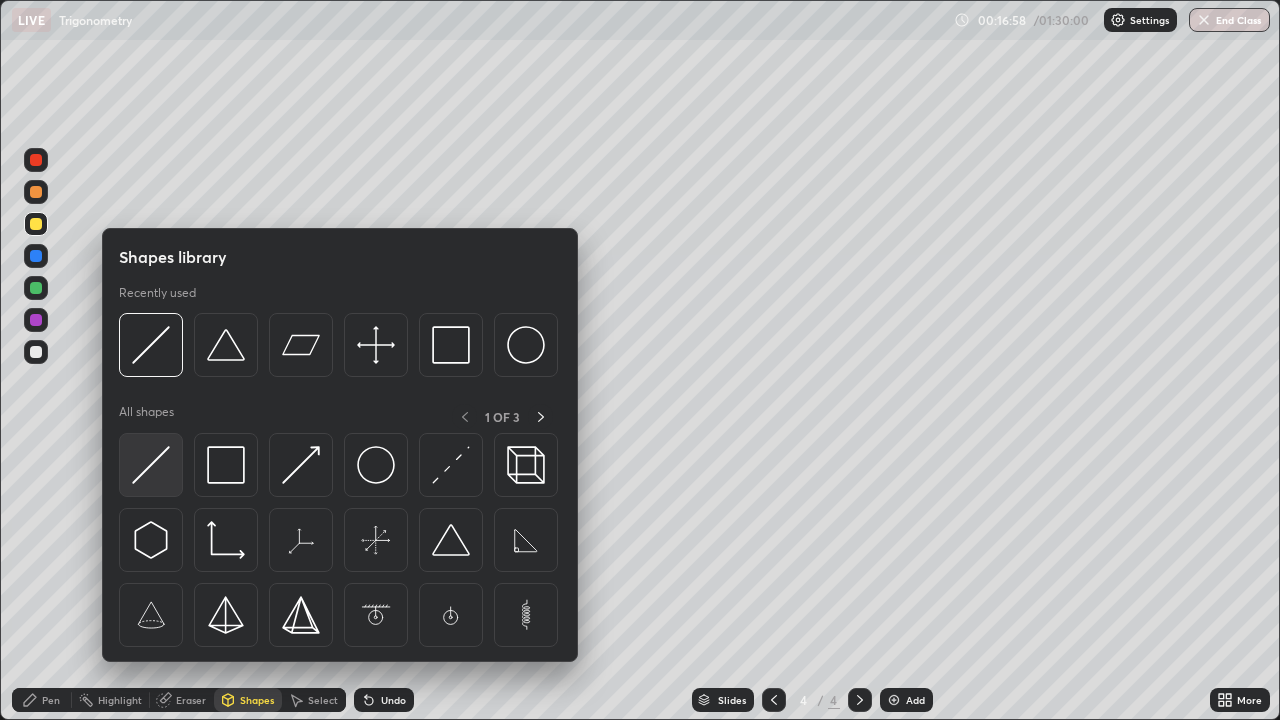 click at bounding box center (151, 465) 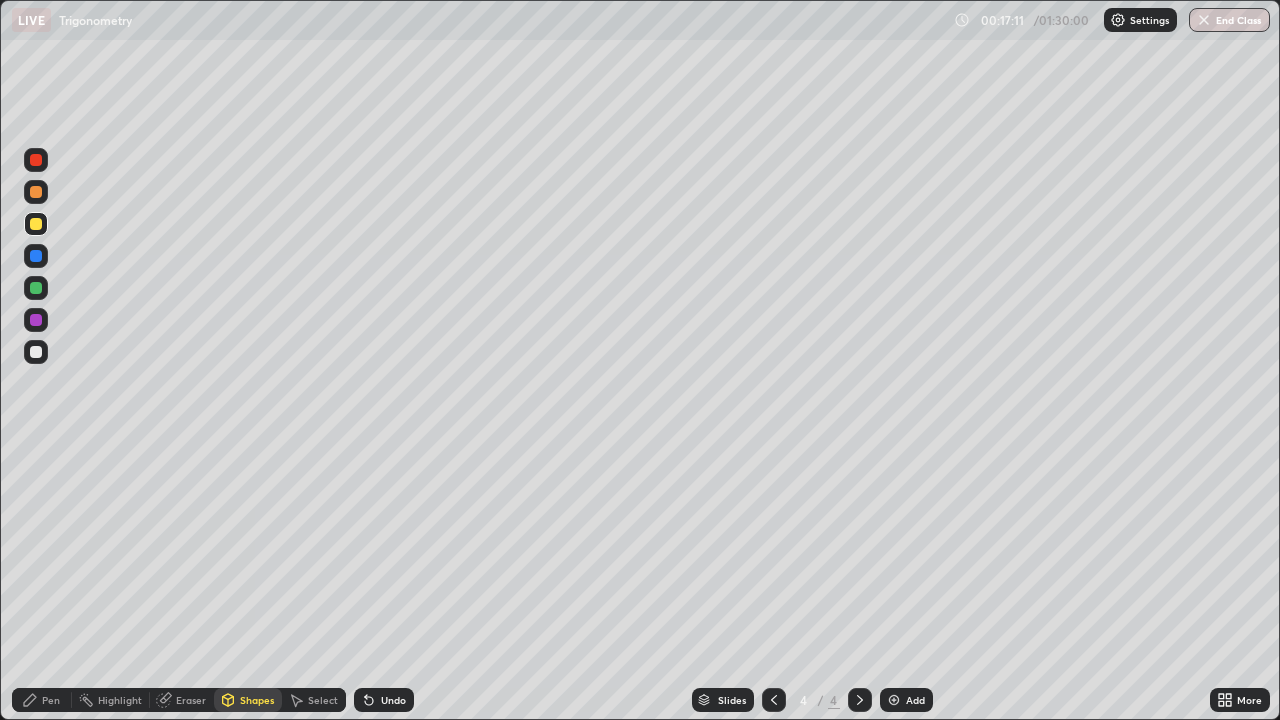 click at bounding box center (36, 352) 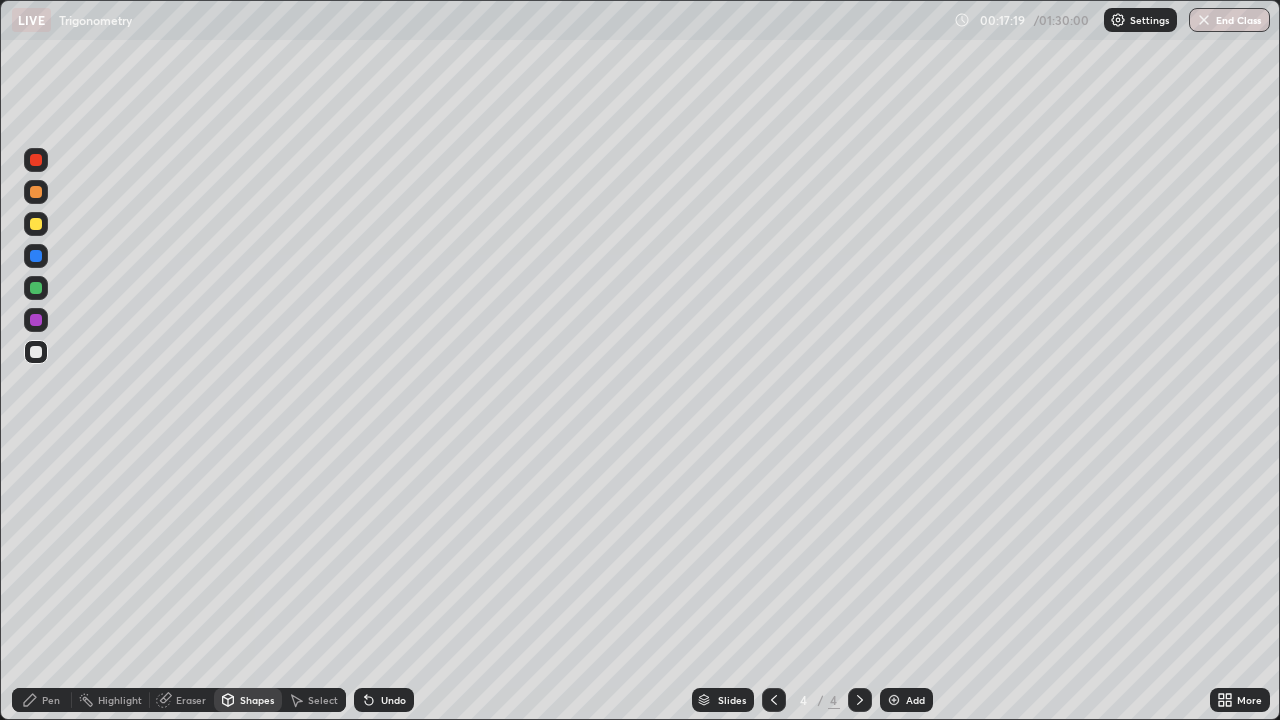click on "Undo" at bounding box center [384, 700] 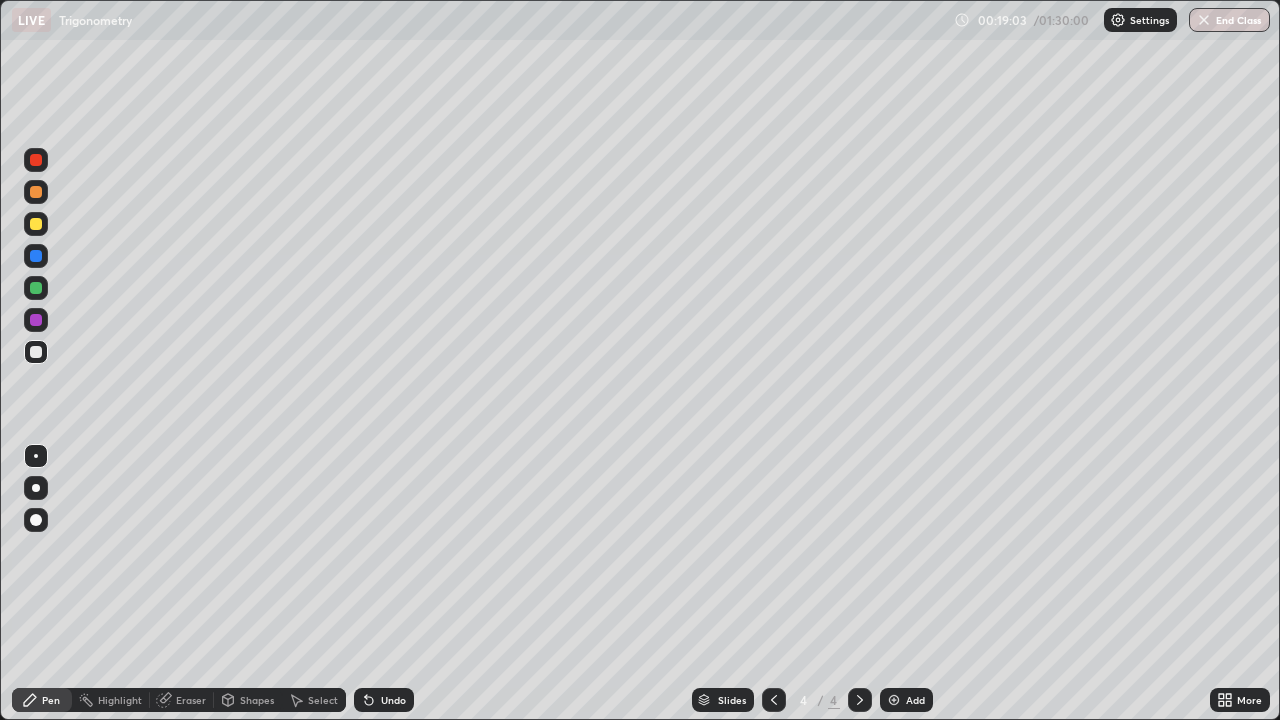 click at bounding box center [36, 224] 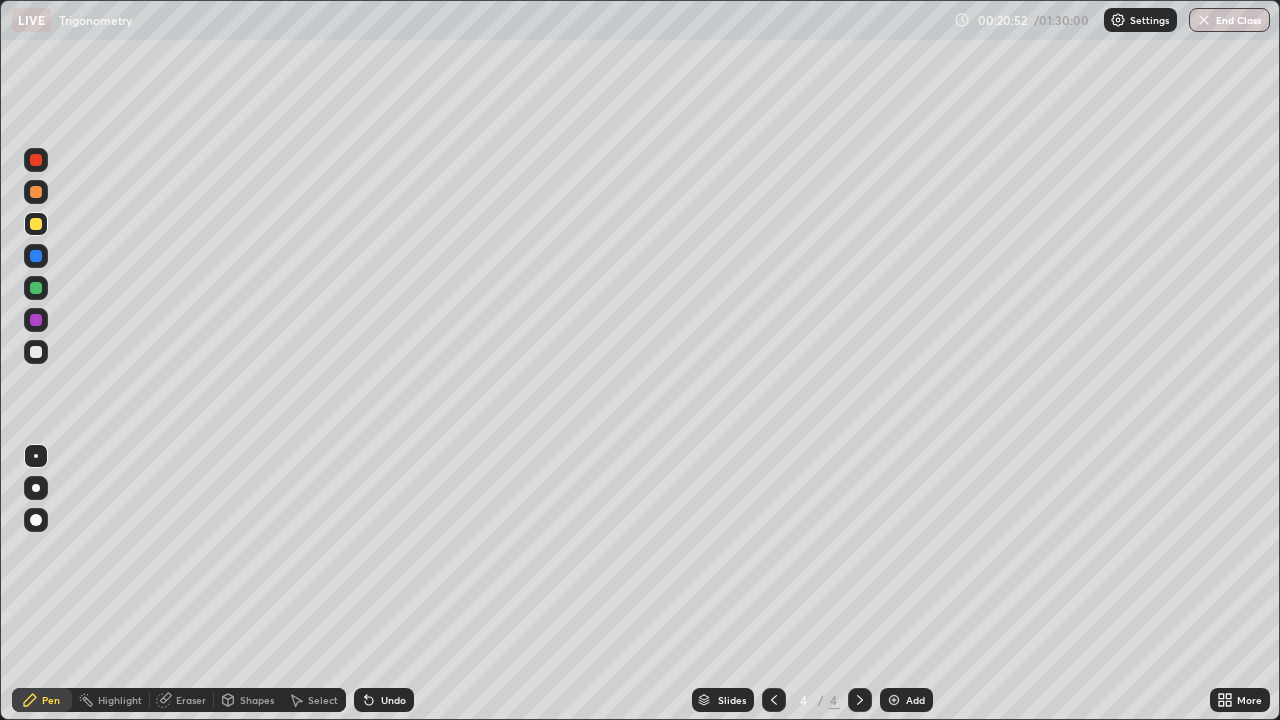 click on "Eraser" at bounding box center (191, 700) 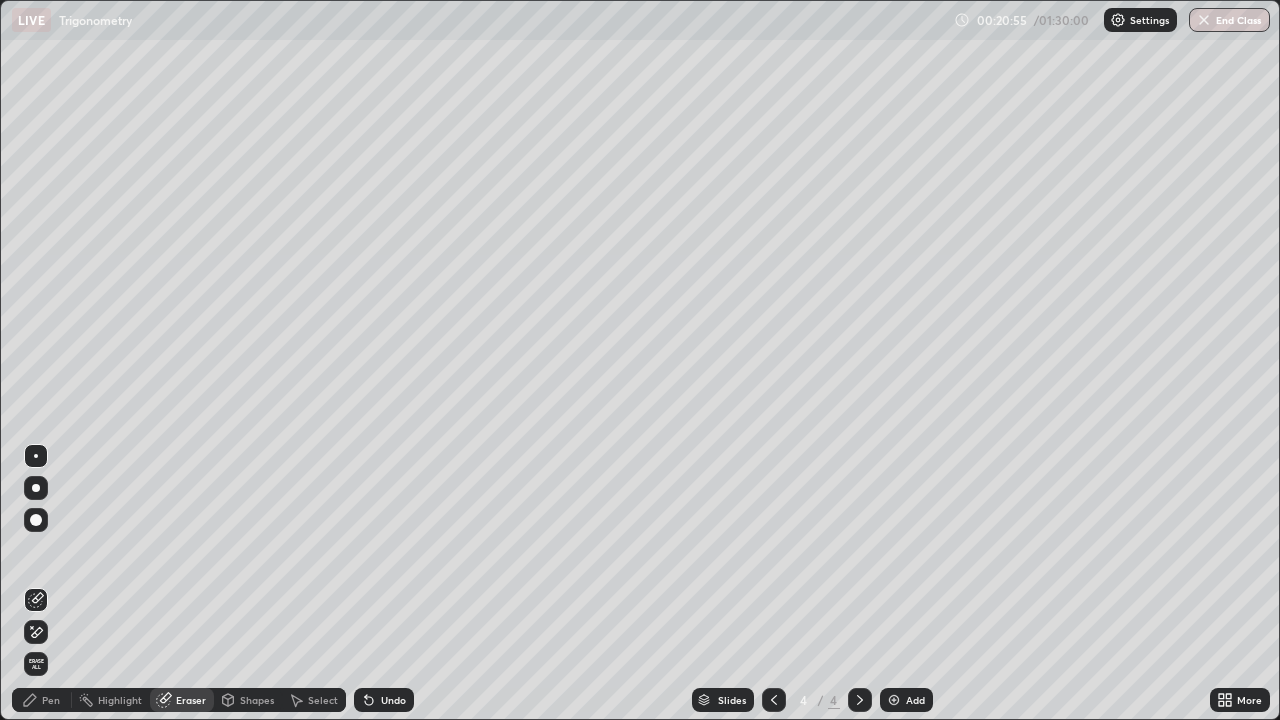 click 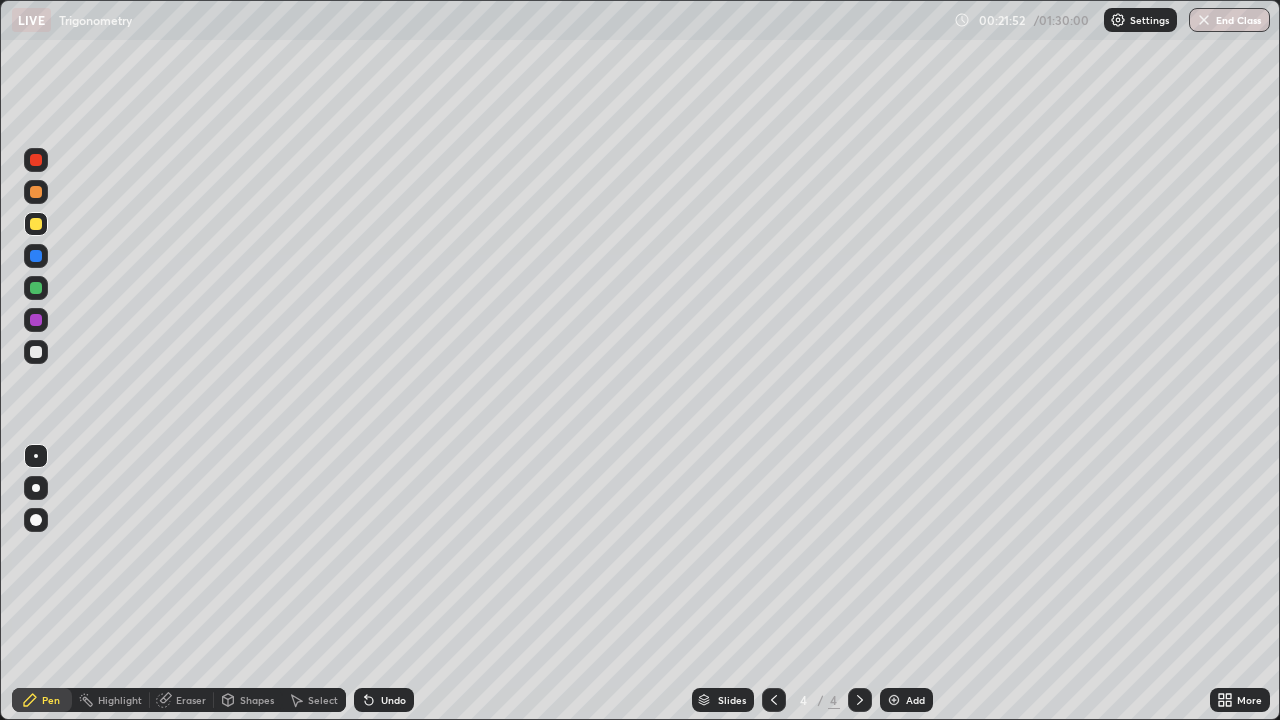 click at bounding box center (36, 352) 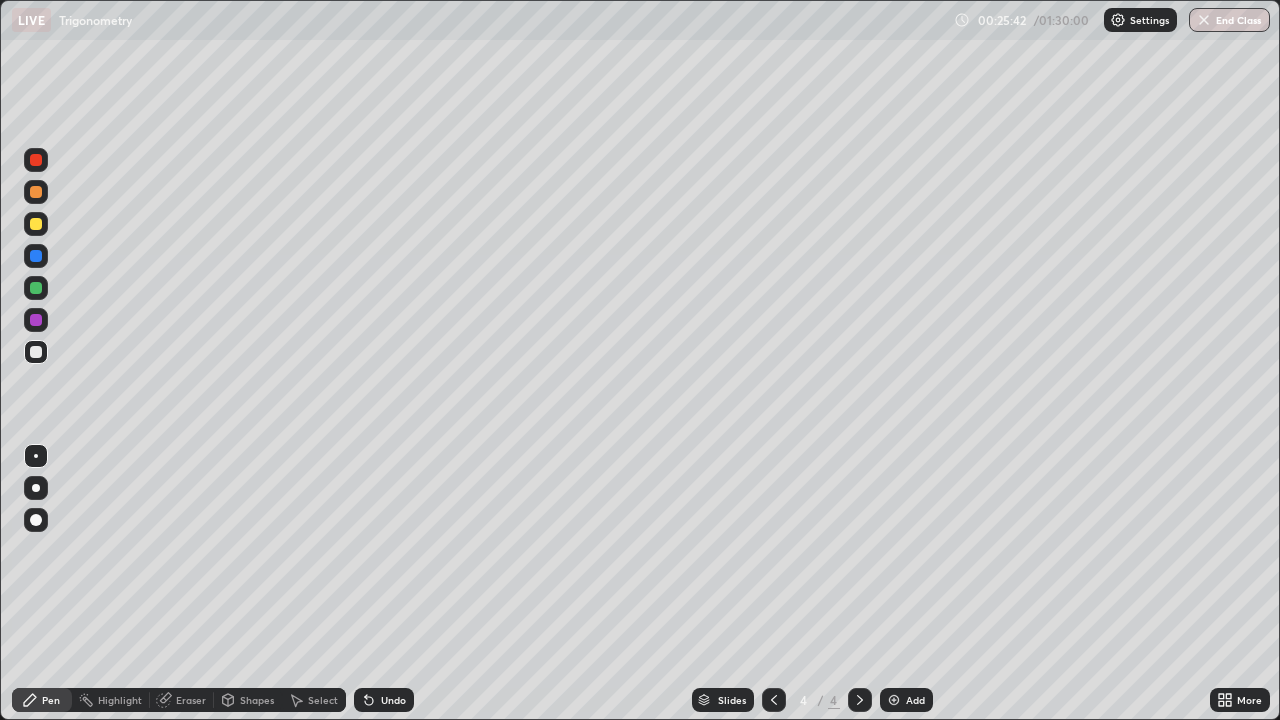 click at bounding box center [36, 160] 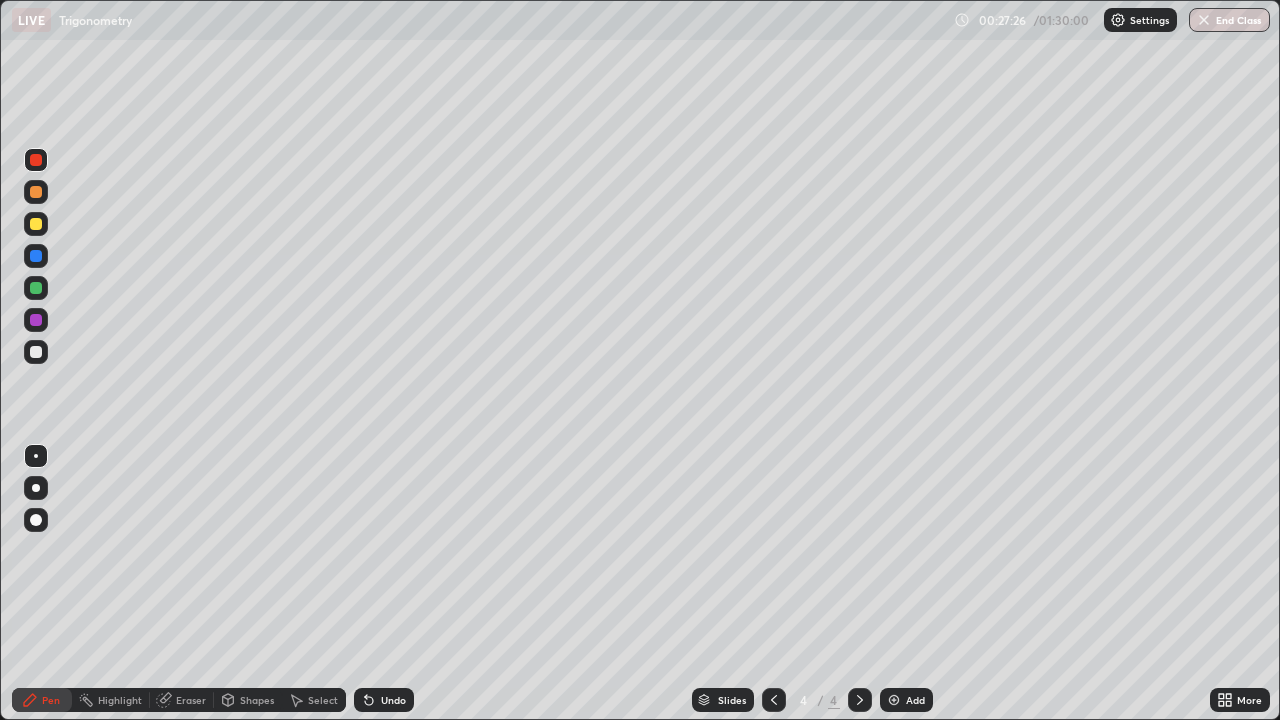 click at bounding box center [894, 700] 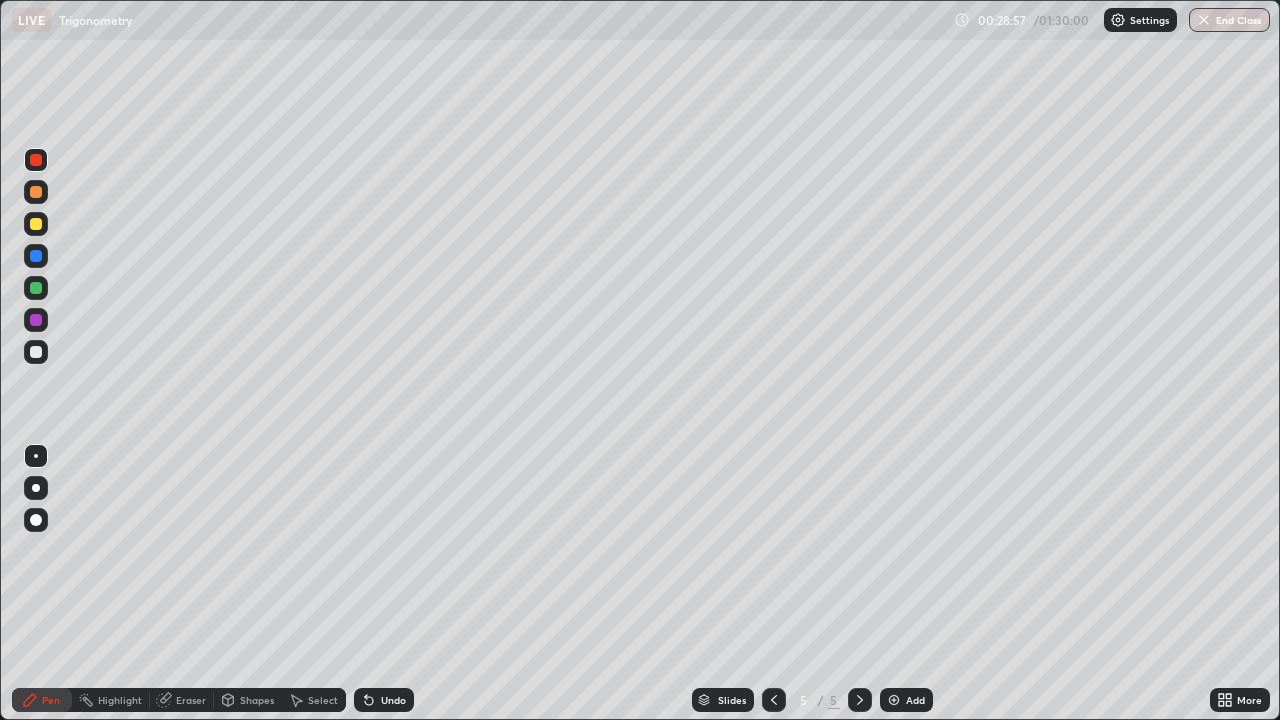 click 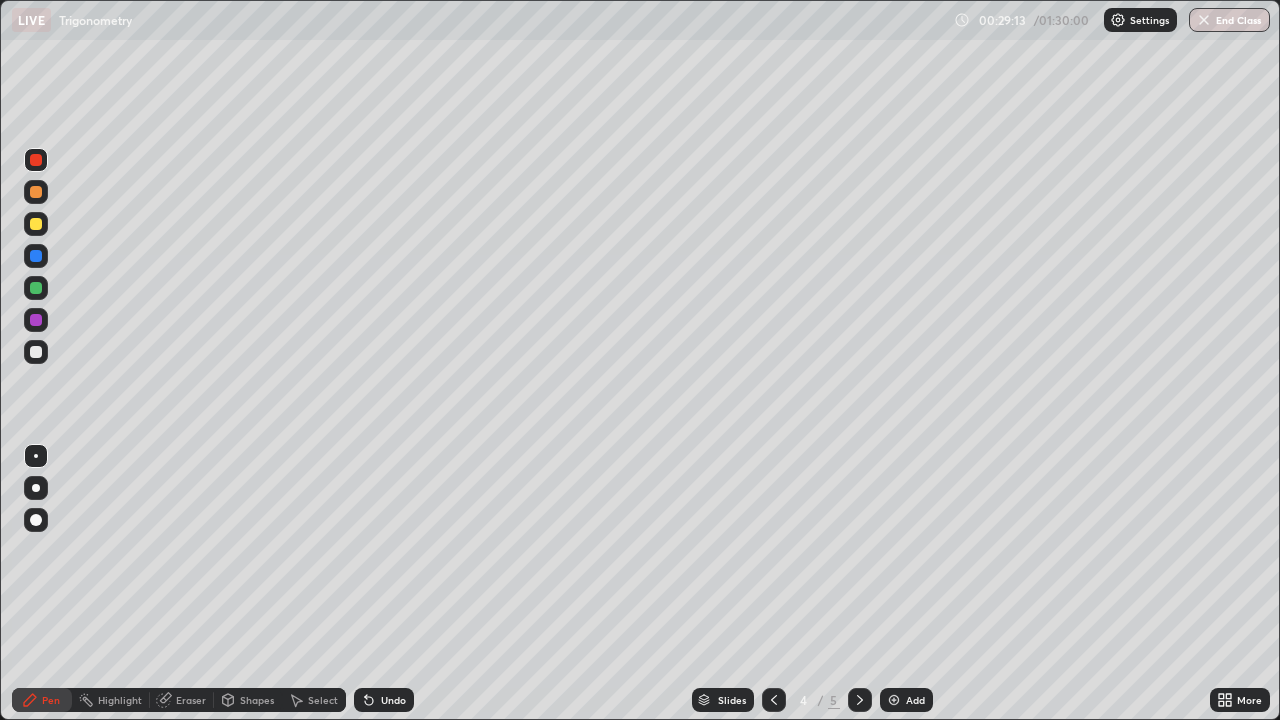 click 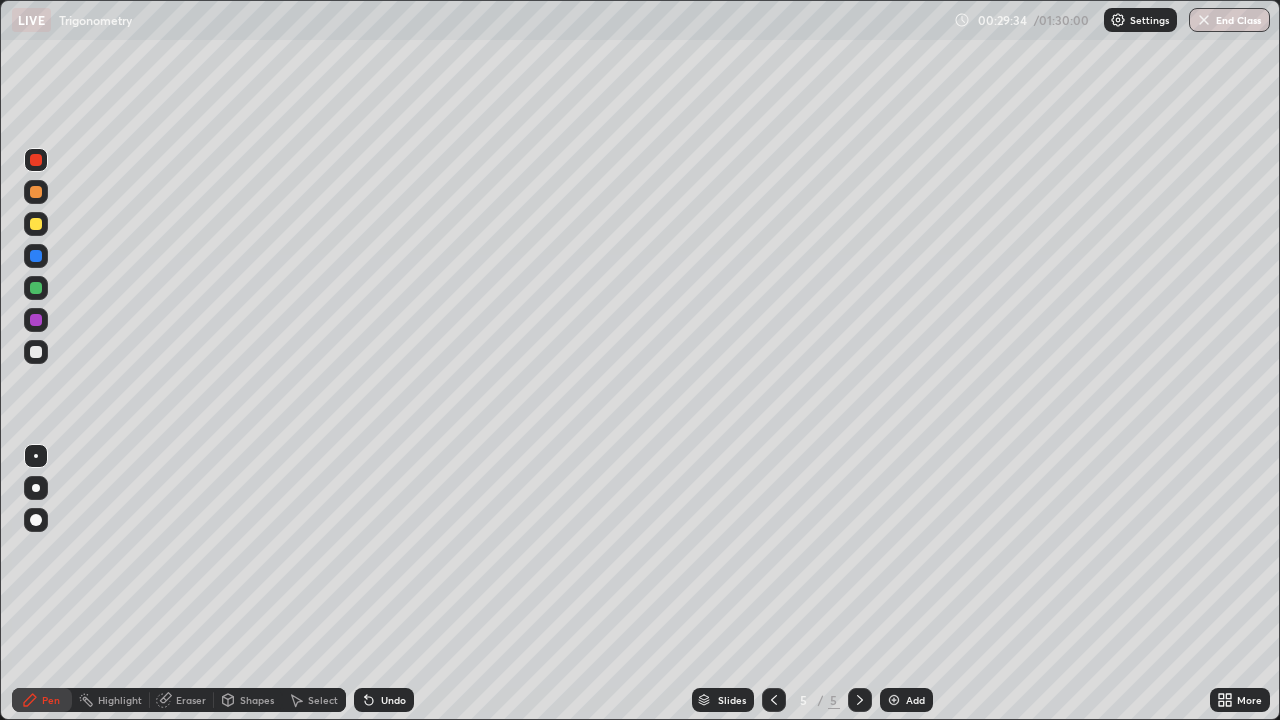 click on "Select" at bounding box center (323, 700) 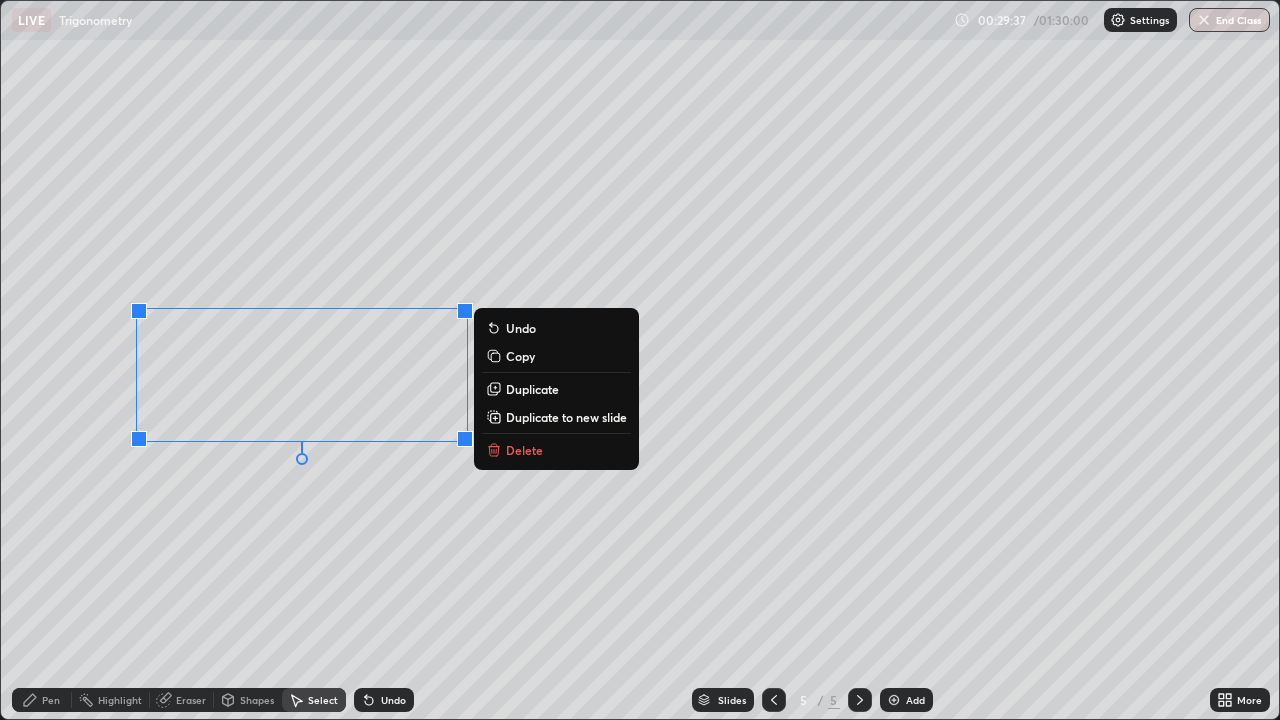 click 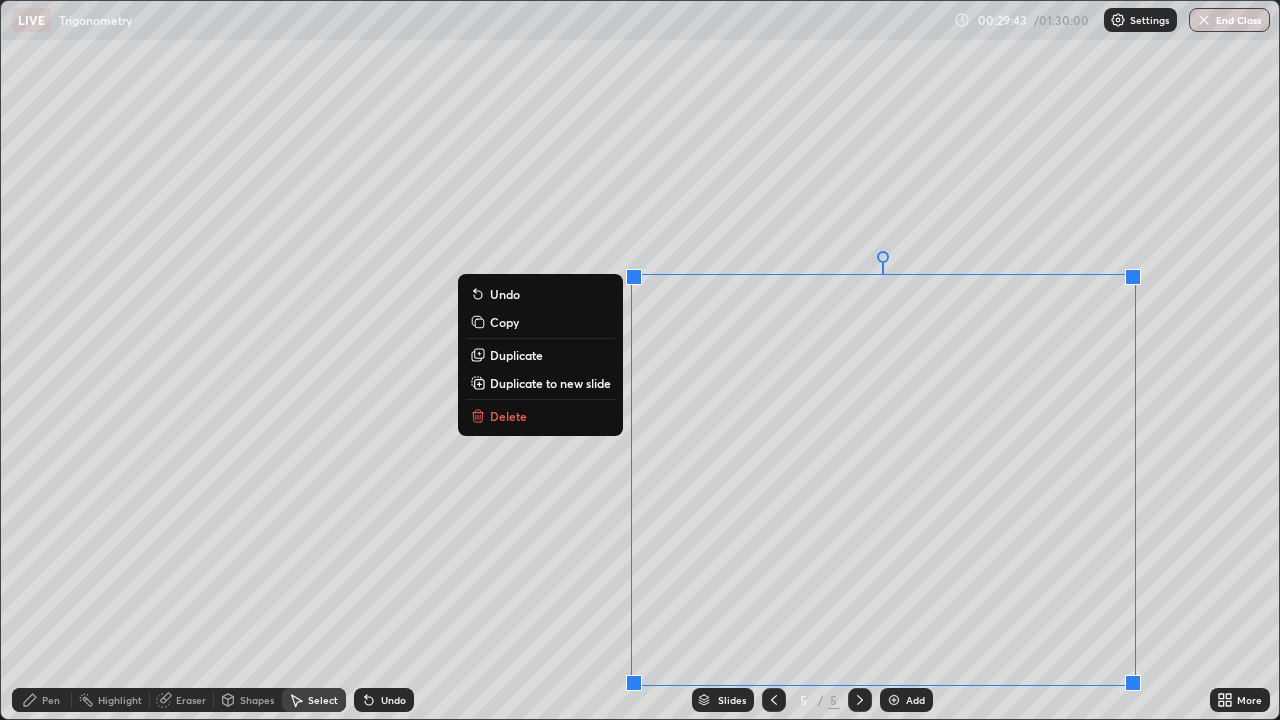 click on "Delete" at bounding box center (540, 416) 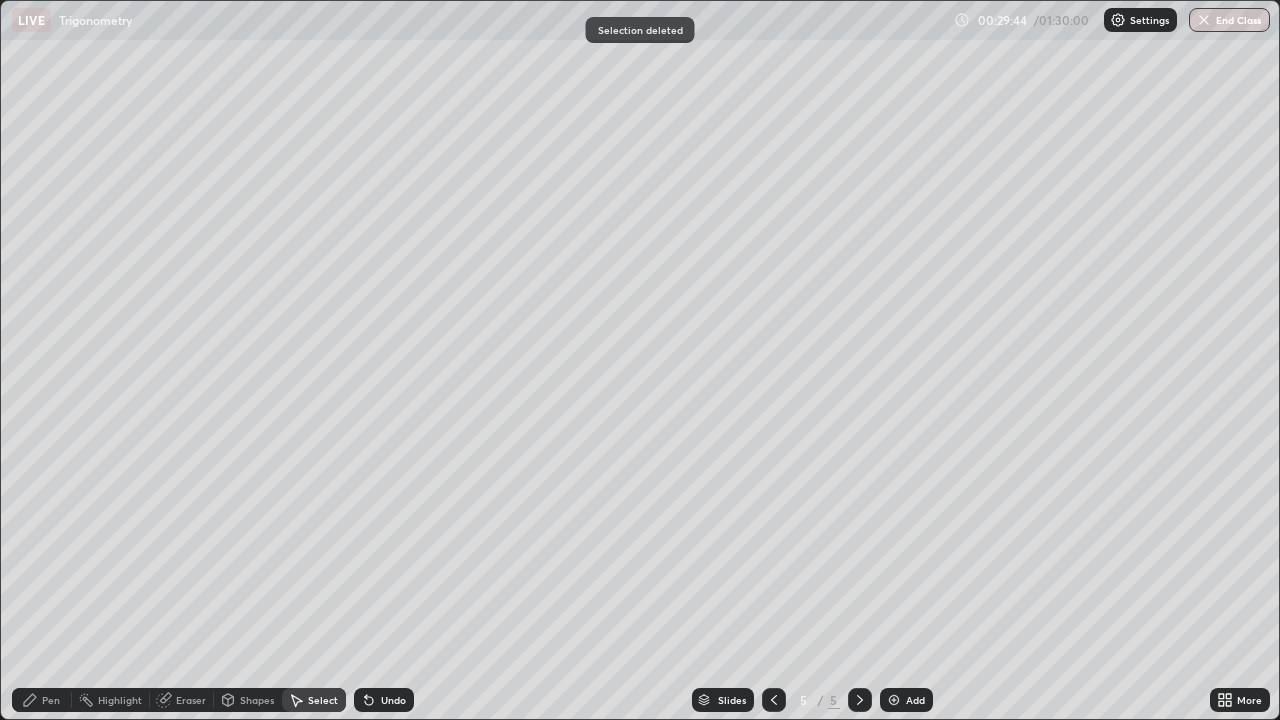 click at bounding box center [774, 700] 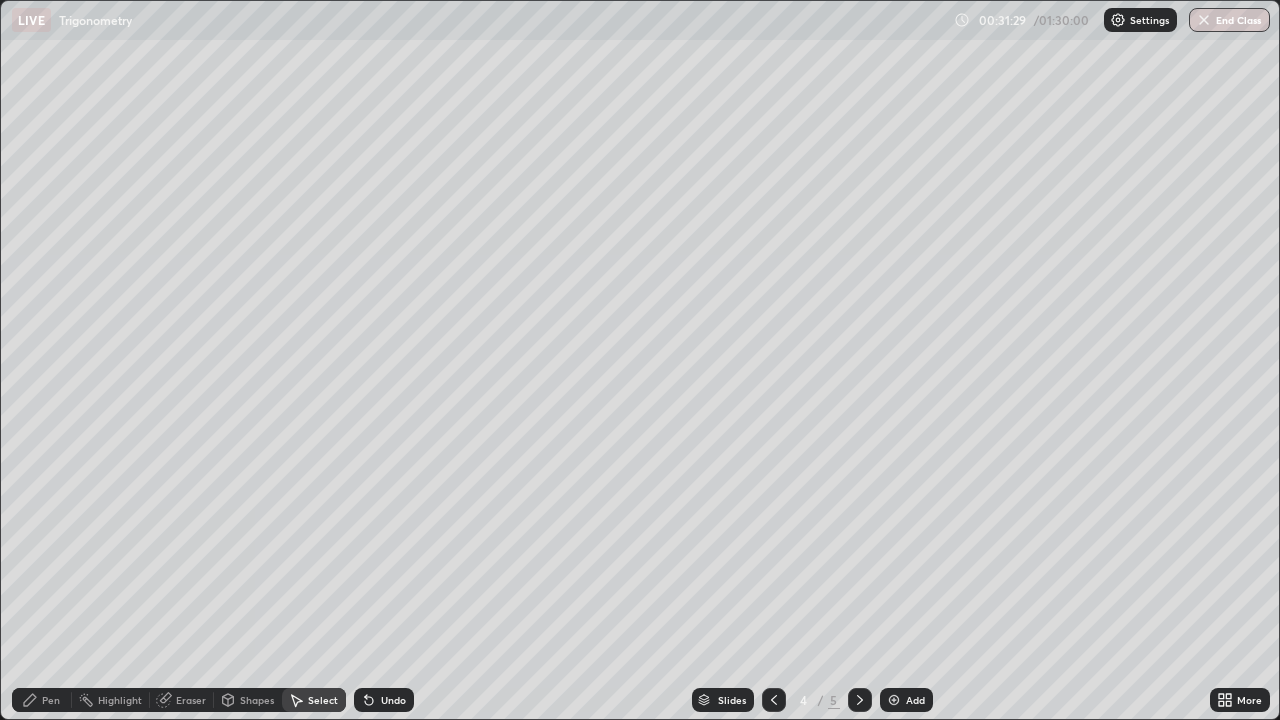 click on "Add" at bounding box center (915, 700) 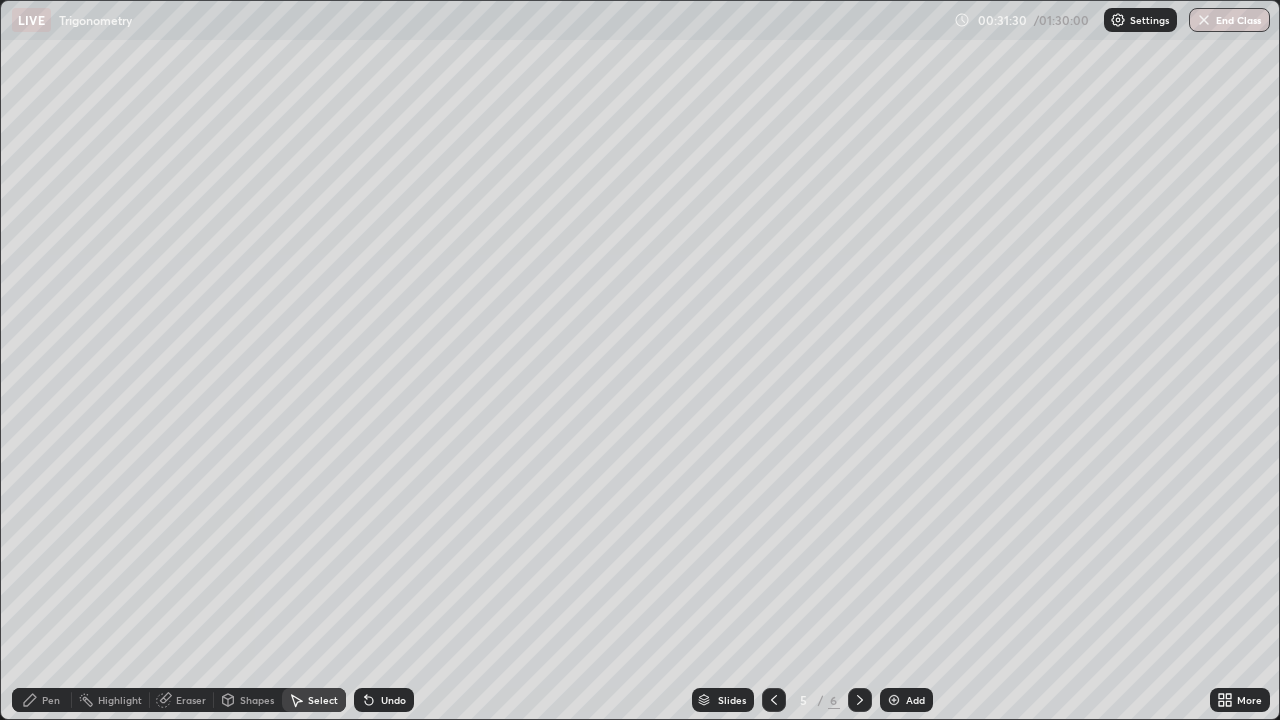 click on "Shapes" at bounding box center (257, 700) 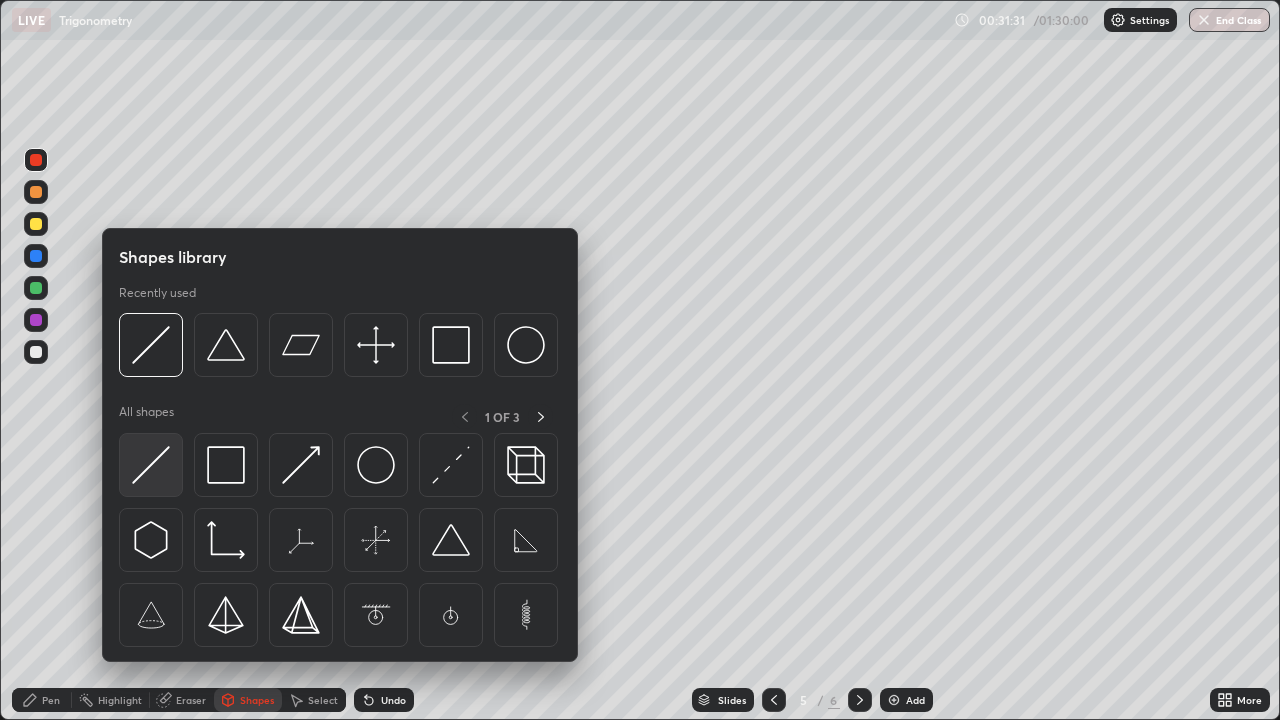 click at bounding box center (151, 465) 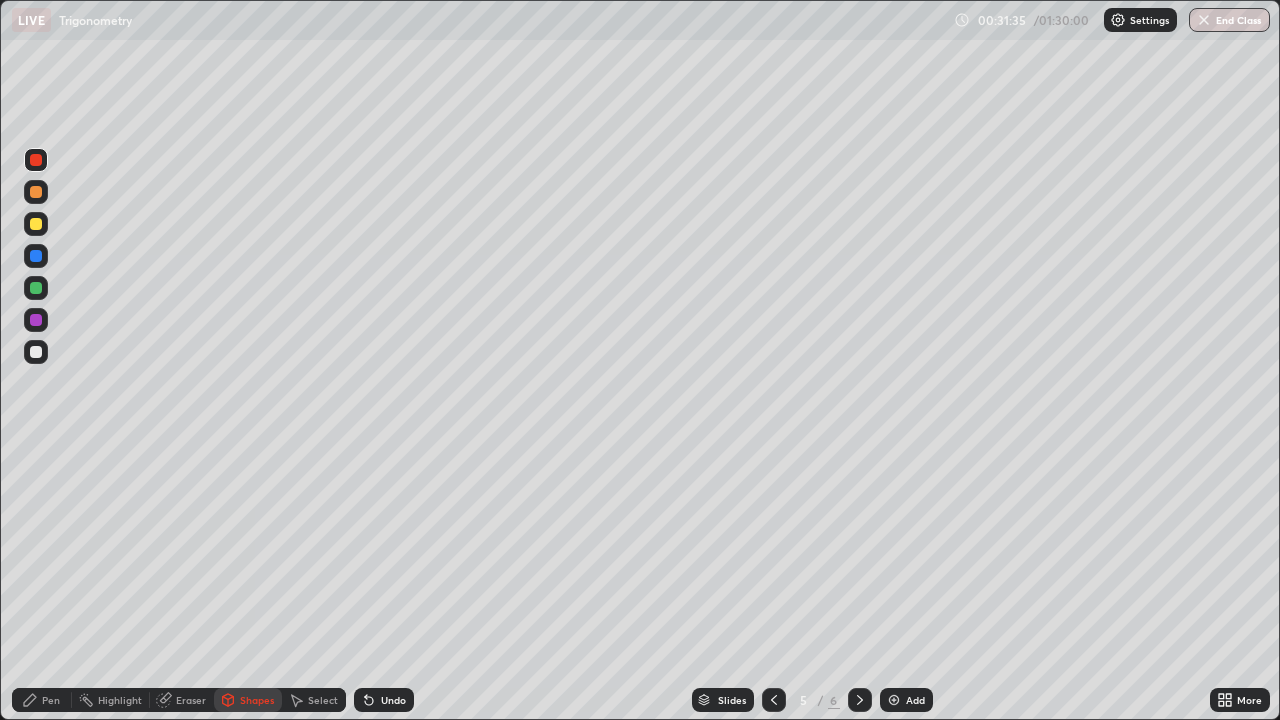click on "Pen" at bounding box center [51, 700] 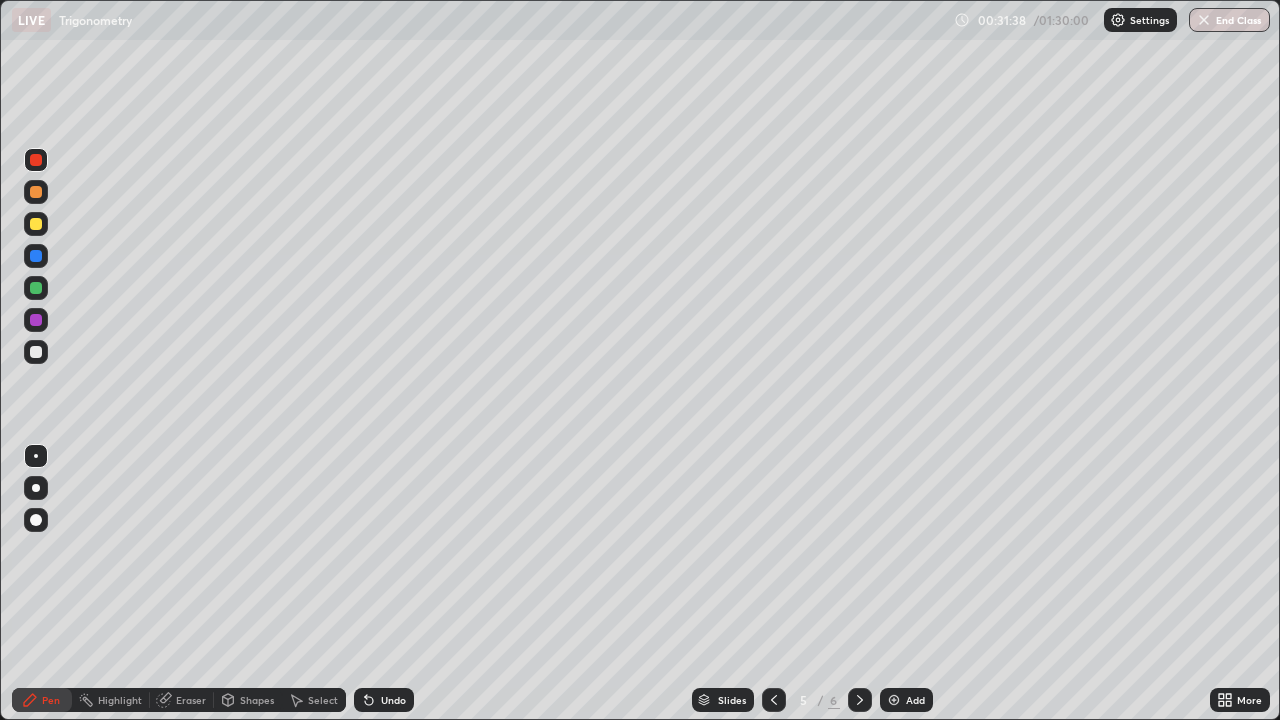 click at bounding box center (36, 352) 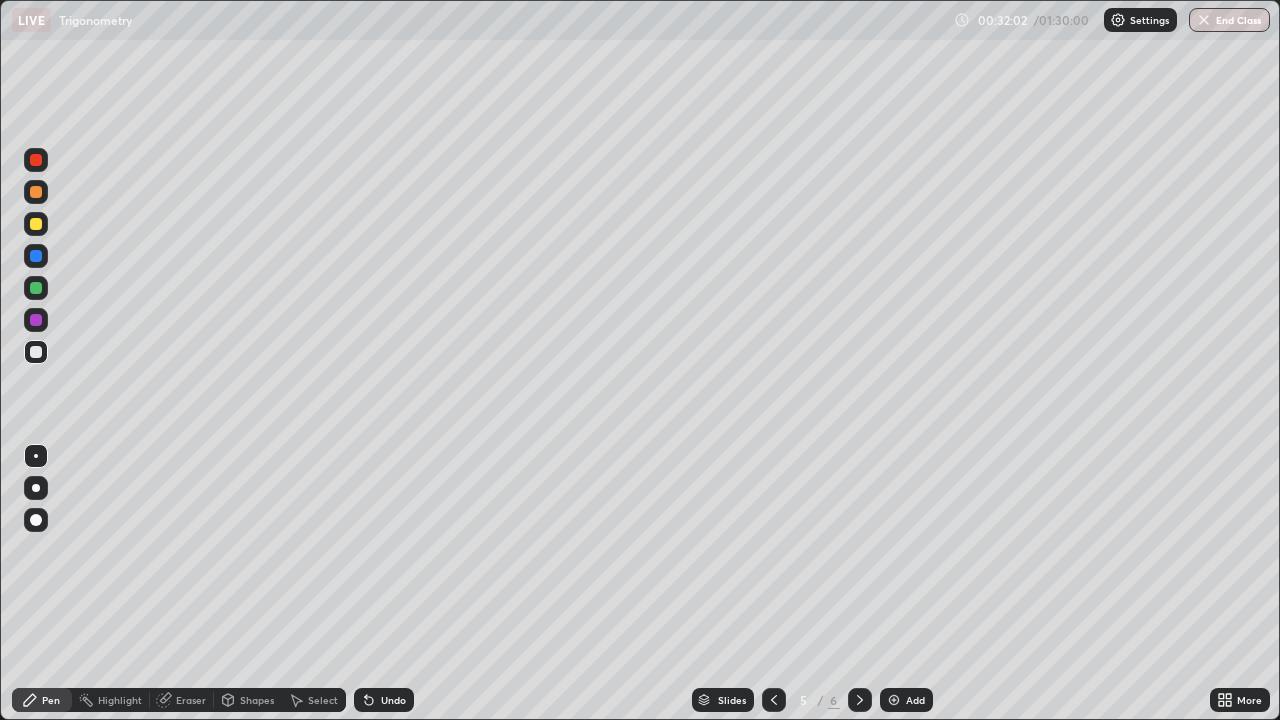 click on "Undo" at bounding box center (393, 700) 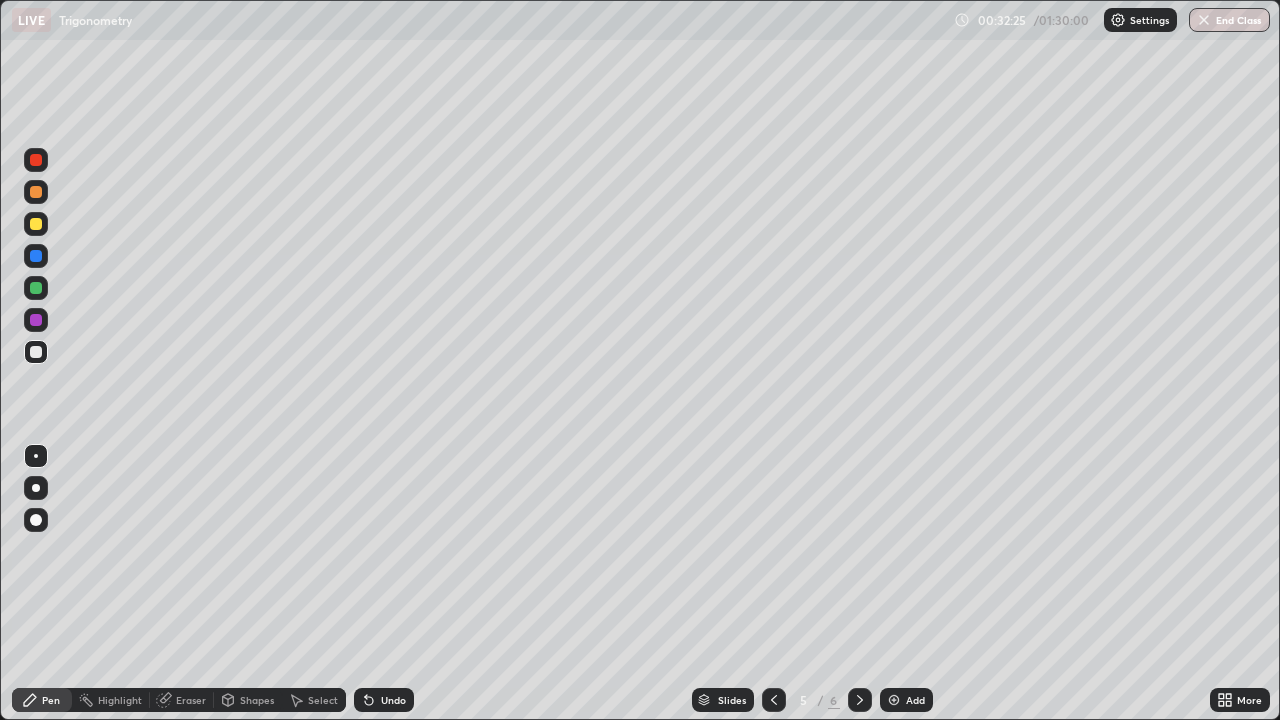 click at bounding box center (36, 256) 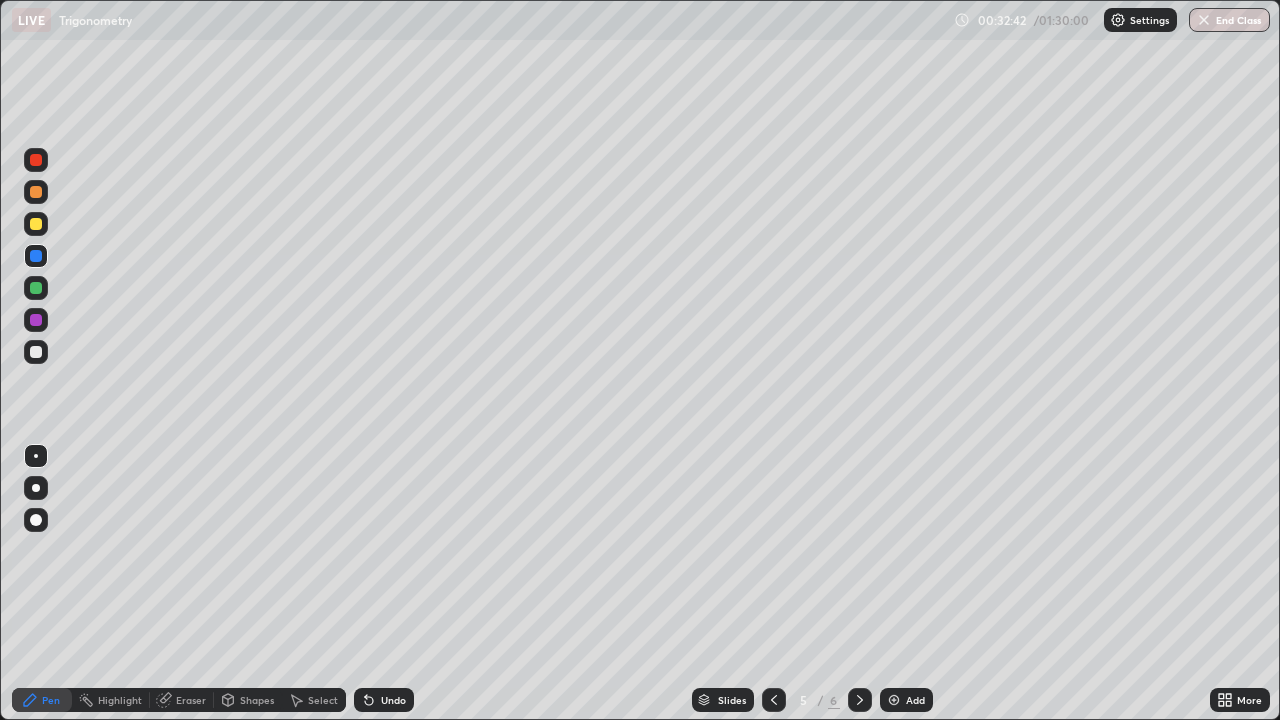 click 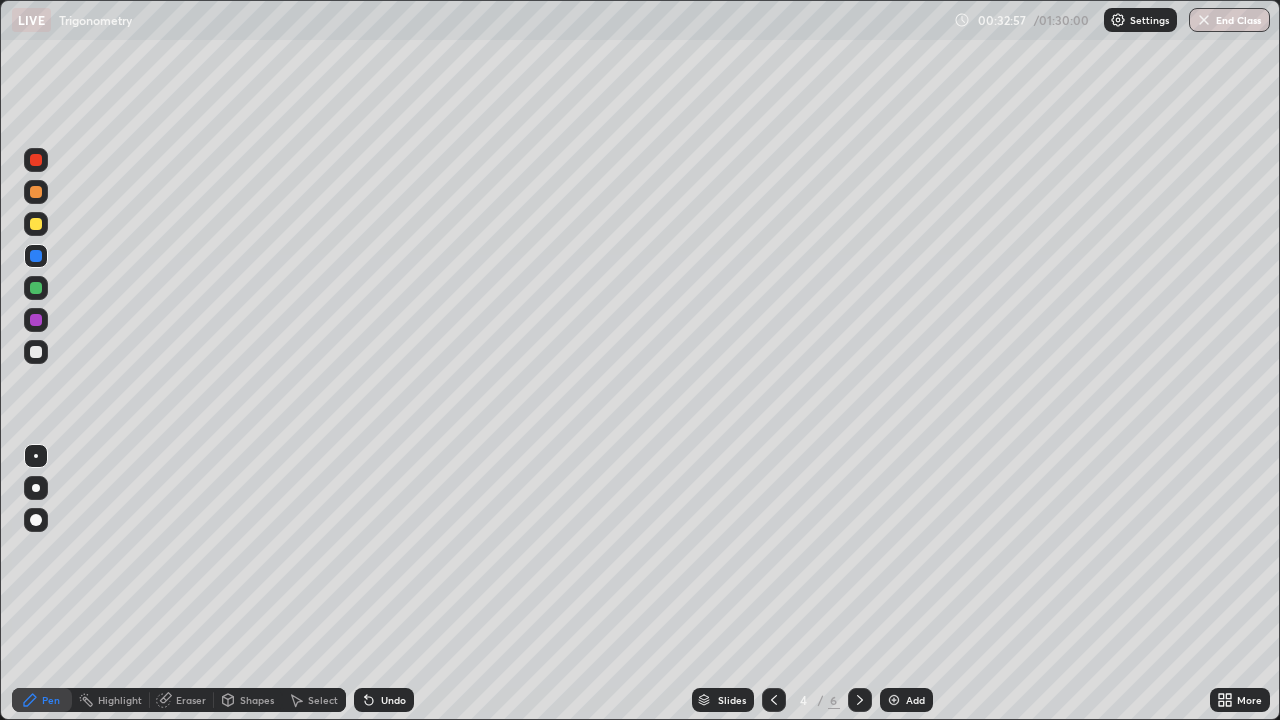 click at bounding box center (860, 700) 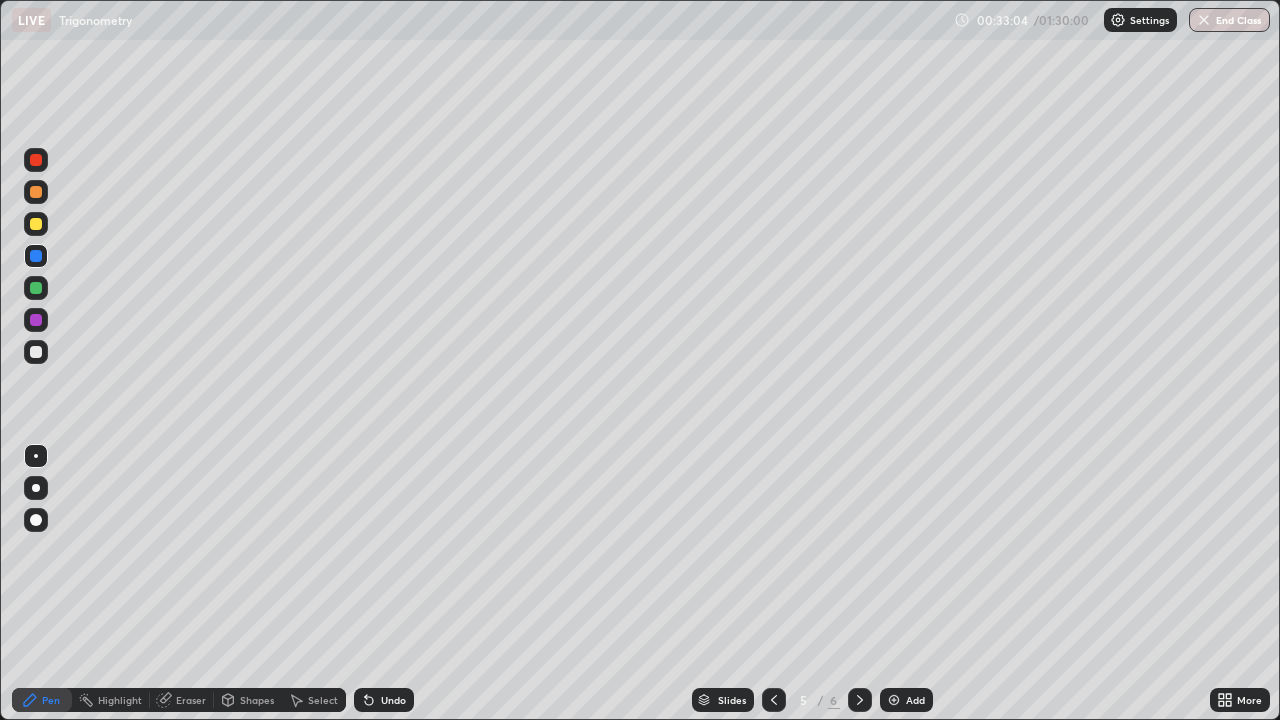 click at bounding box center [36, 224] 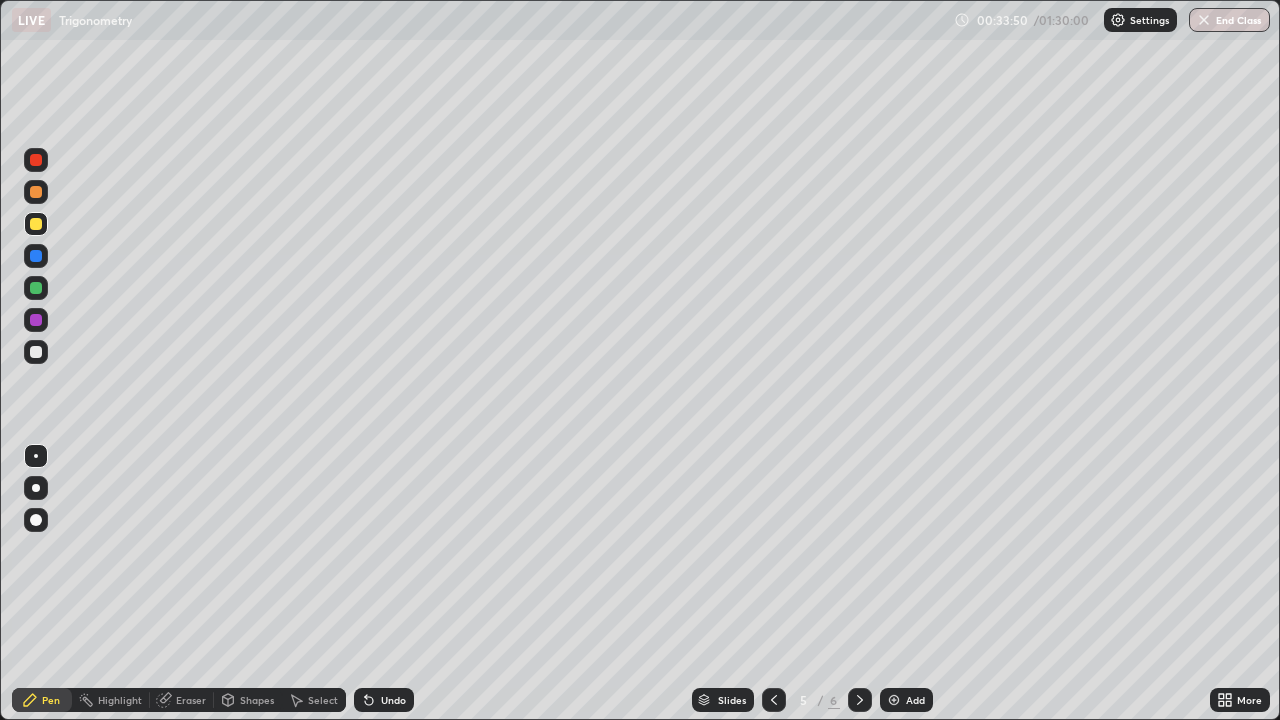 click 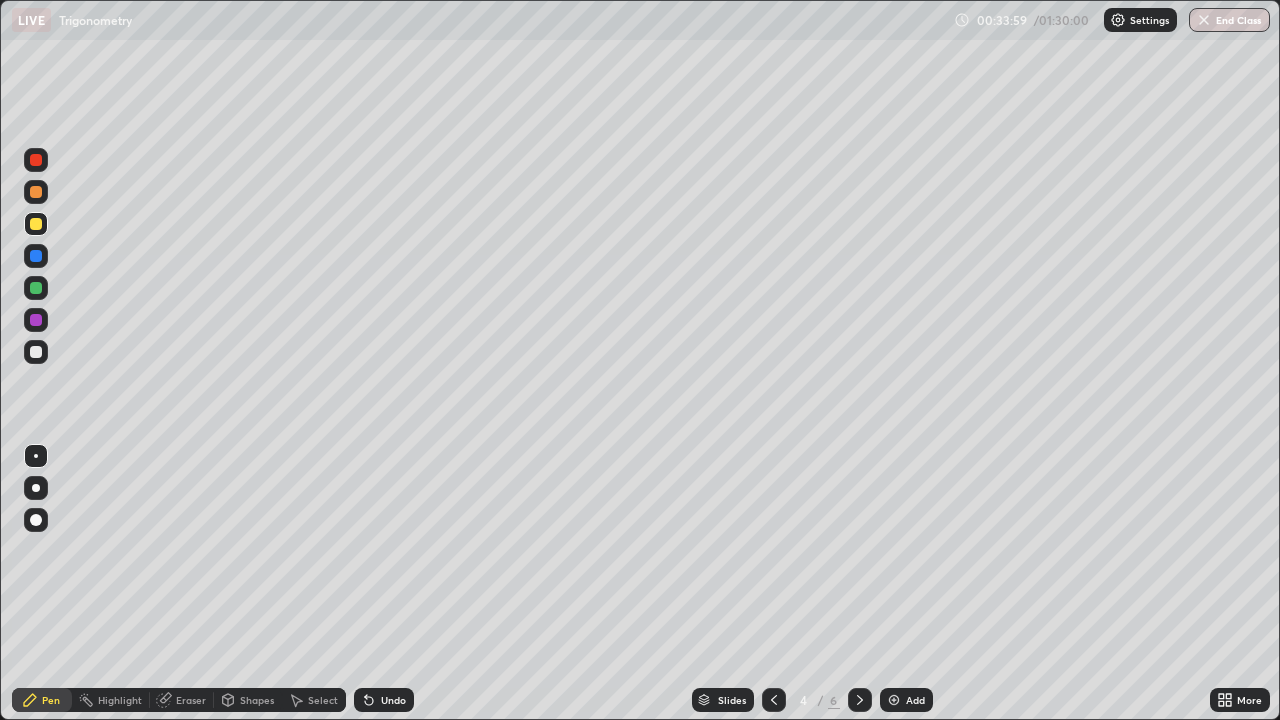 click 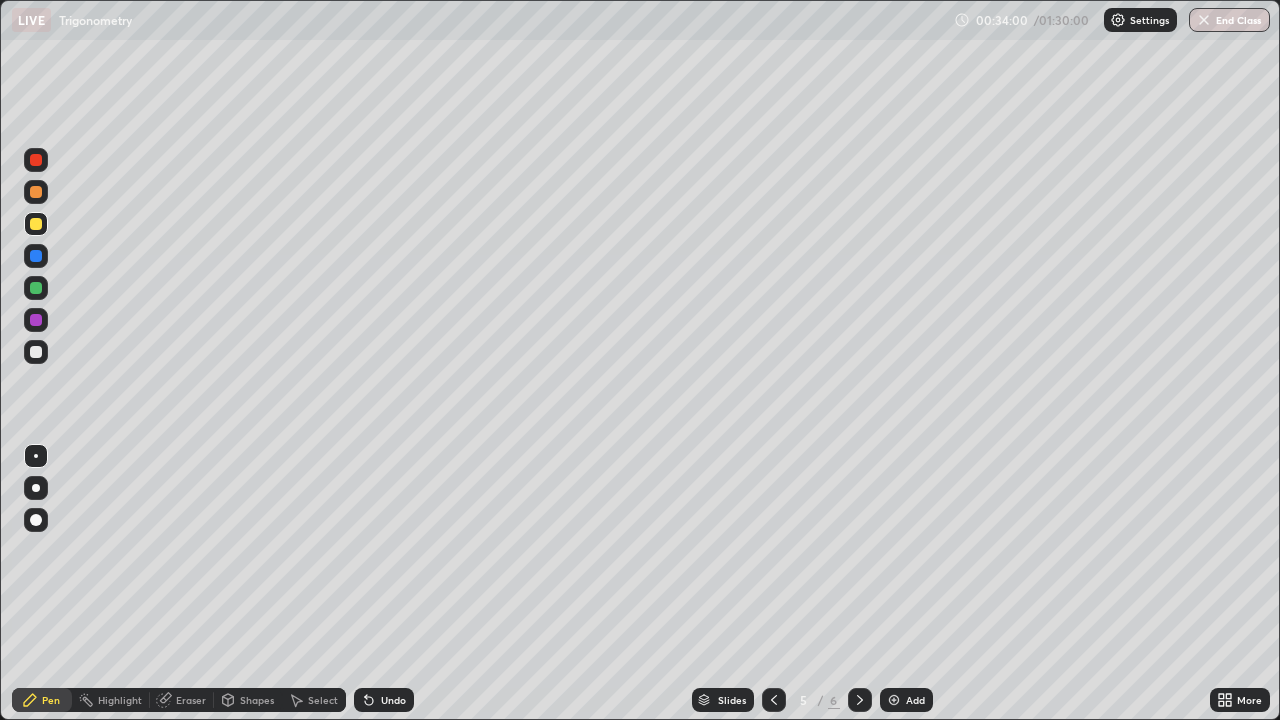 click at bounding box center (36, 160) 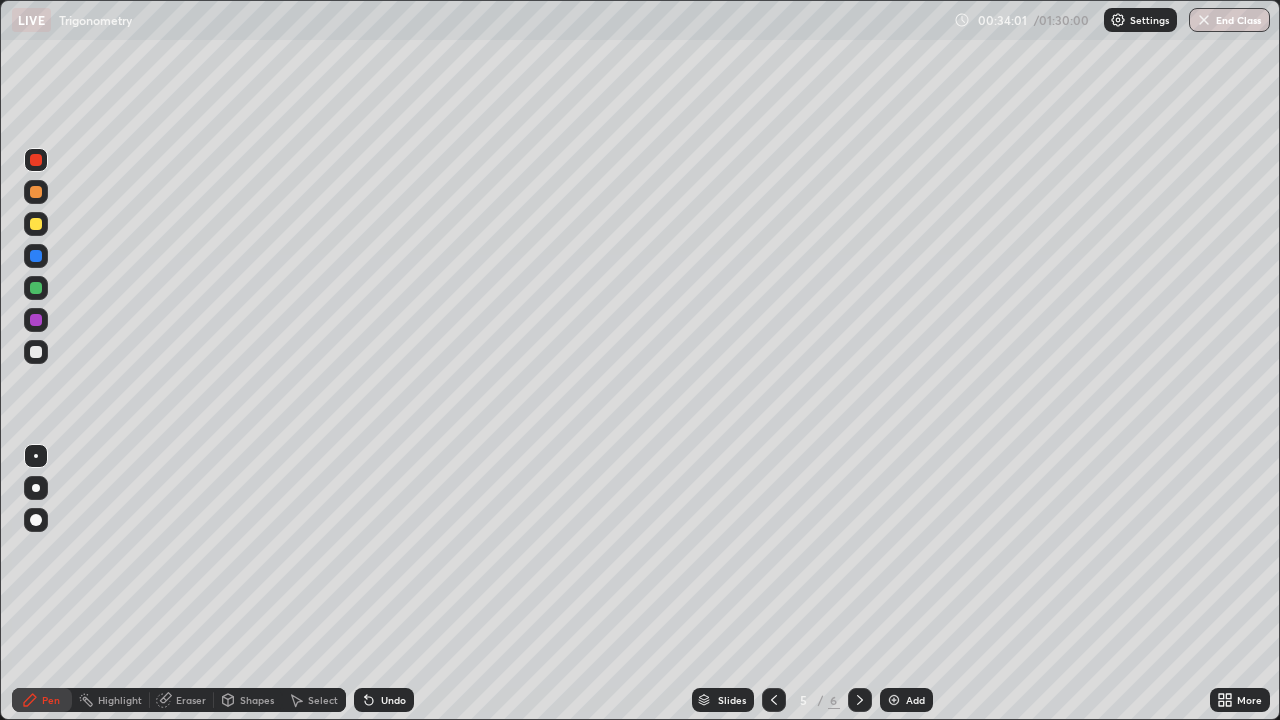 click at bounding box center (36, 352) 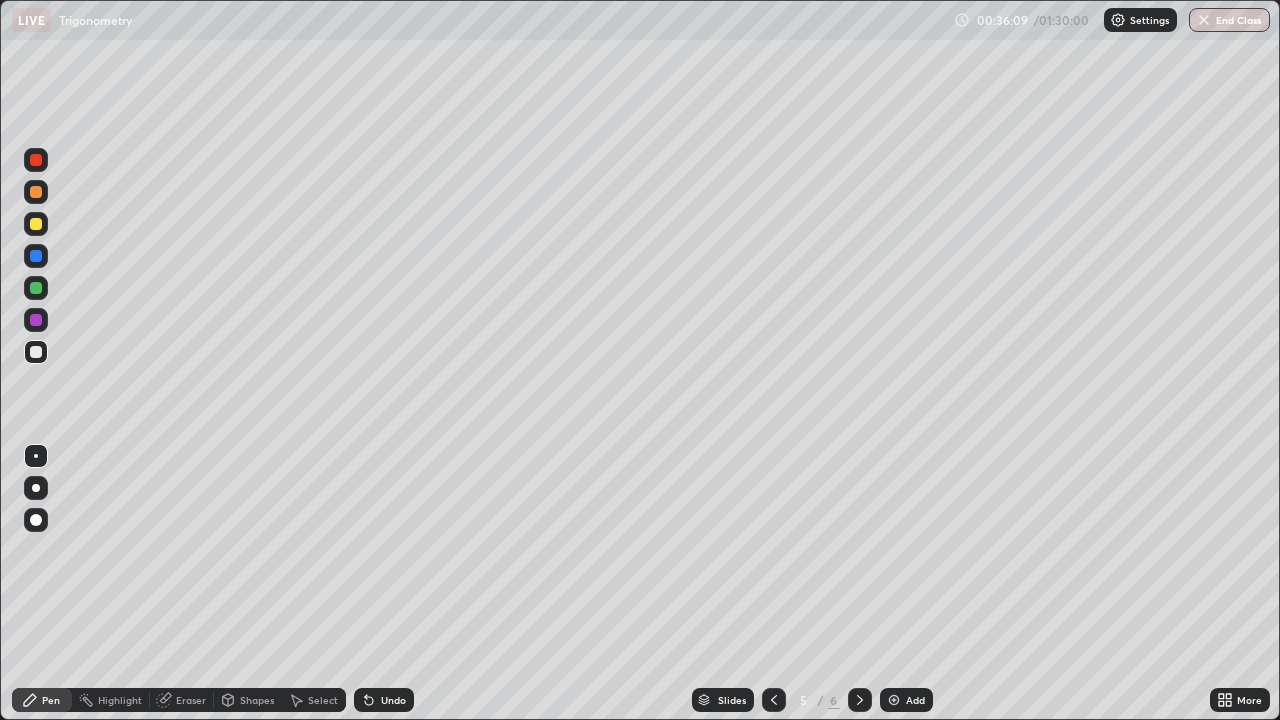 click 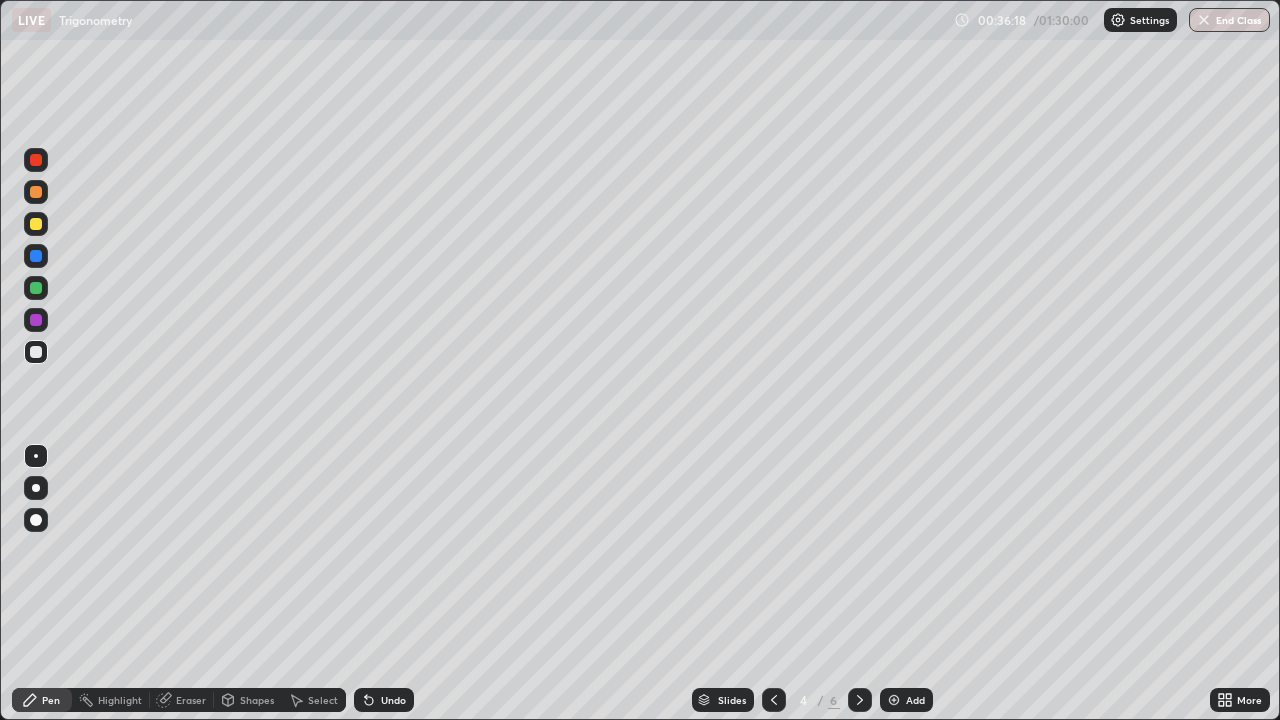click 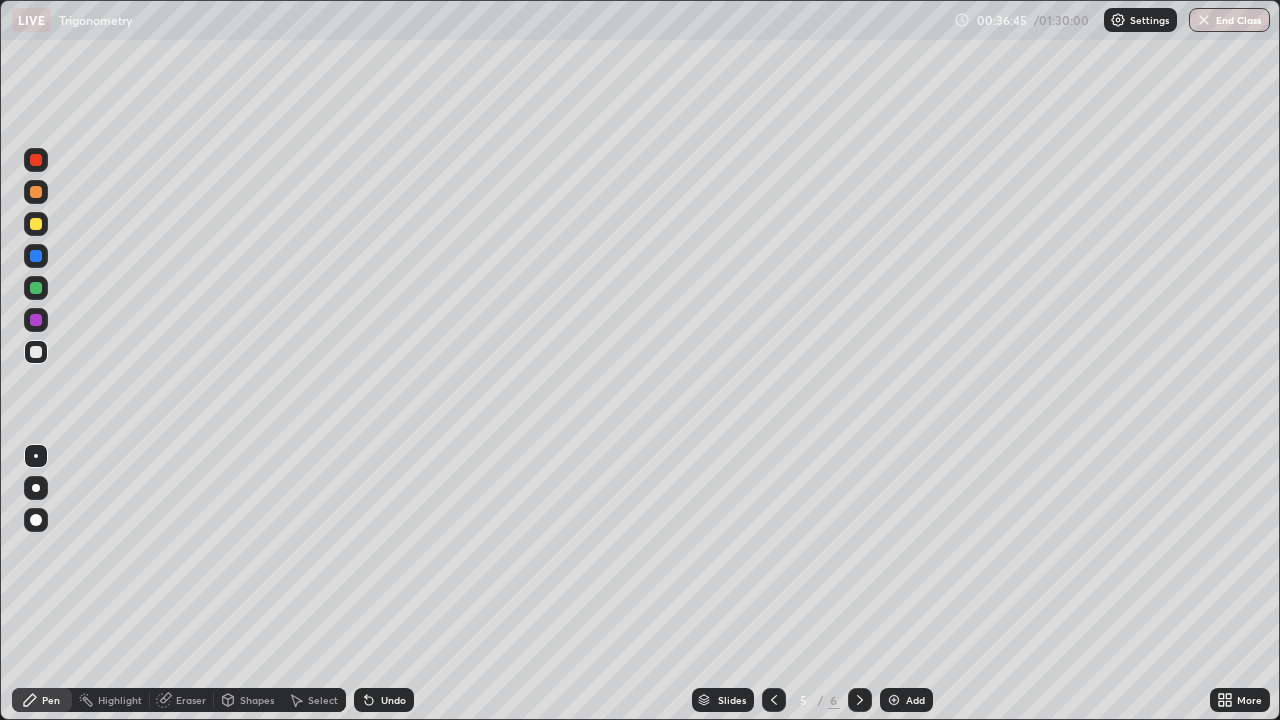 click 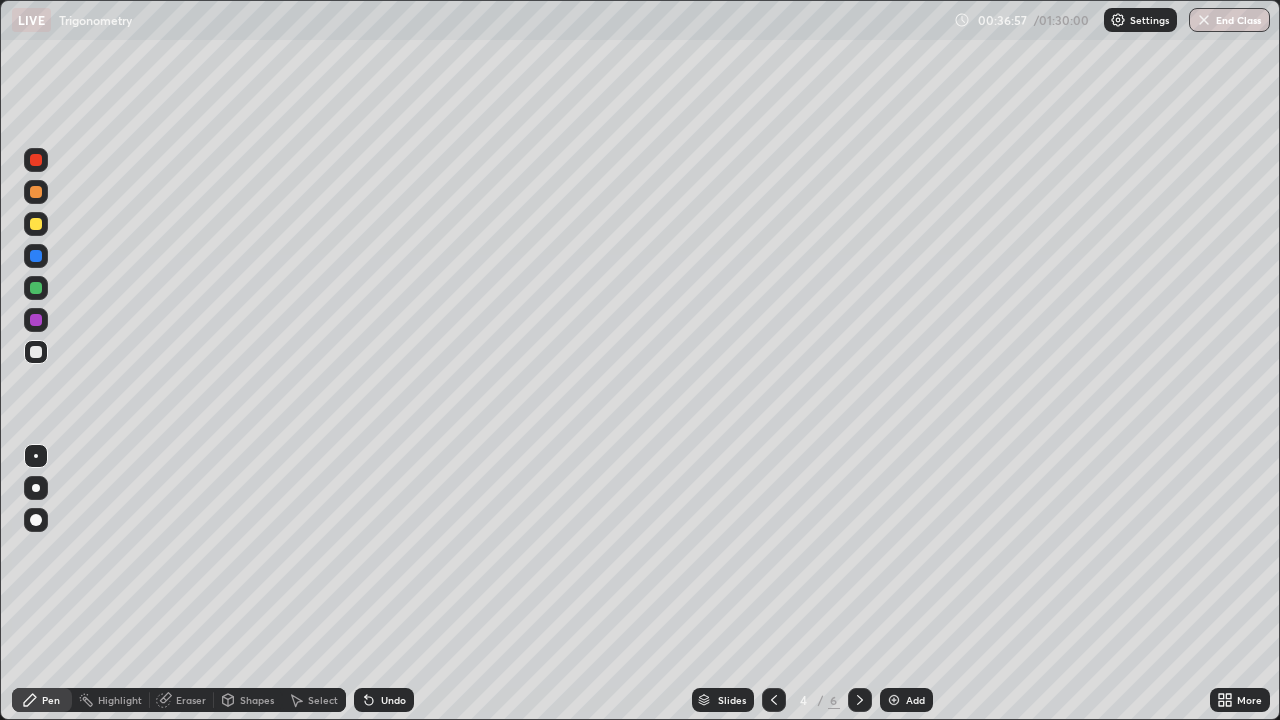 click 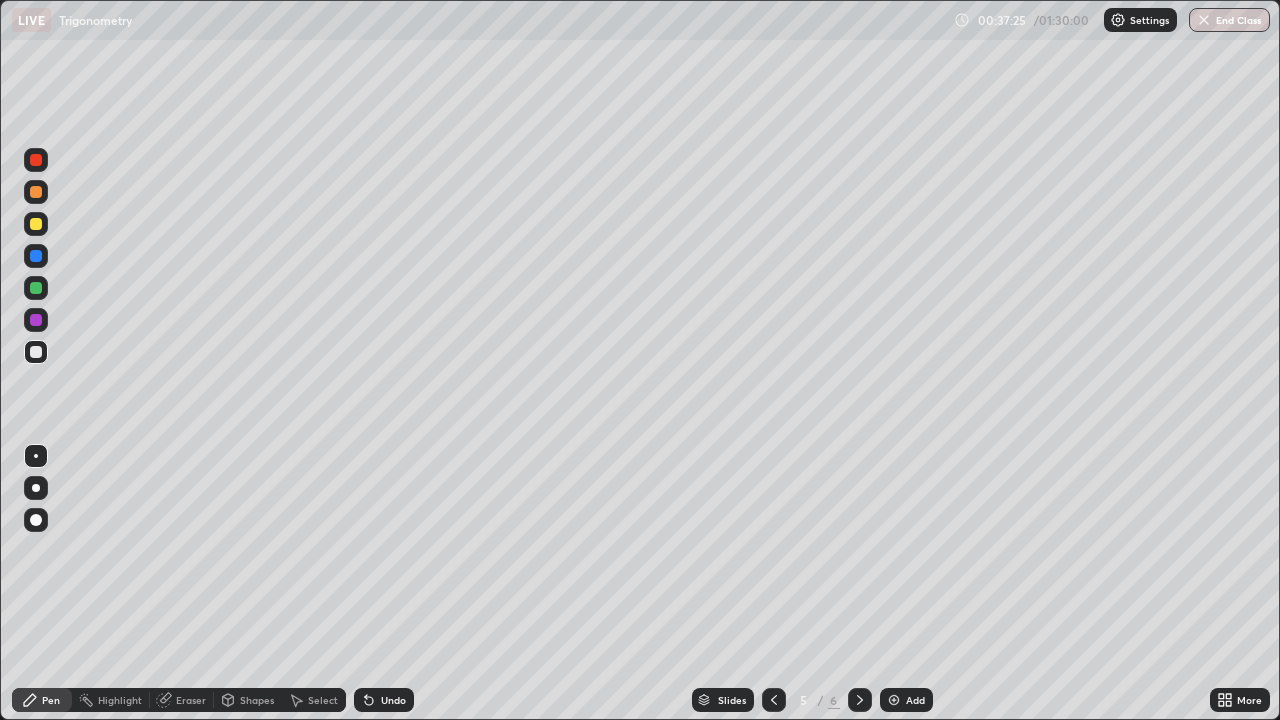 click at bounding box center (36, 224) 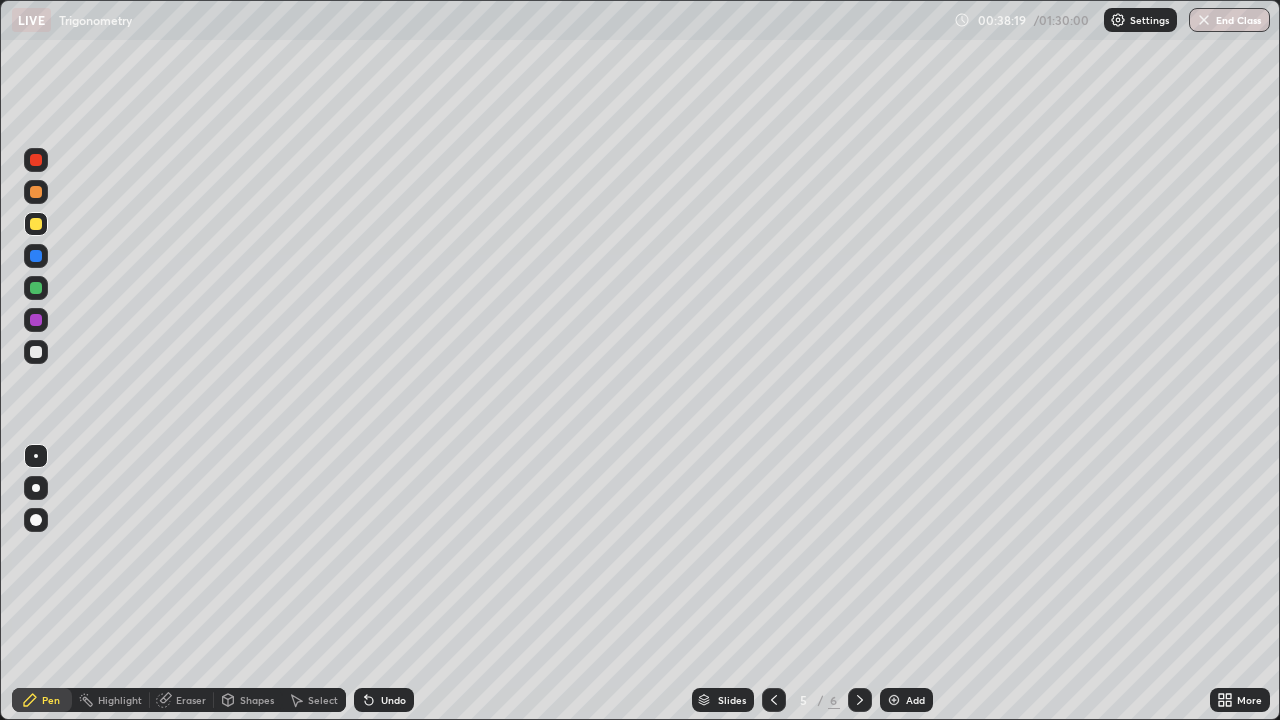 click at bounding box center (36, 352) 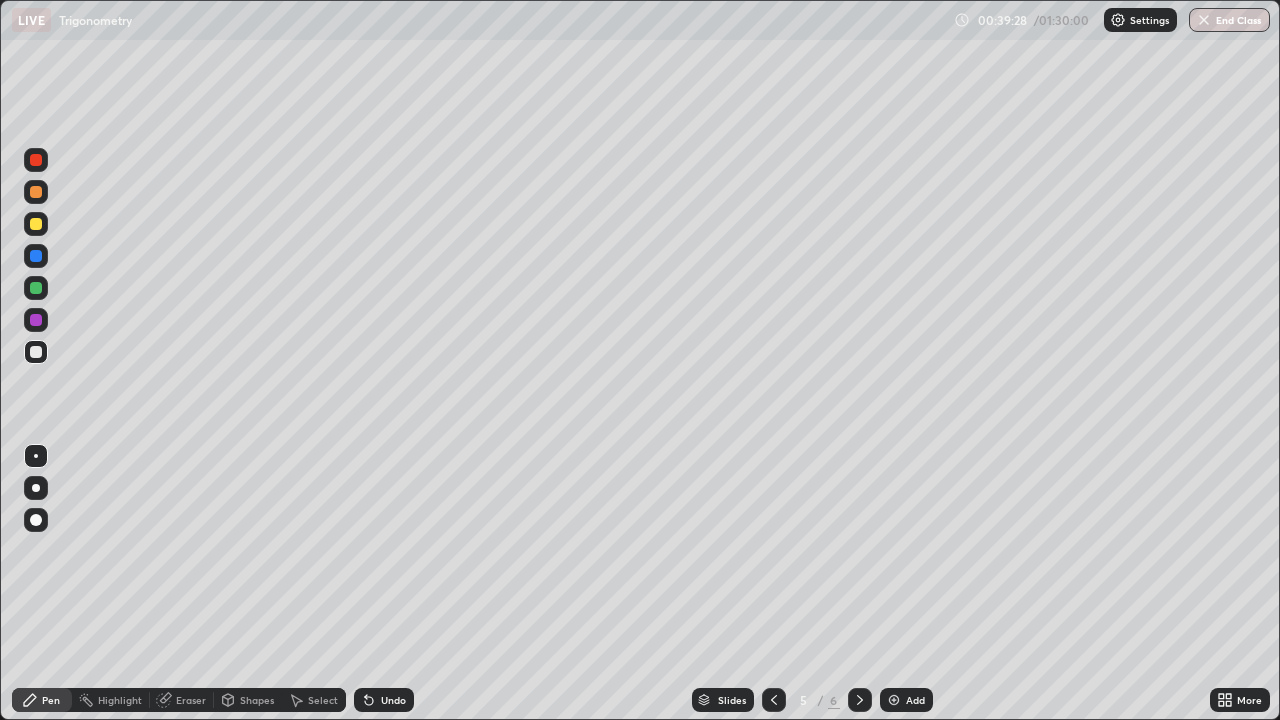 click on "Select" at bounding box center [314, 700] 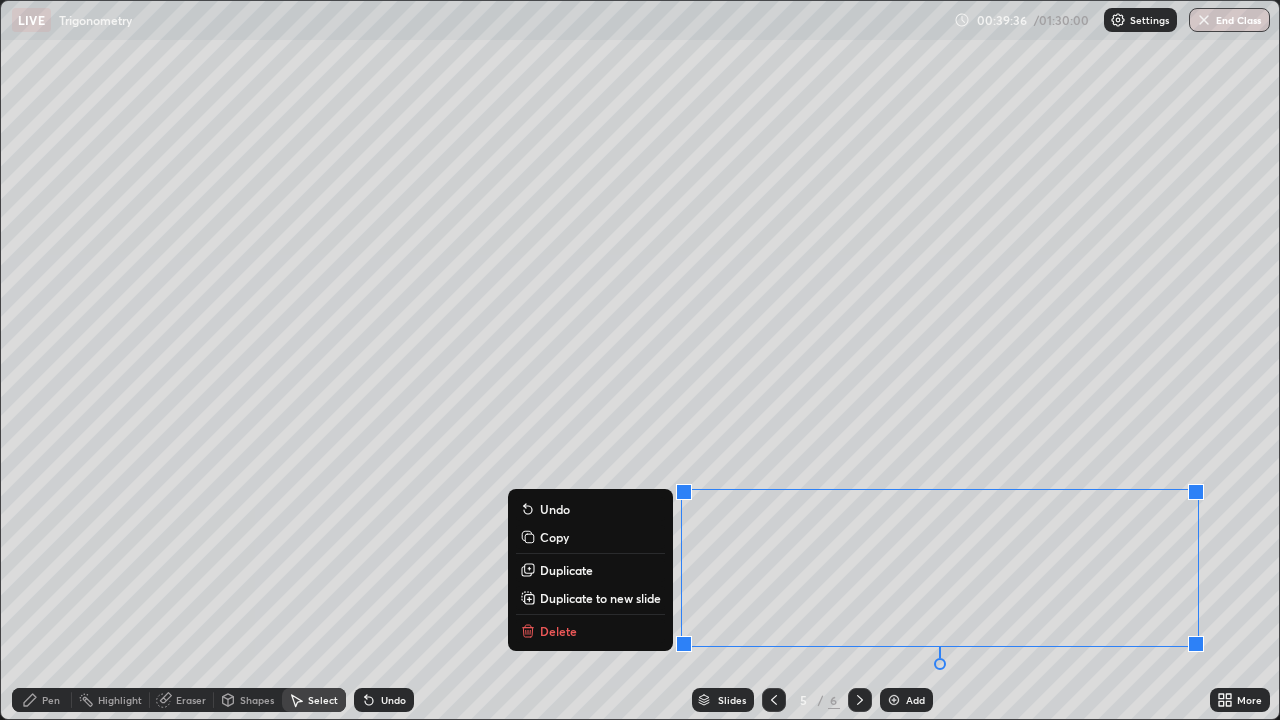 click on "Pen" at bounding box center [51, 700] 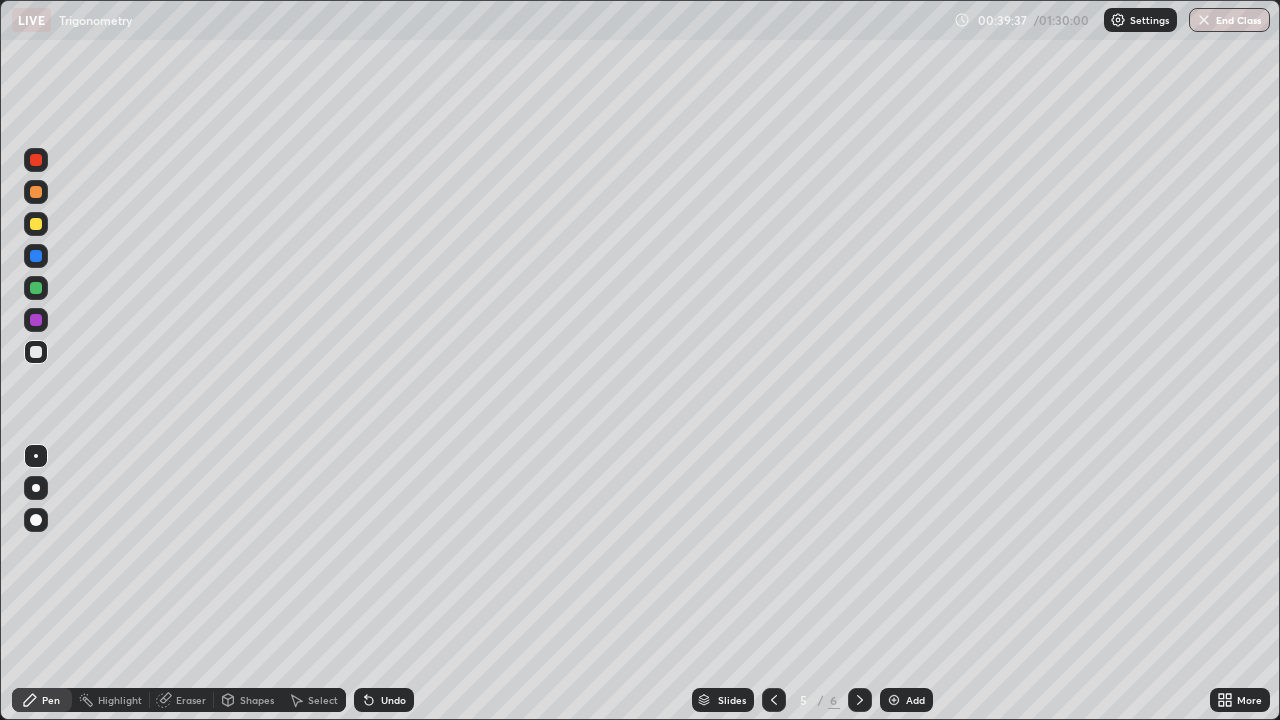 click at bounding box center [36, 224] 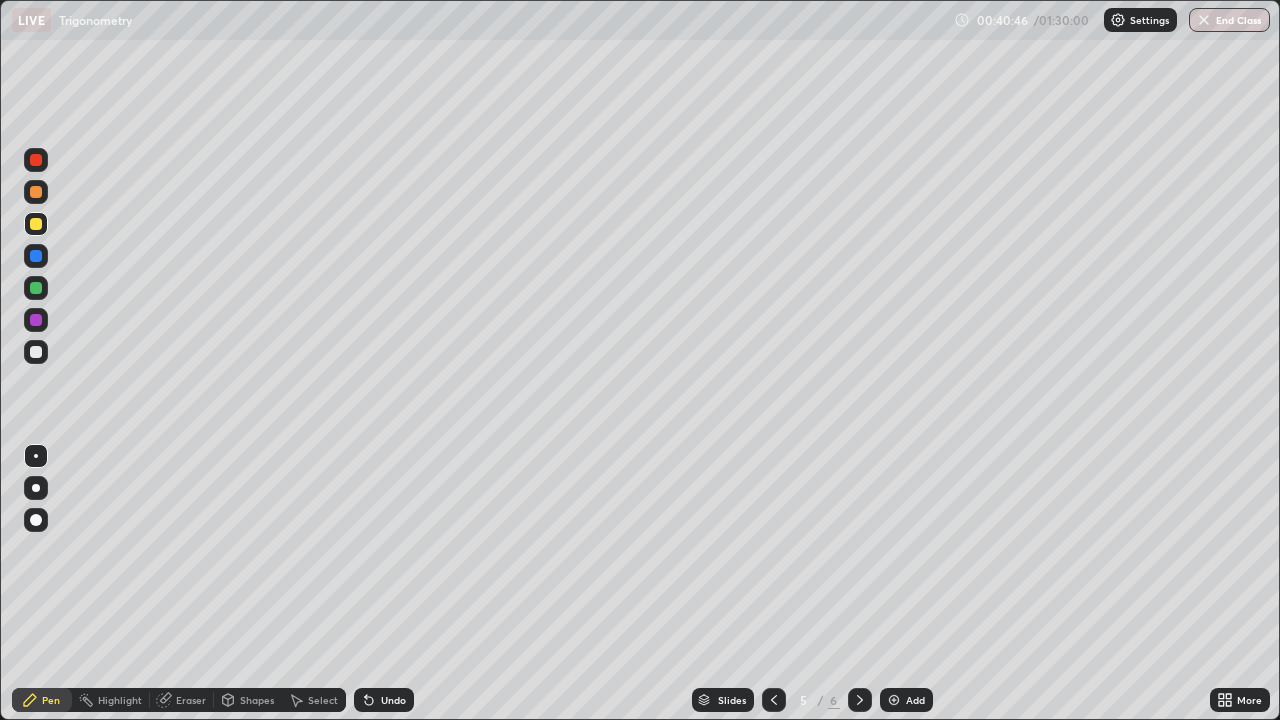 click at bounding box center [36, 352] 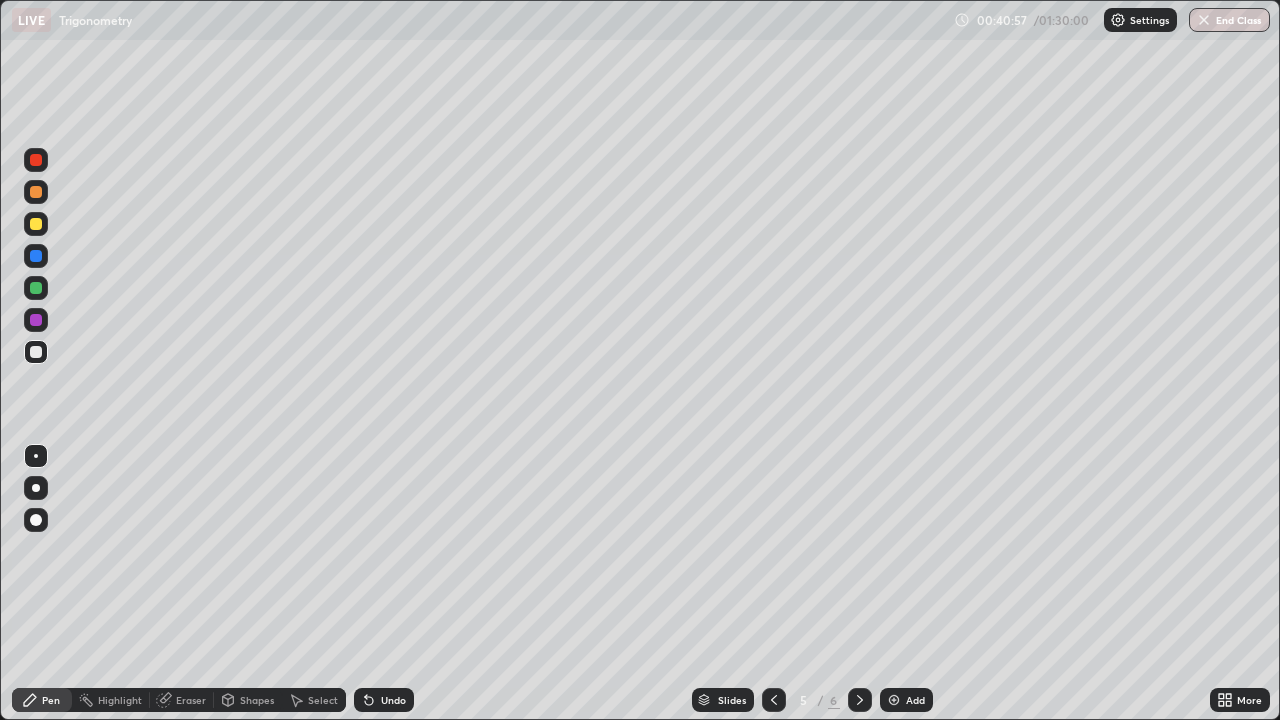 click on "Select" at bounding box center [323, 700] 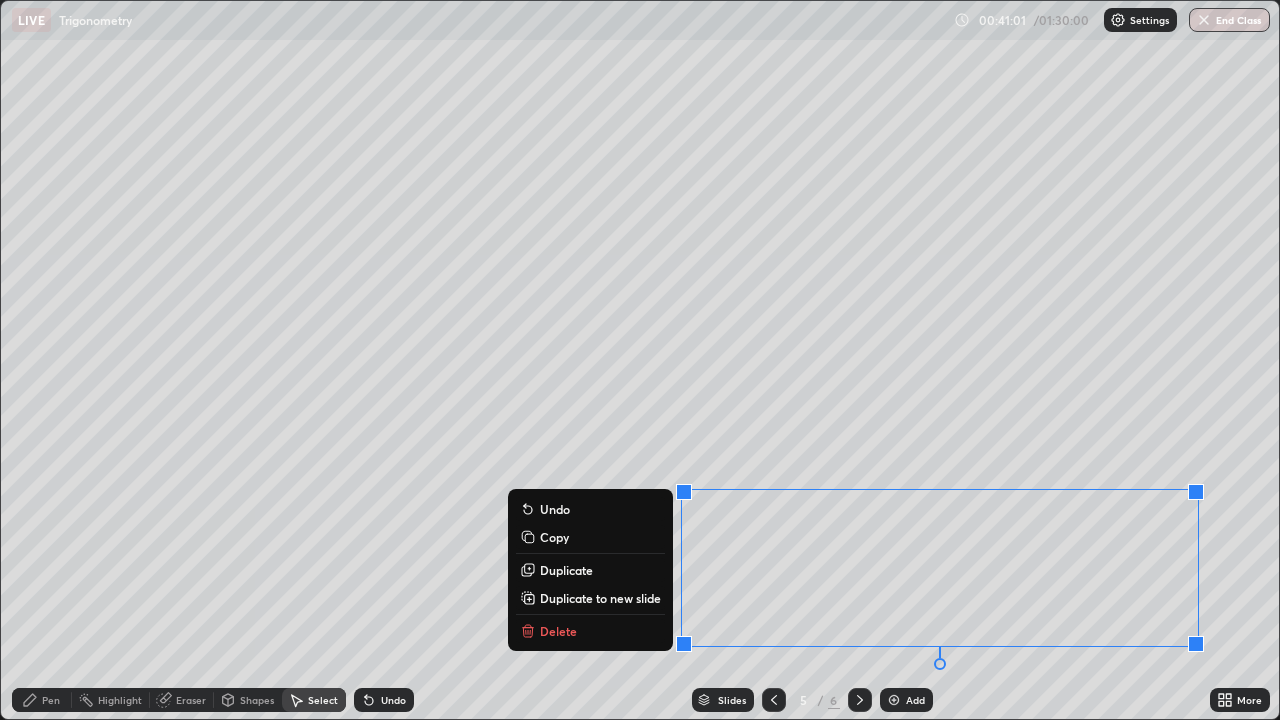 click on "Delete" at bounding box center [590, 631] 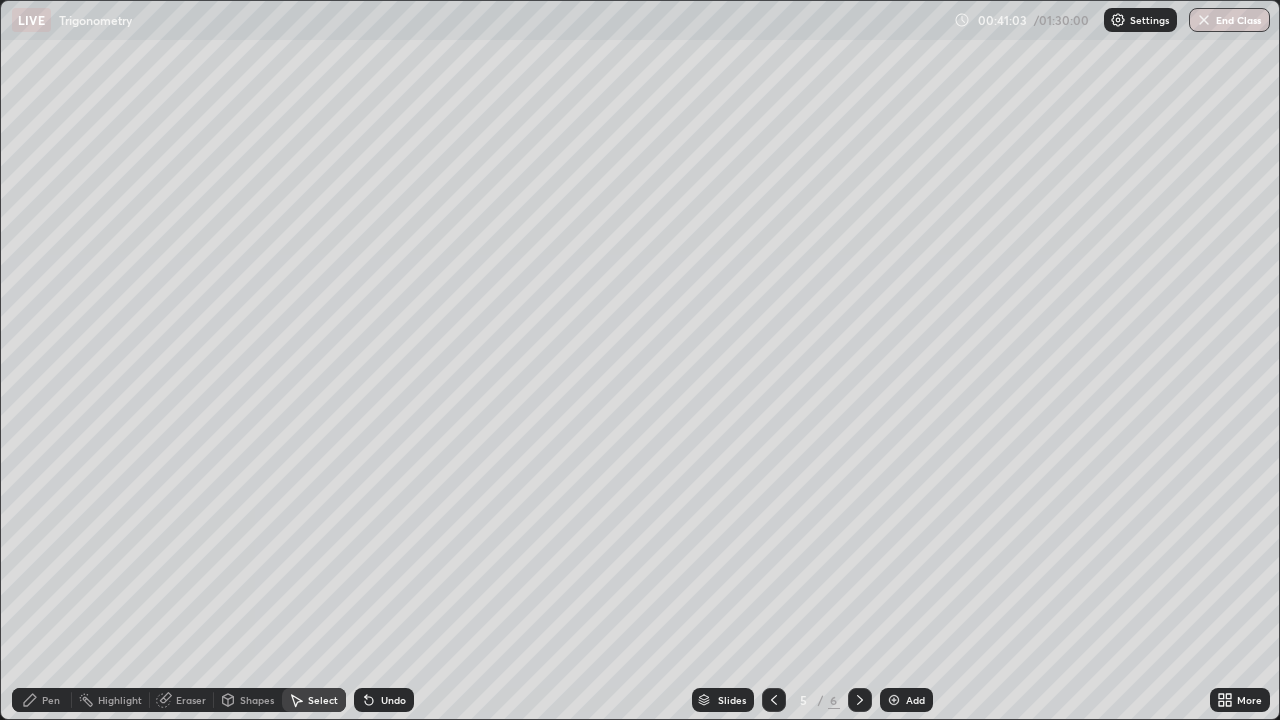 click at bounding box center [774, 700] 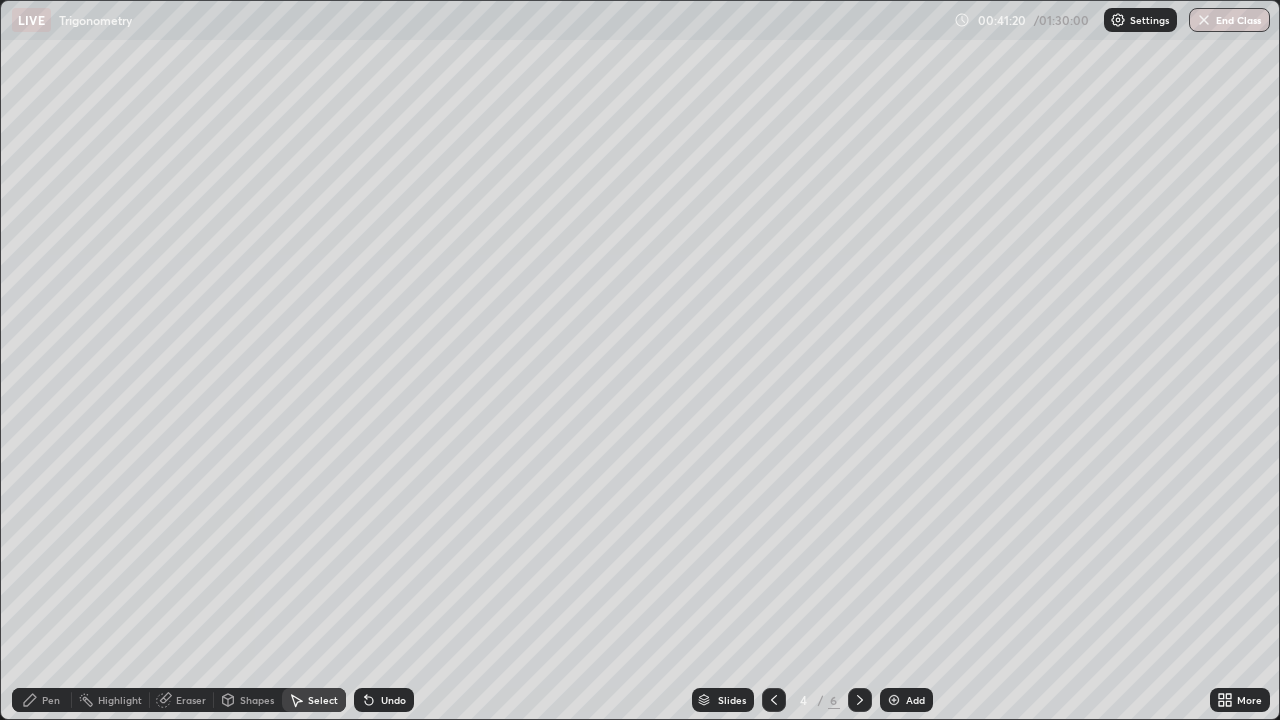 click 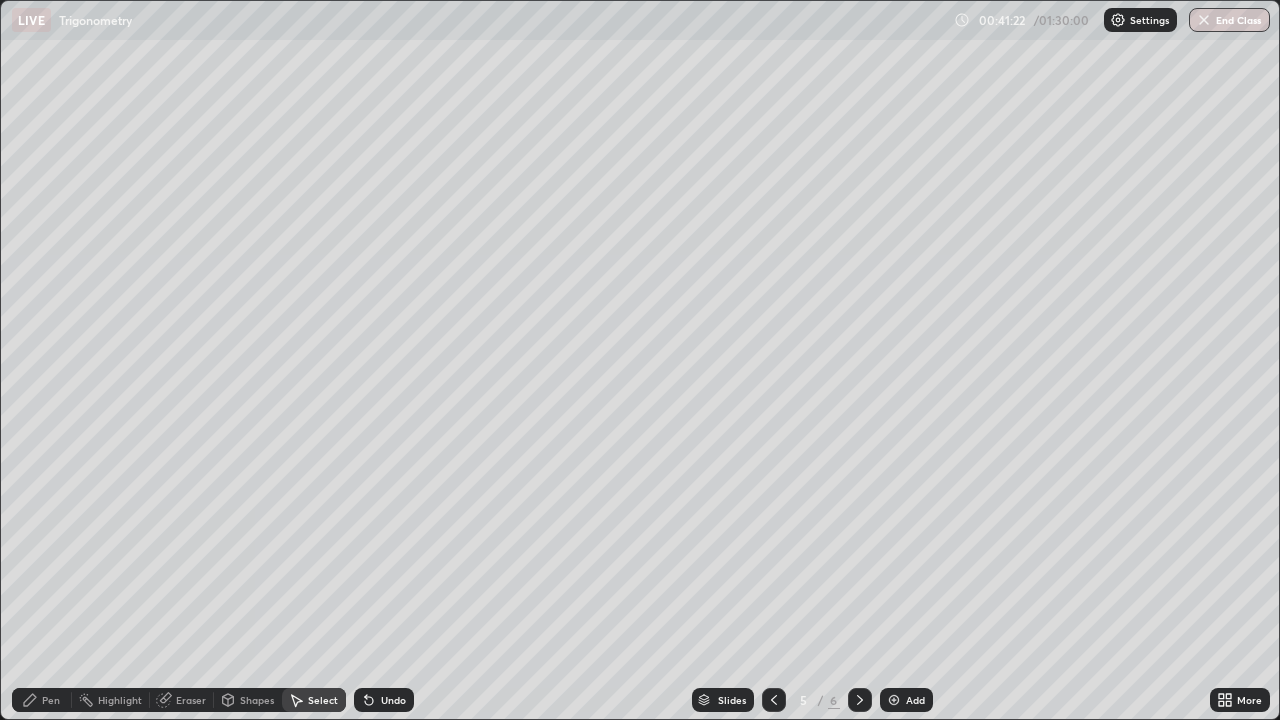 click on "Pen" at bounding box center (51, 700) 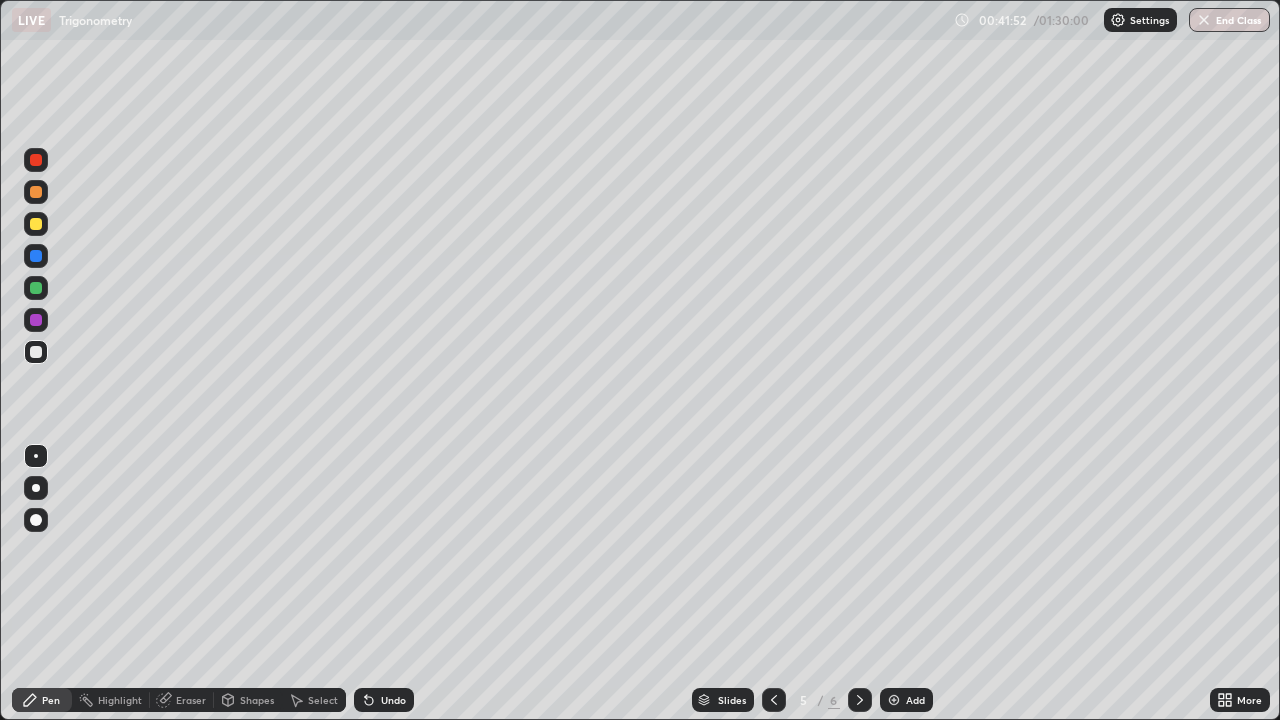 click 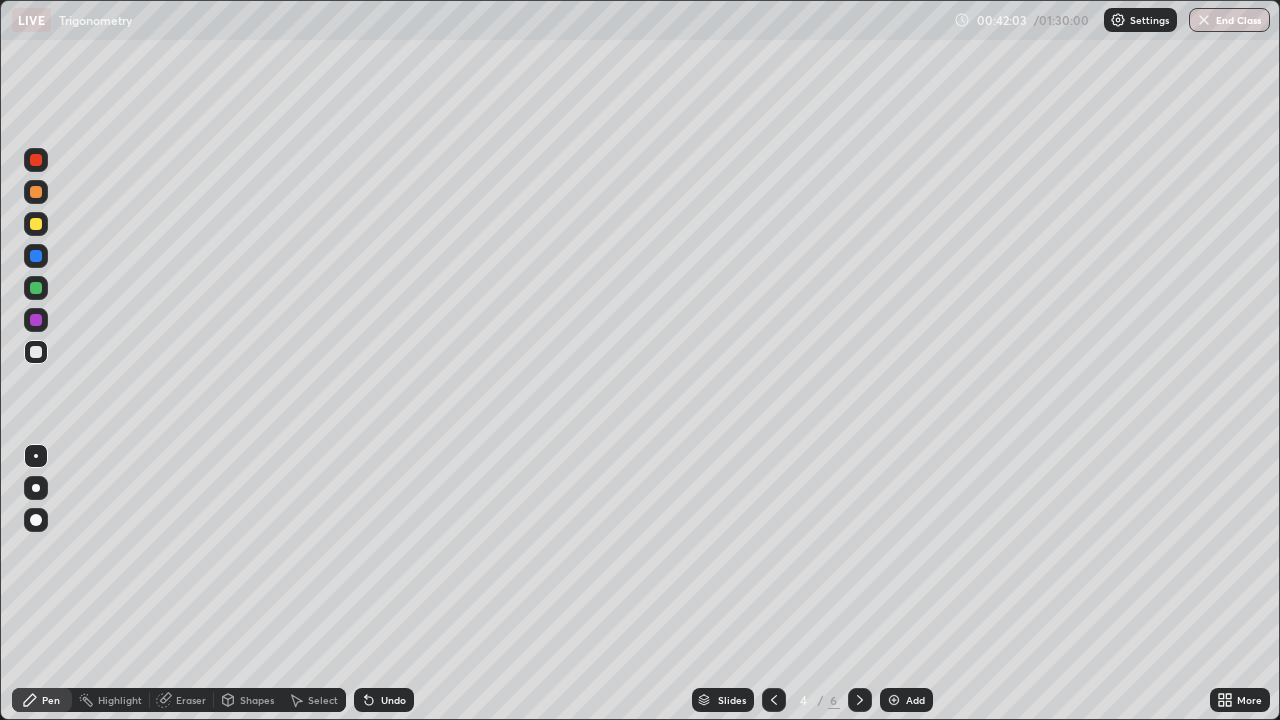 click 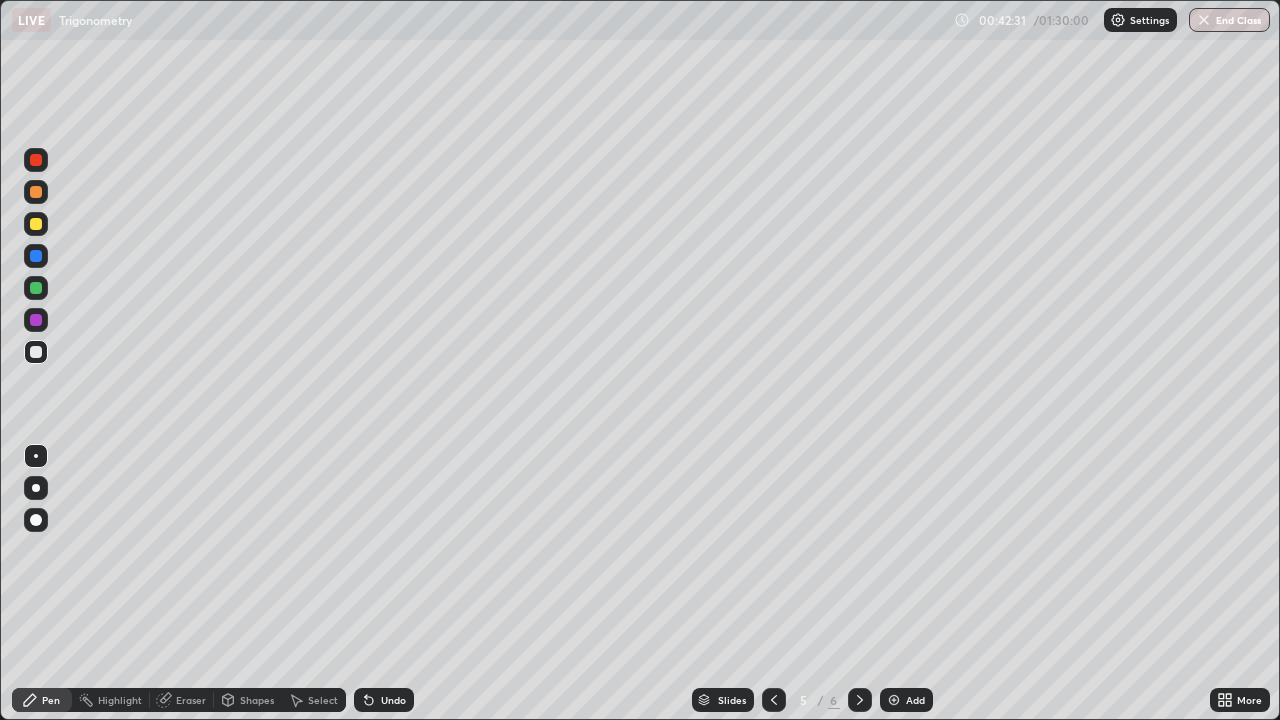 click at bounding box center [36, 224] 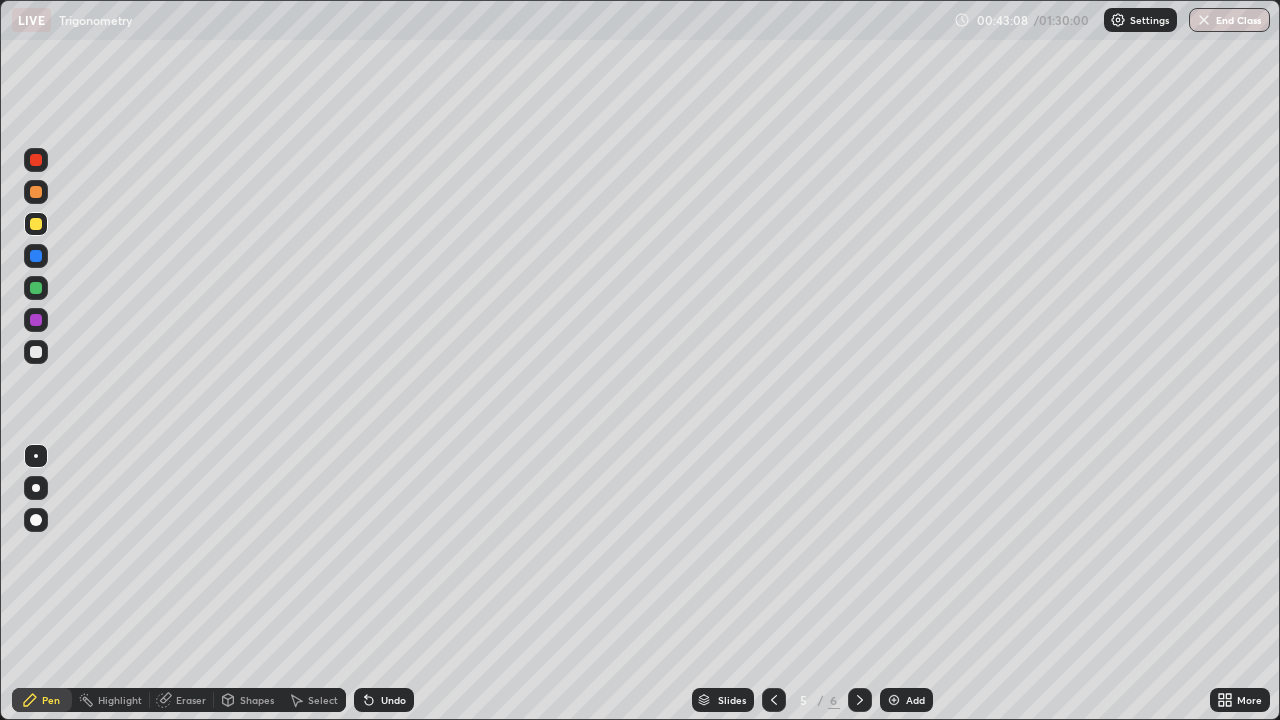 click on "Slides 5 / 6 Add" at bounding box center (812, 700) 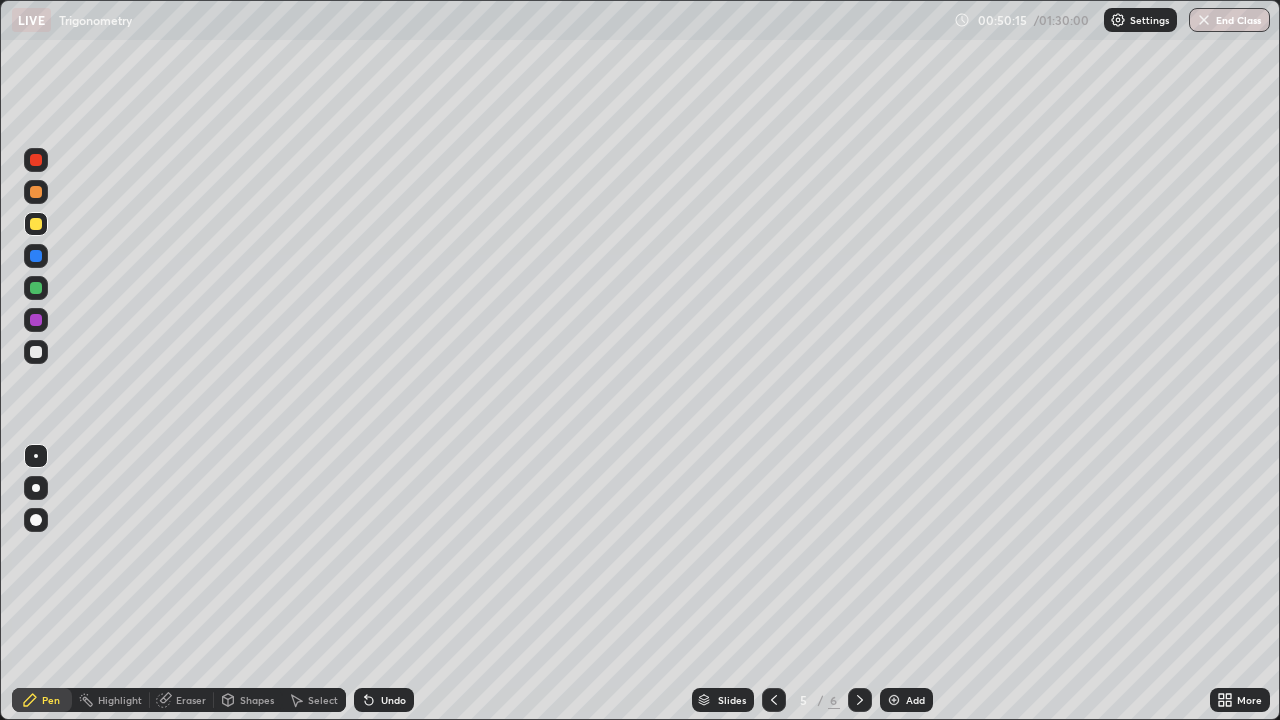 click on "Add" at bounding box center (915, 700) 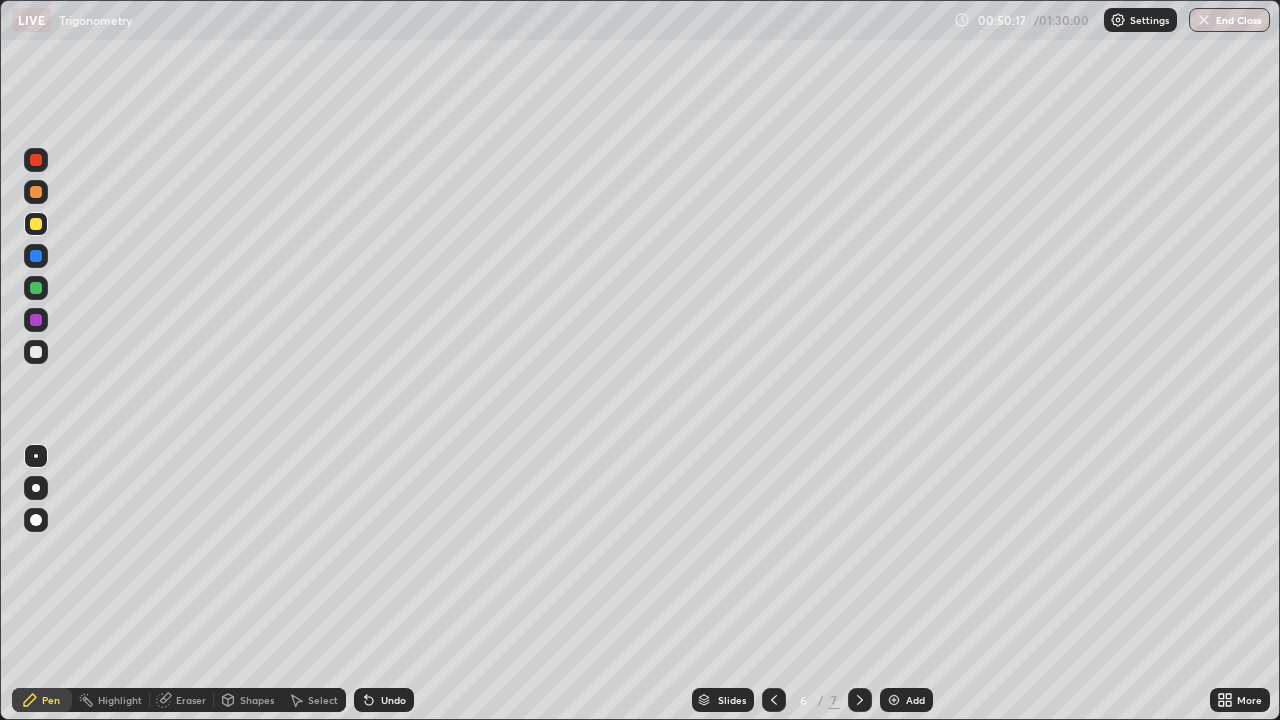 click on "Shapes" at bounding box center (257, 700) 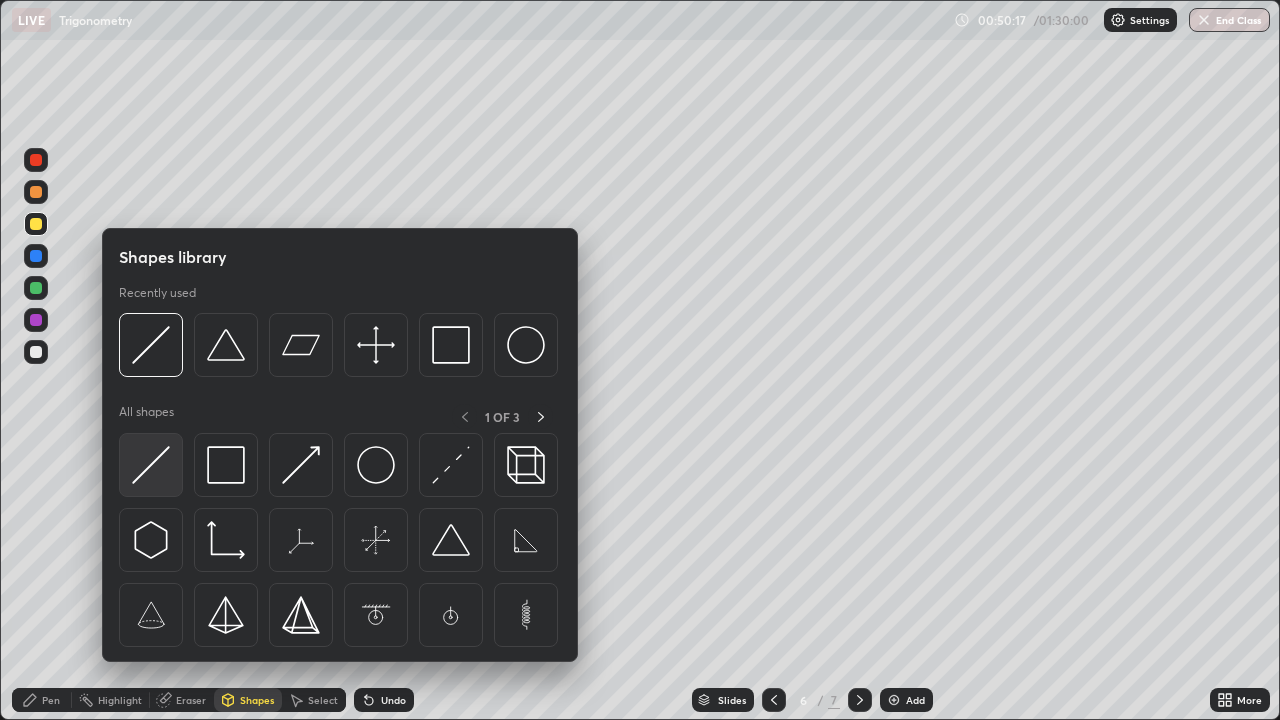 click at bounding box center [151, 465] 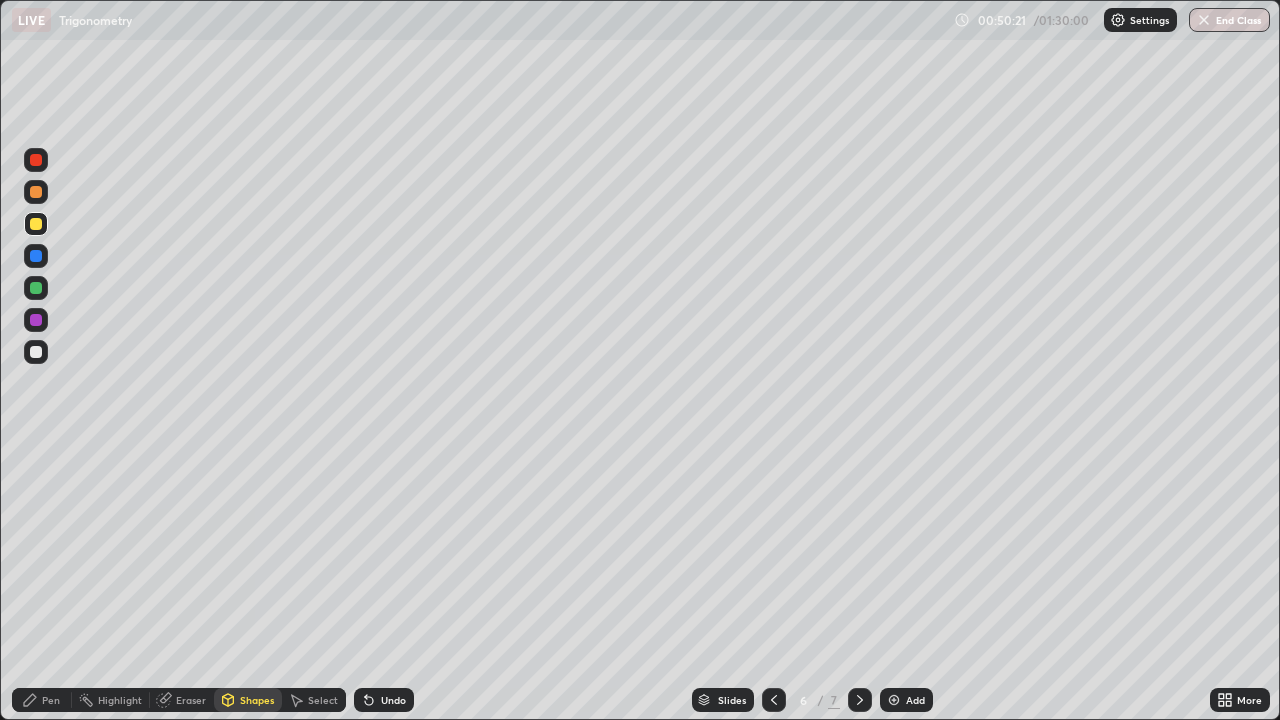 click on "Pen" at bounding box center [51, 700] 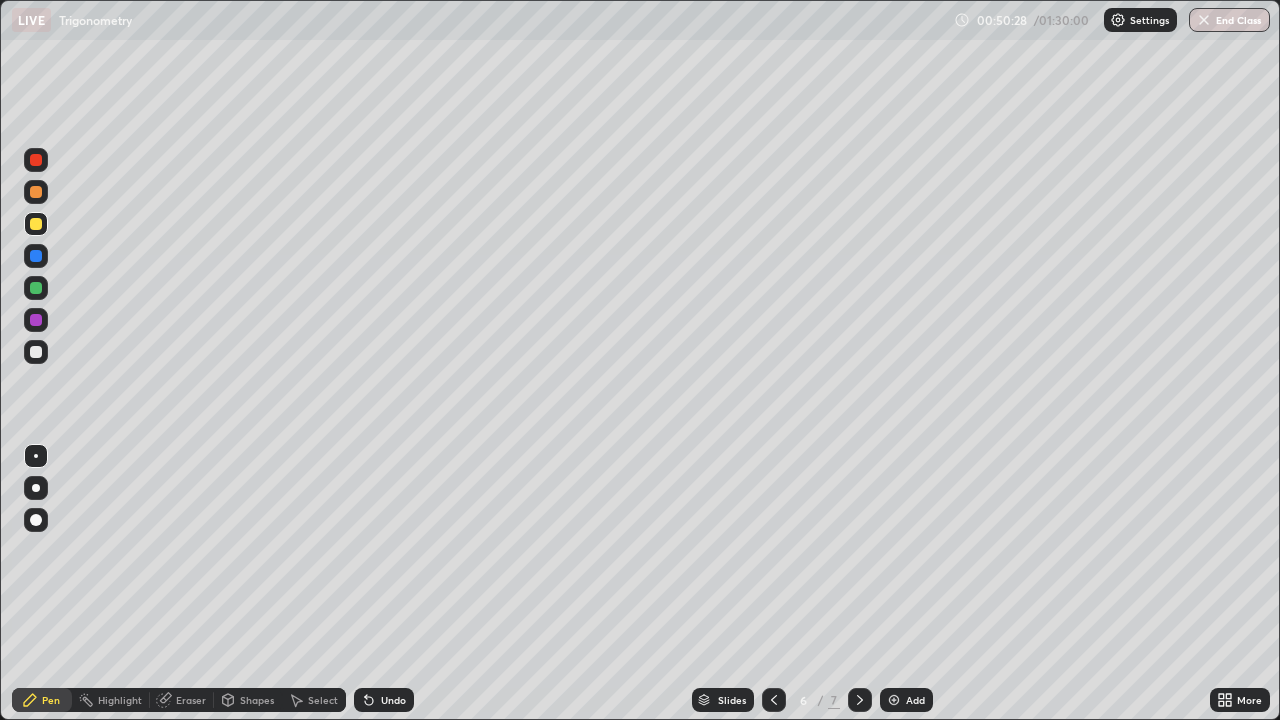 click at bounding box center (36, 352) 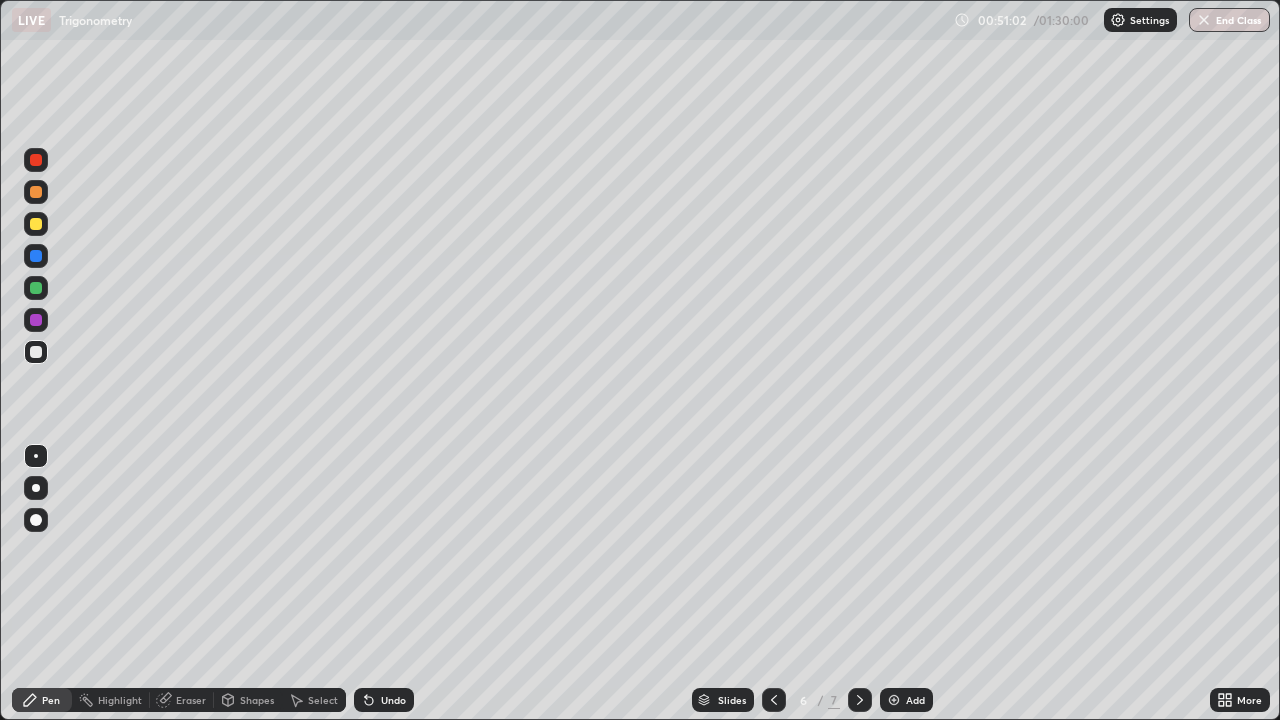click at bounding box center (36, 224) 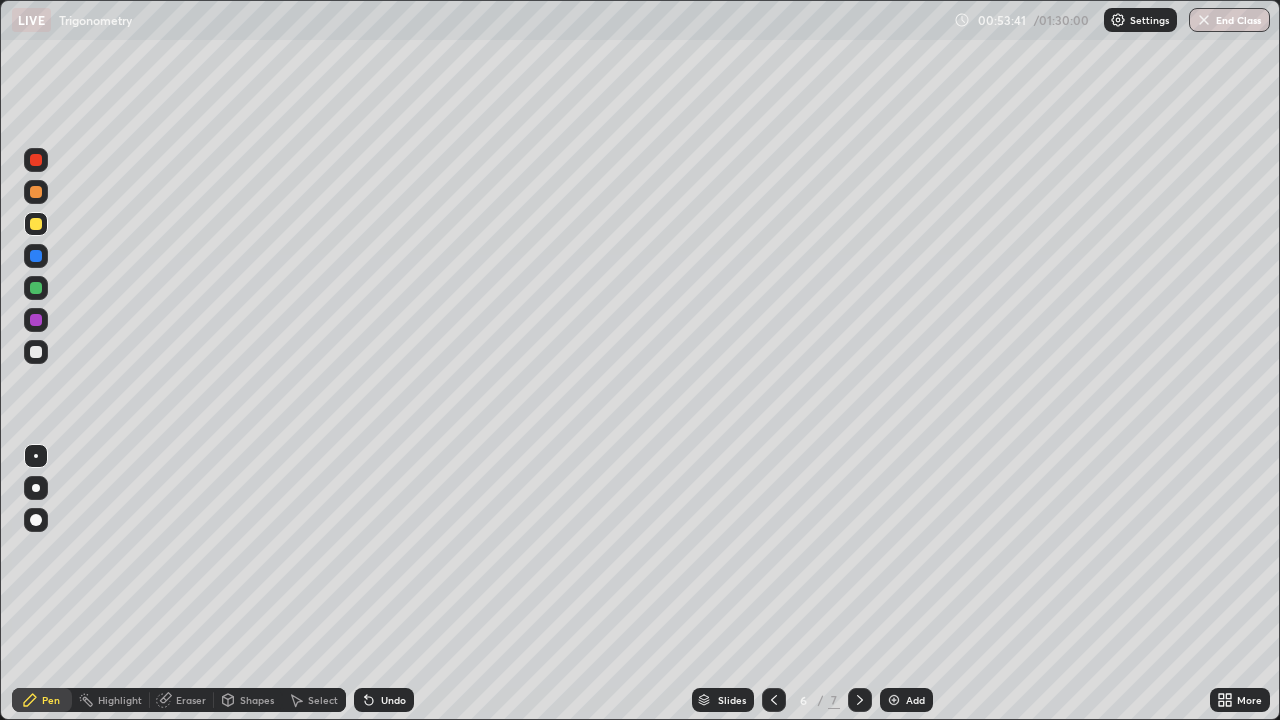 click at bounding box center [774, 700] 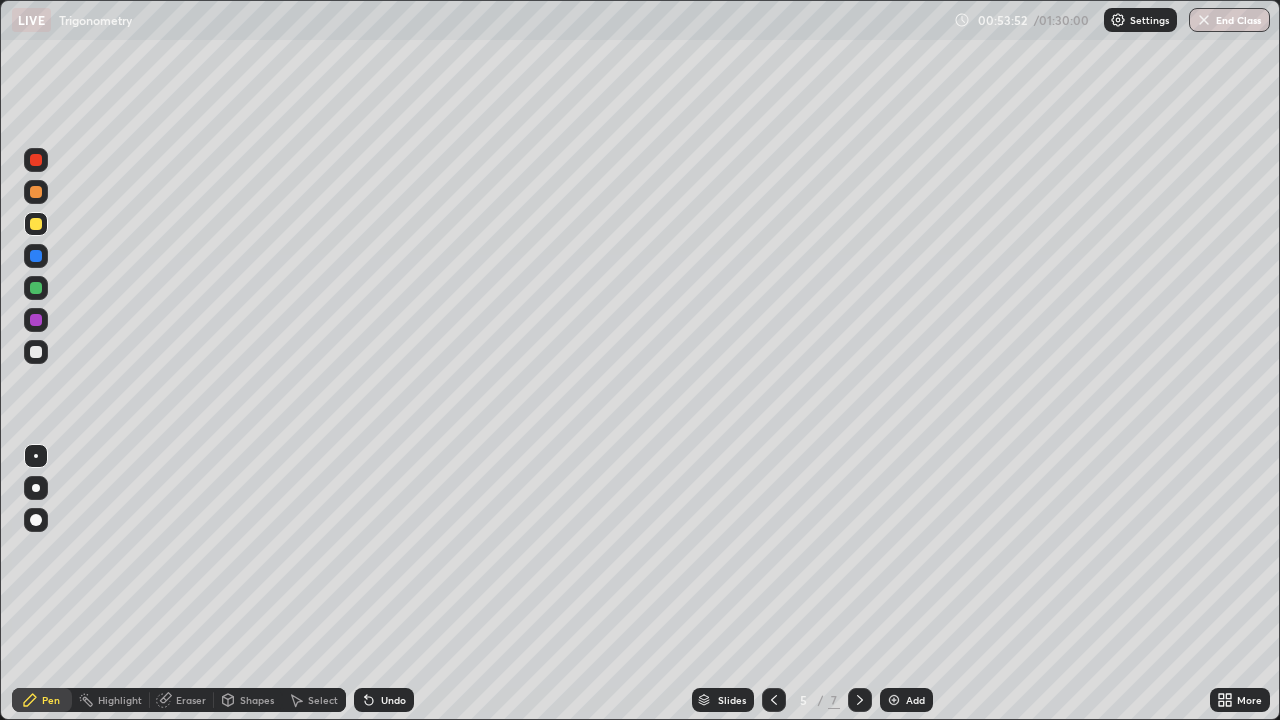 click 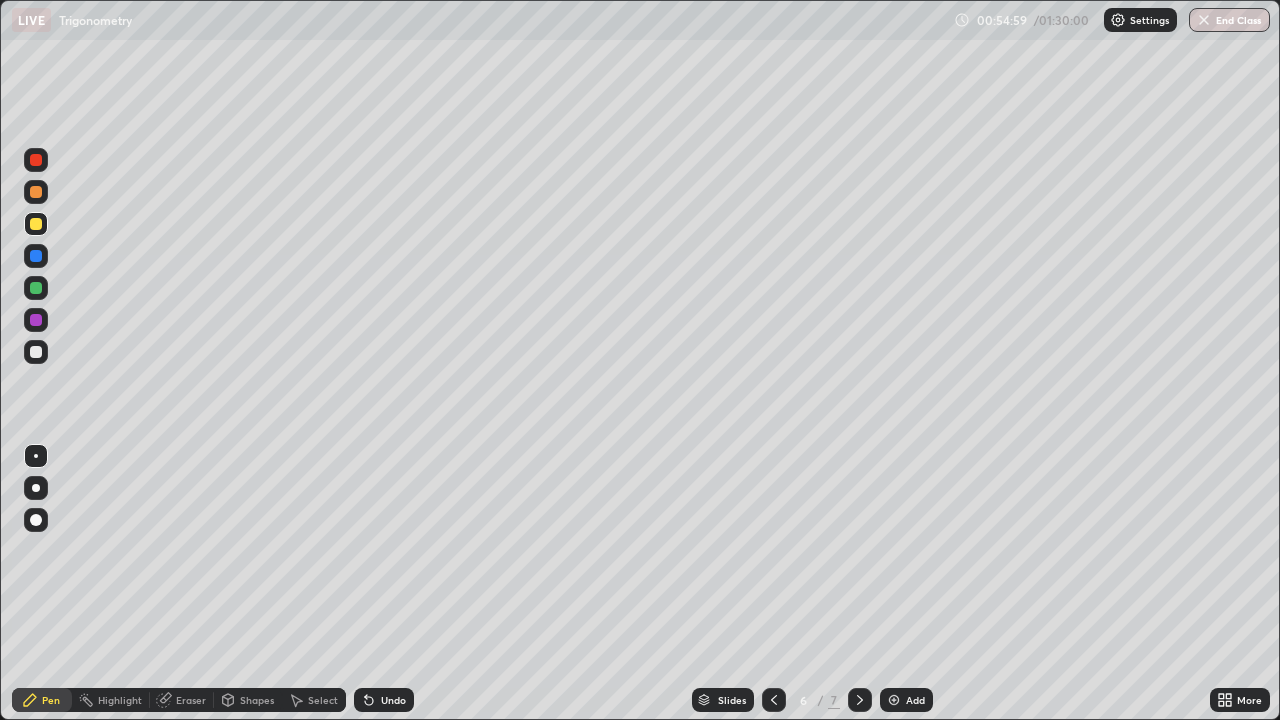 click on "Add" at bounding box center [906, 700] 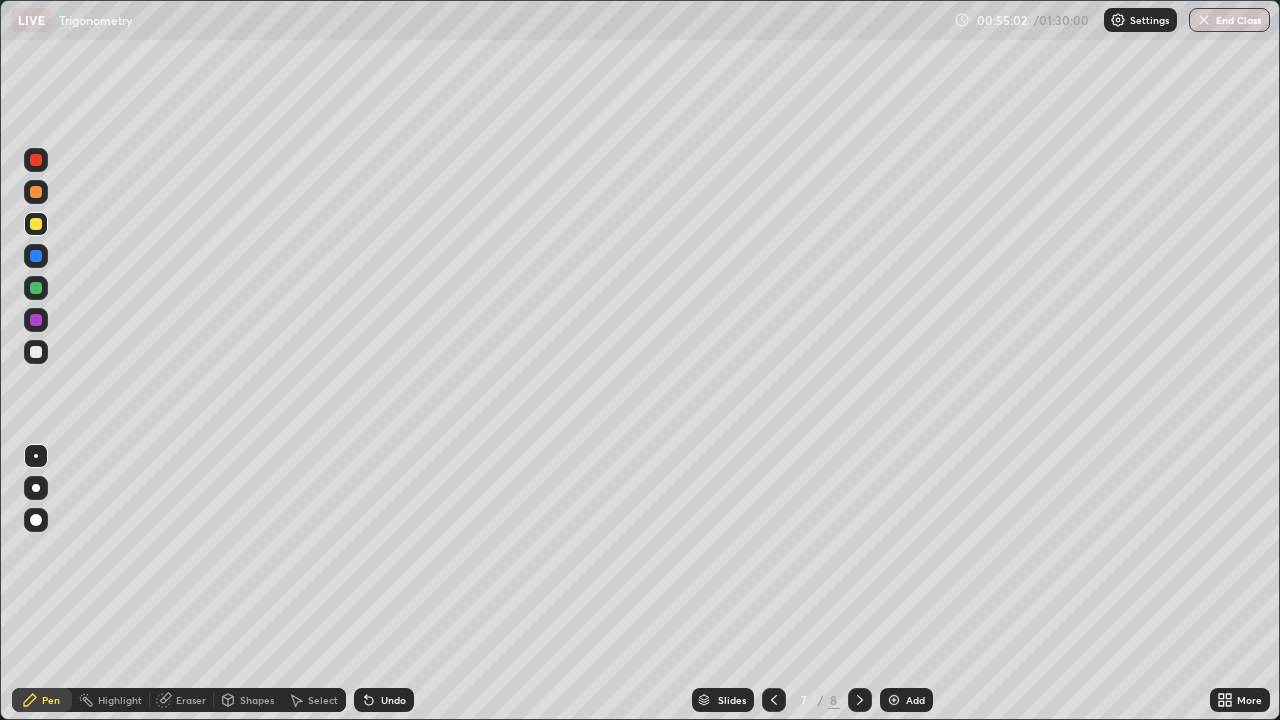 click at bounding box center (36, 352) 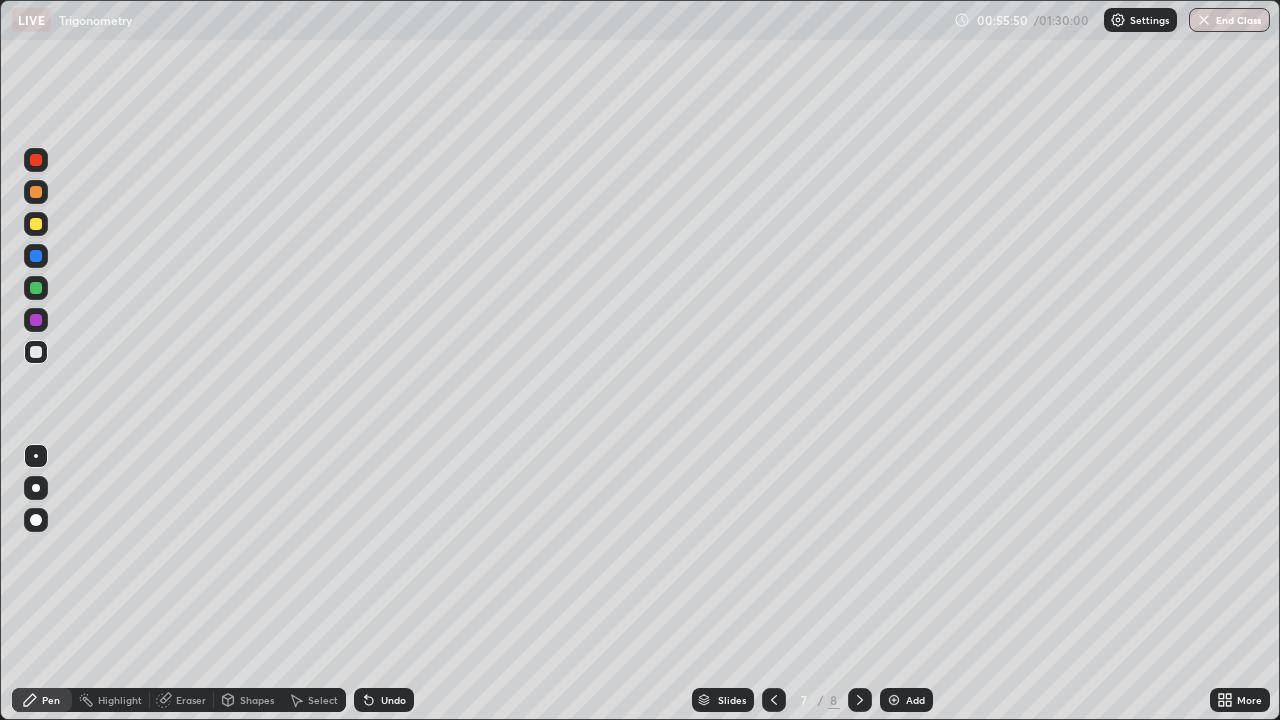 click at bounding box center [36, 224] 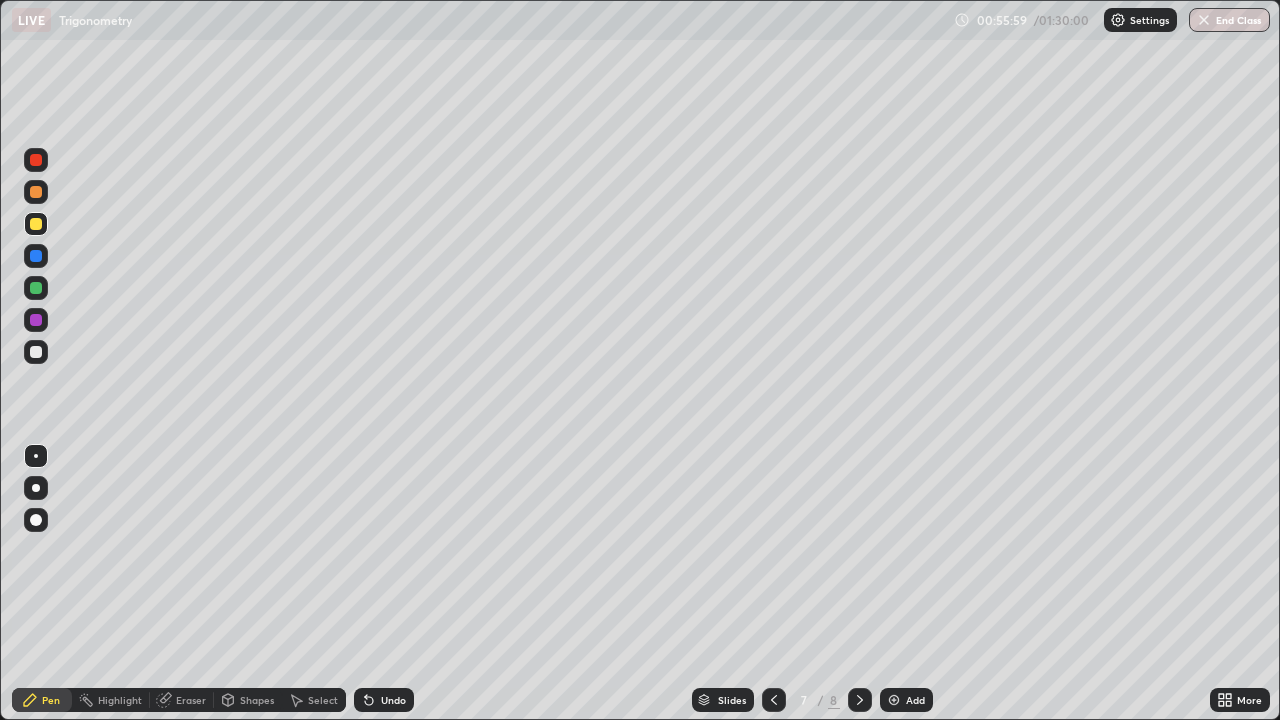 click at bounding box center (36, 160) 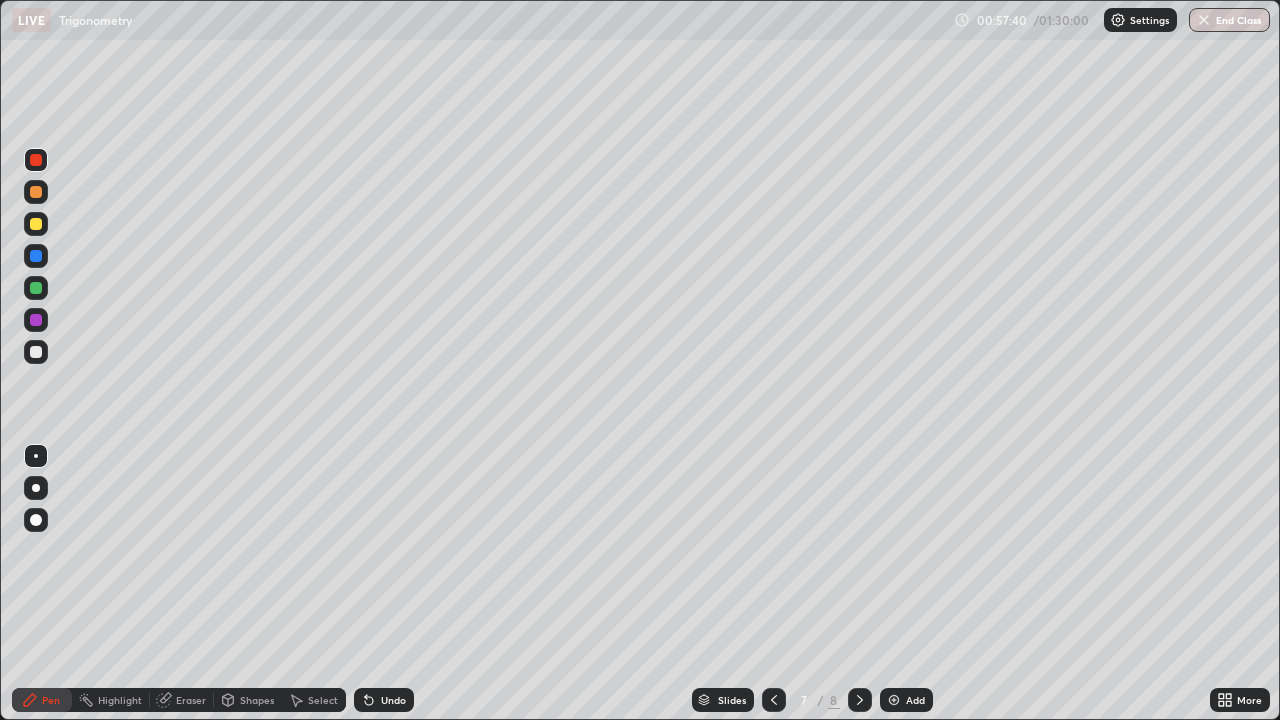 click on "Eraser" at bounding box center [191, 700] 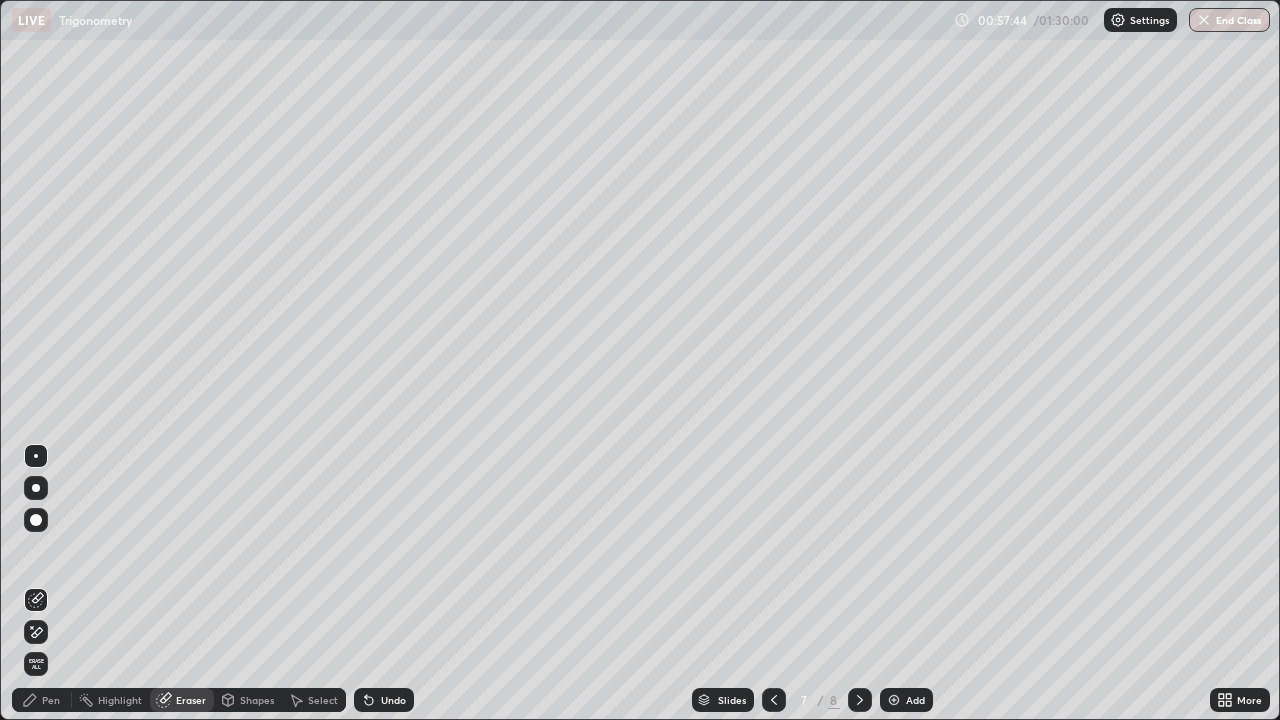 click on "Pen" at bounding box center [42, 700] 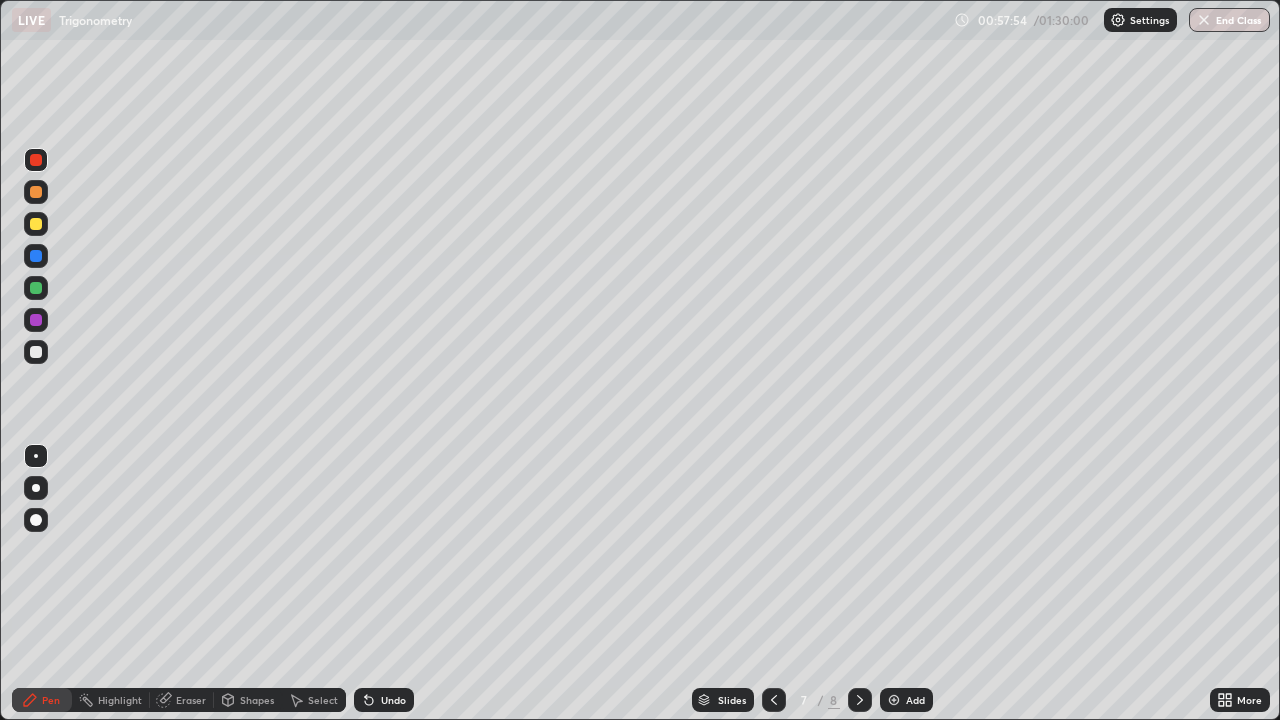 click at bounding box center (36, 352) 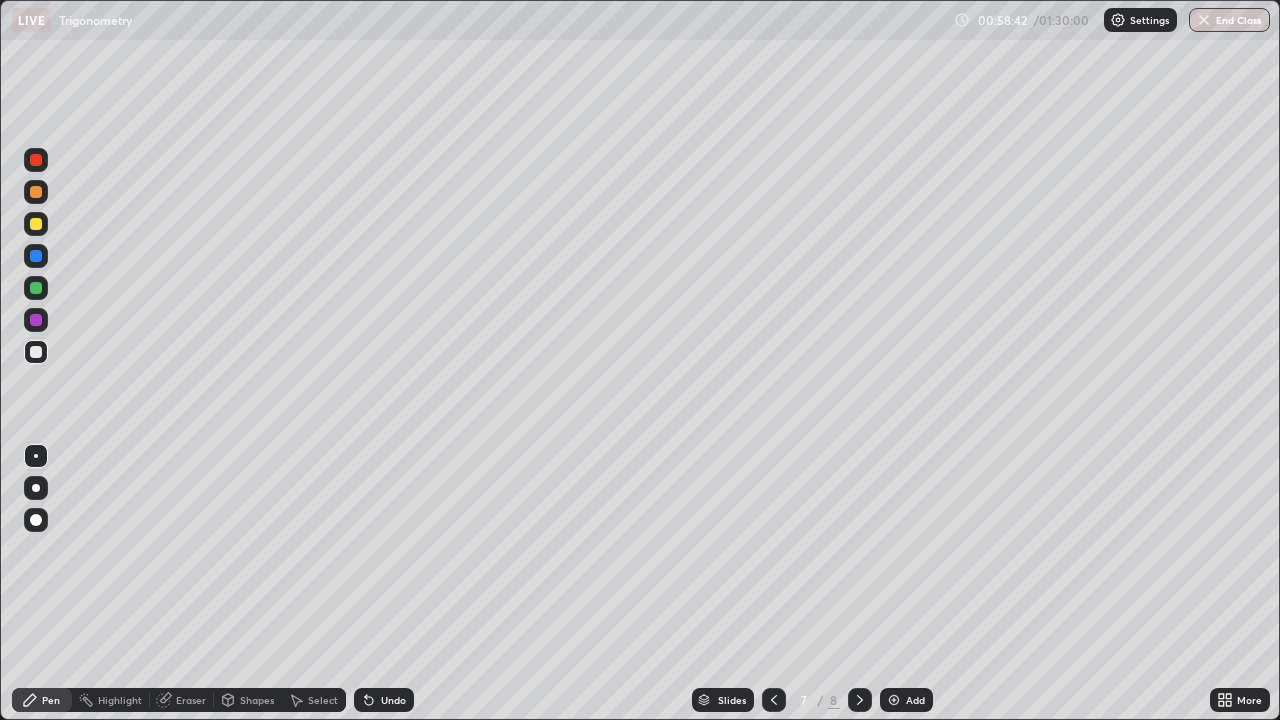 click at bounding box center (36, 224) 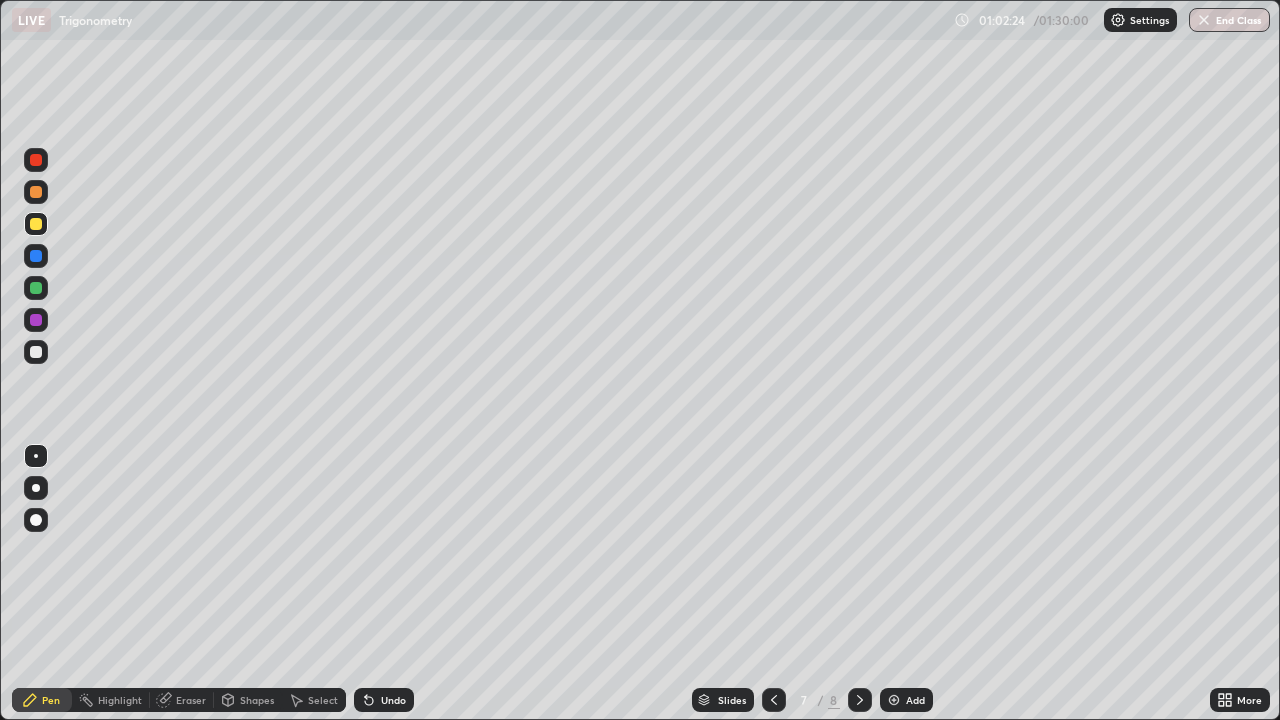 click on "Add" at bounding box center [915, 700] 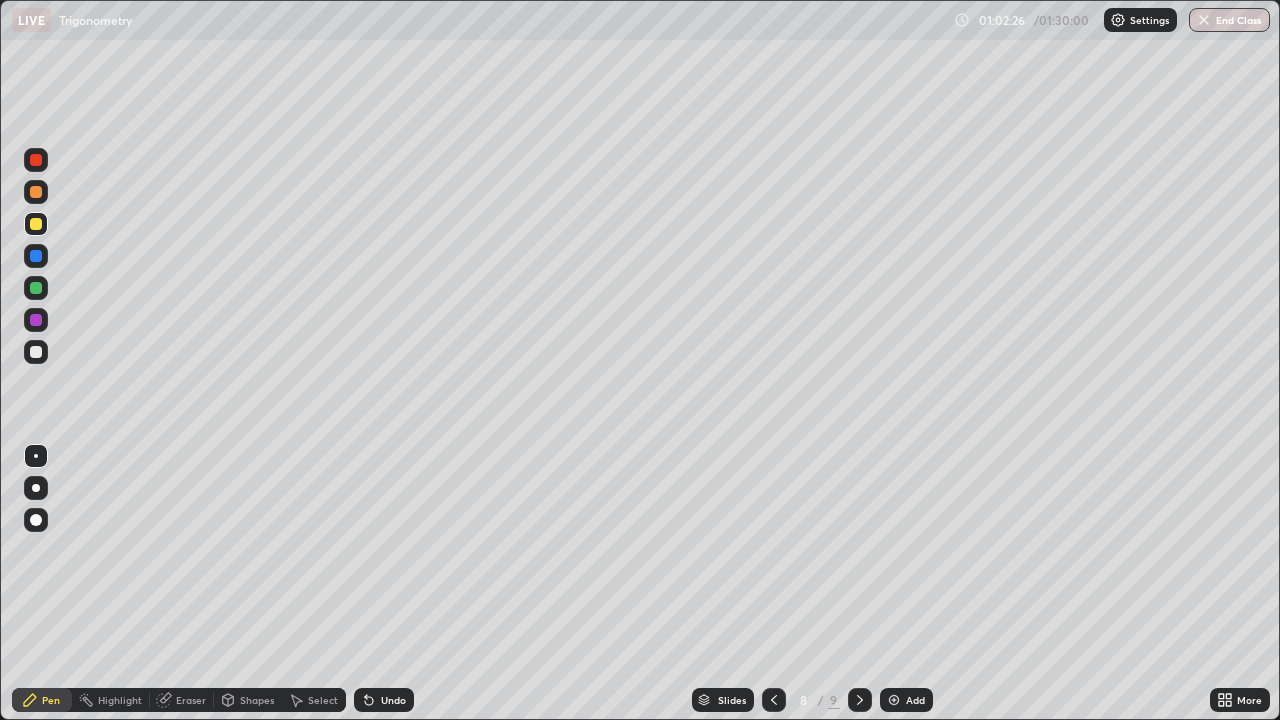 click at bounding box center [36, 352] 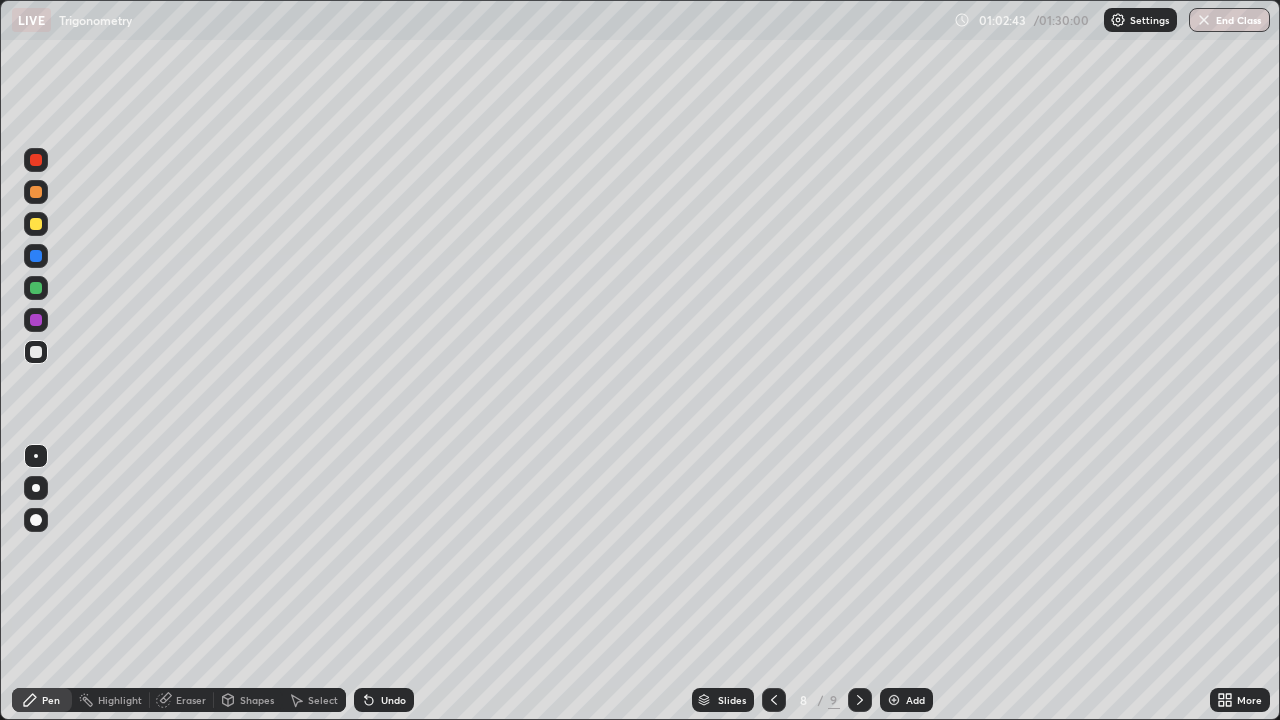 click at bounding box center (36, 288) 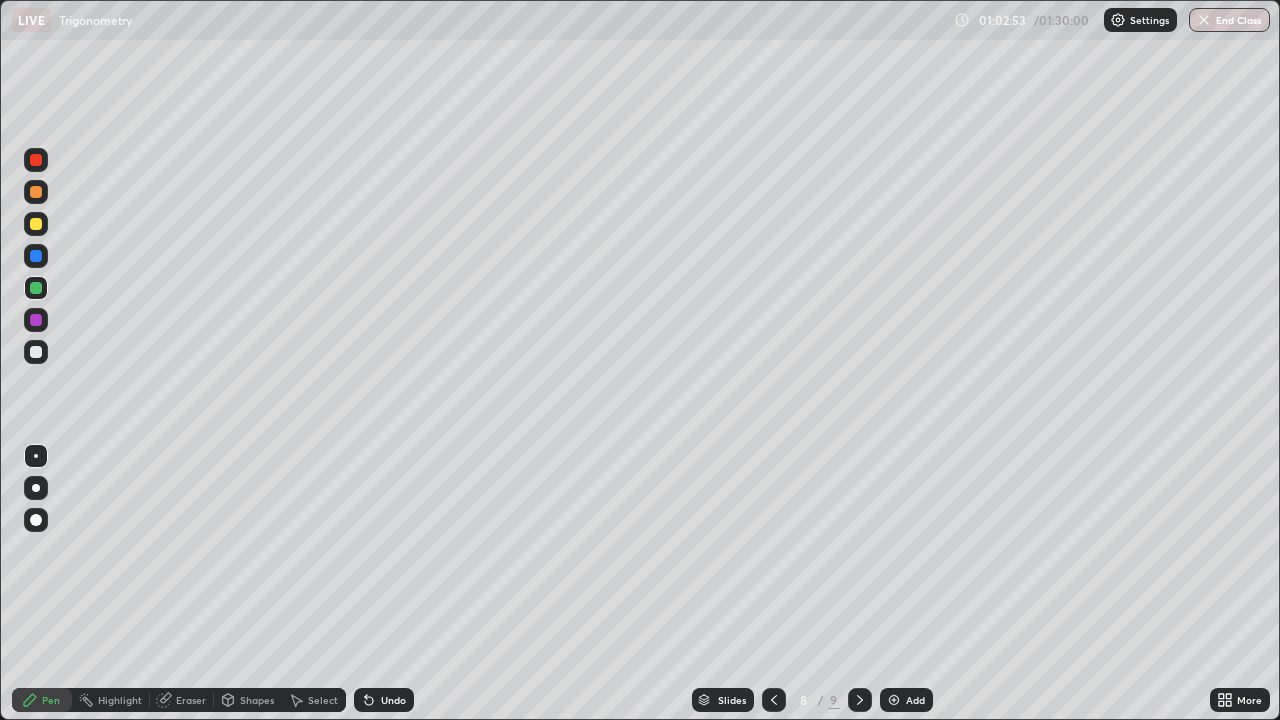 click at bounding box center (36, 352) 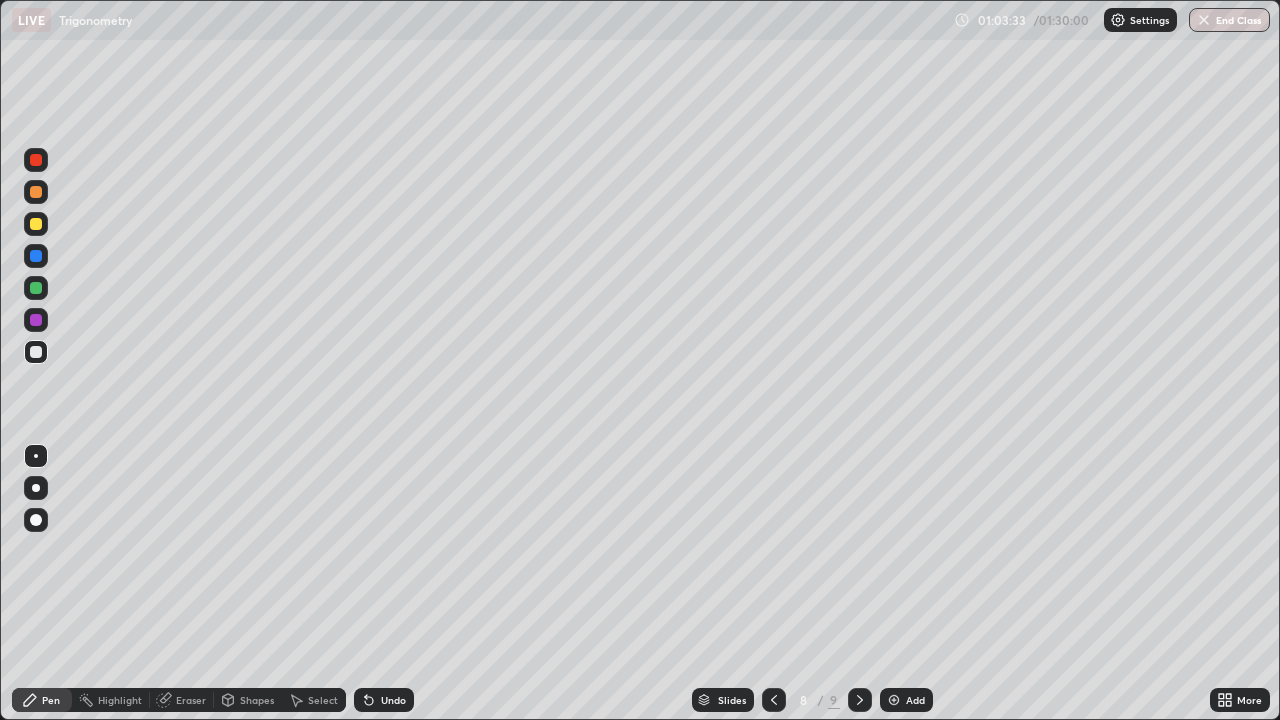 click on "Eraser" at bounding box center (191, 700) 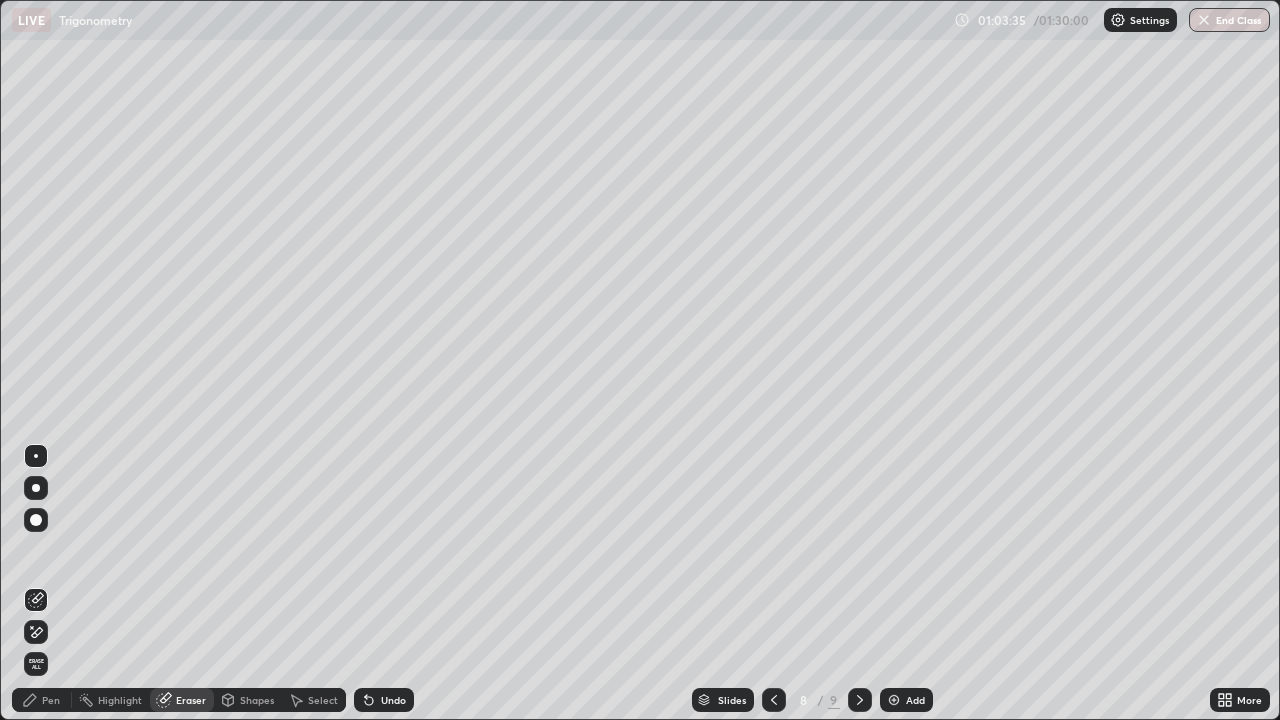 click 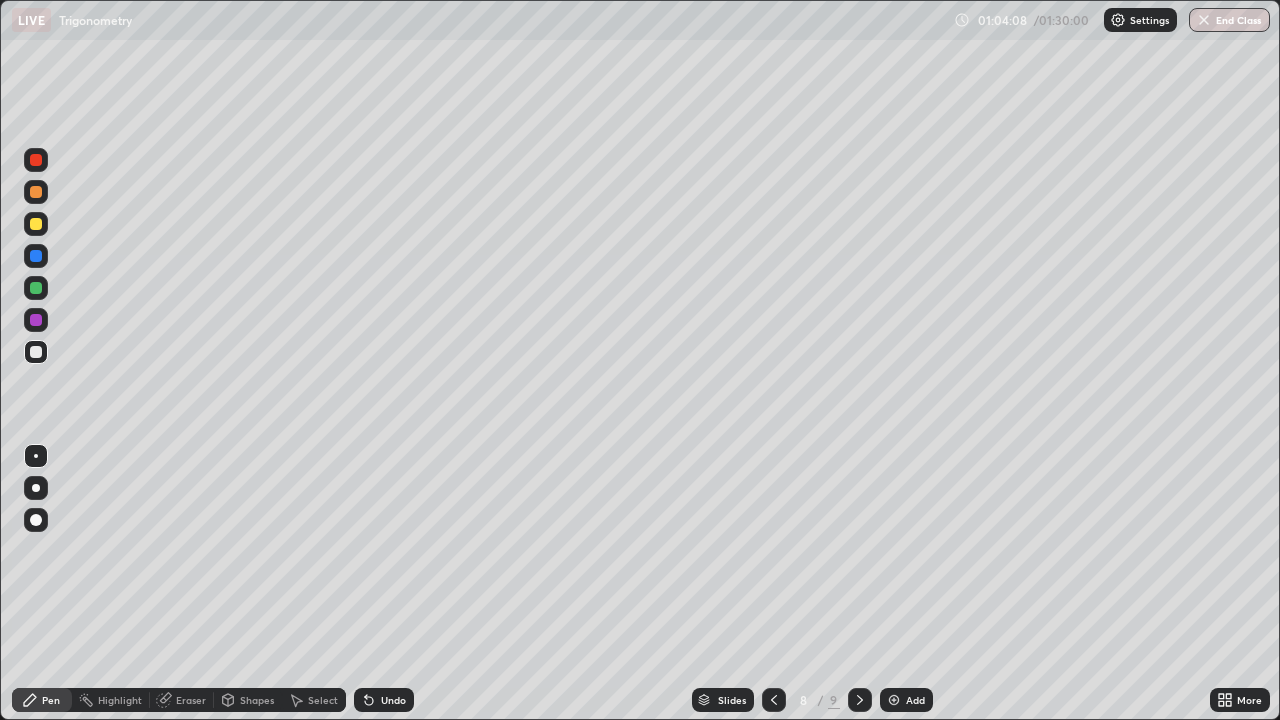 click at bounding box center [36, 224] 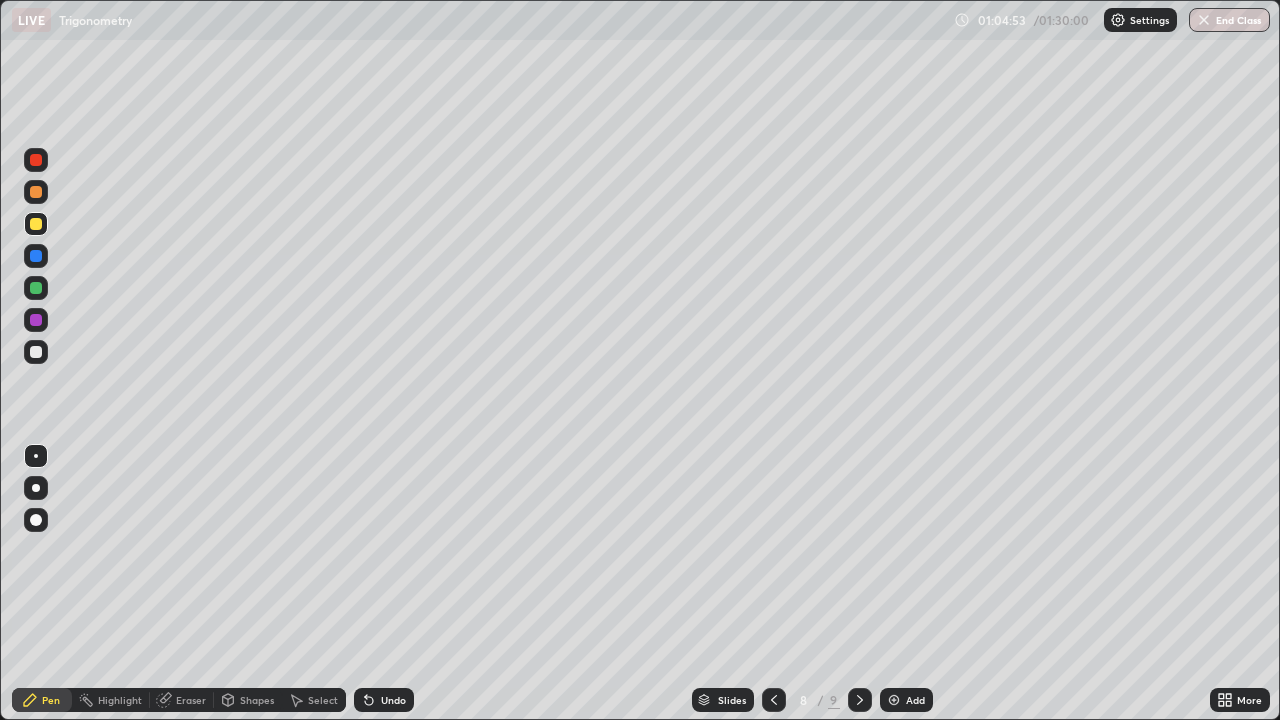 click at bounding box center (36, 160) 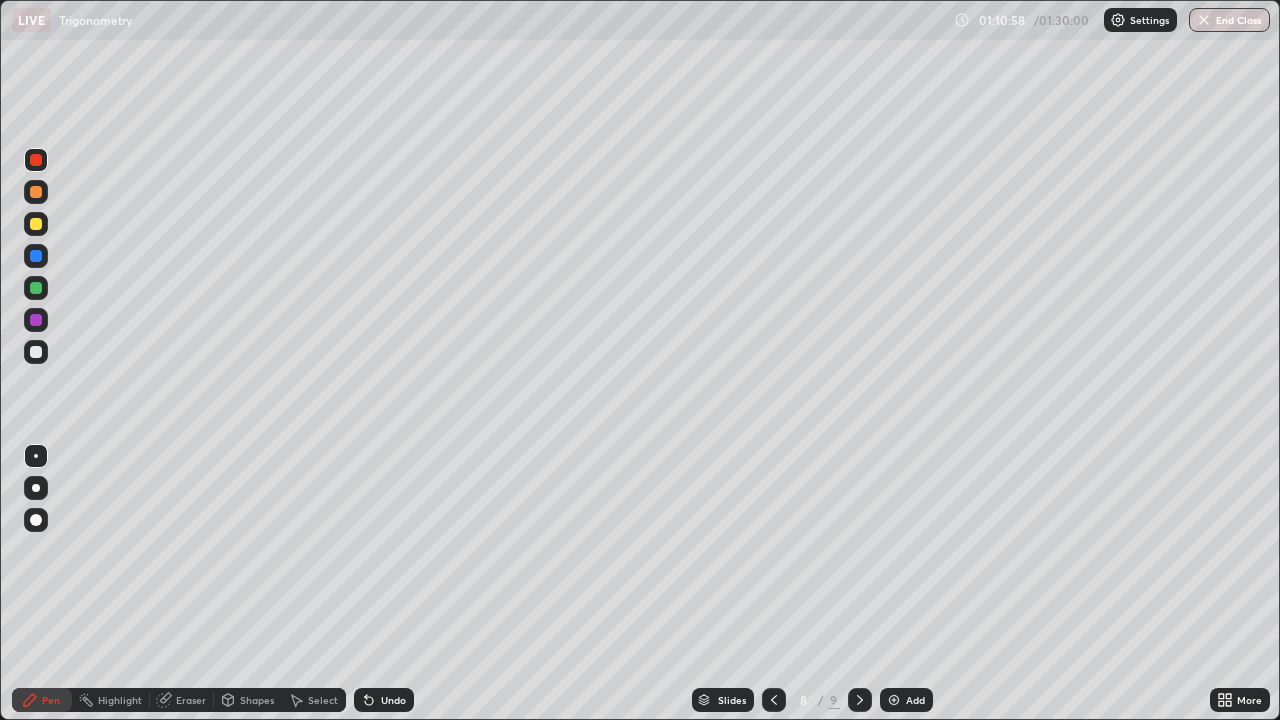 click on "Add" at bounding box center (915, 700) 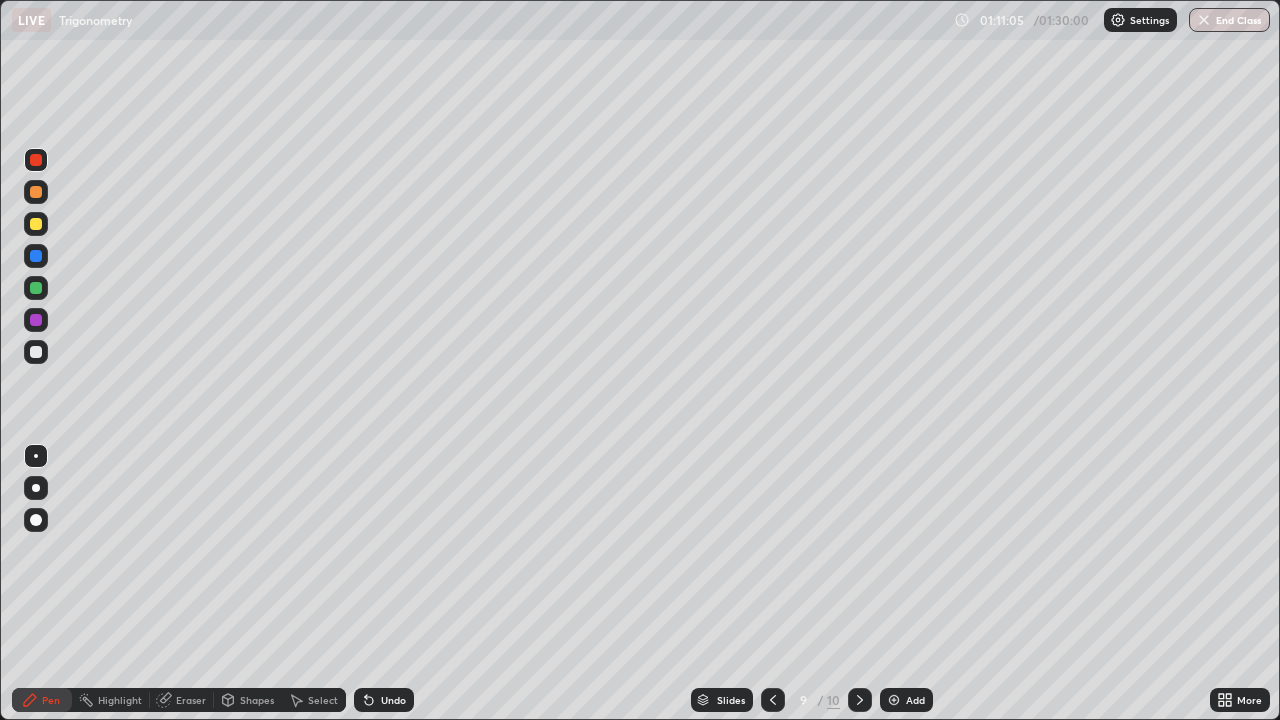 click at bounding box center (36, 352) 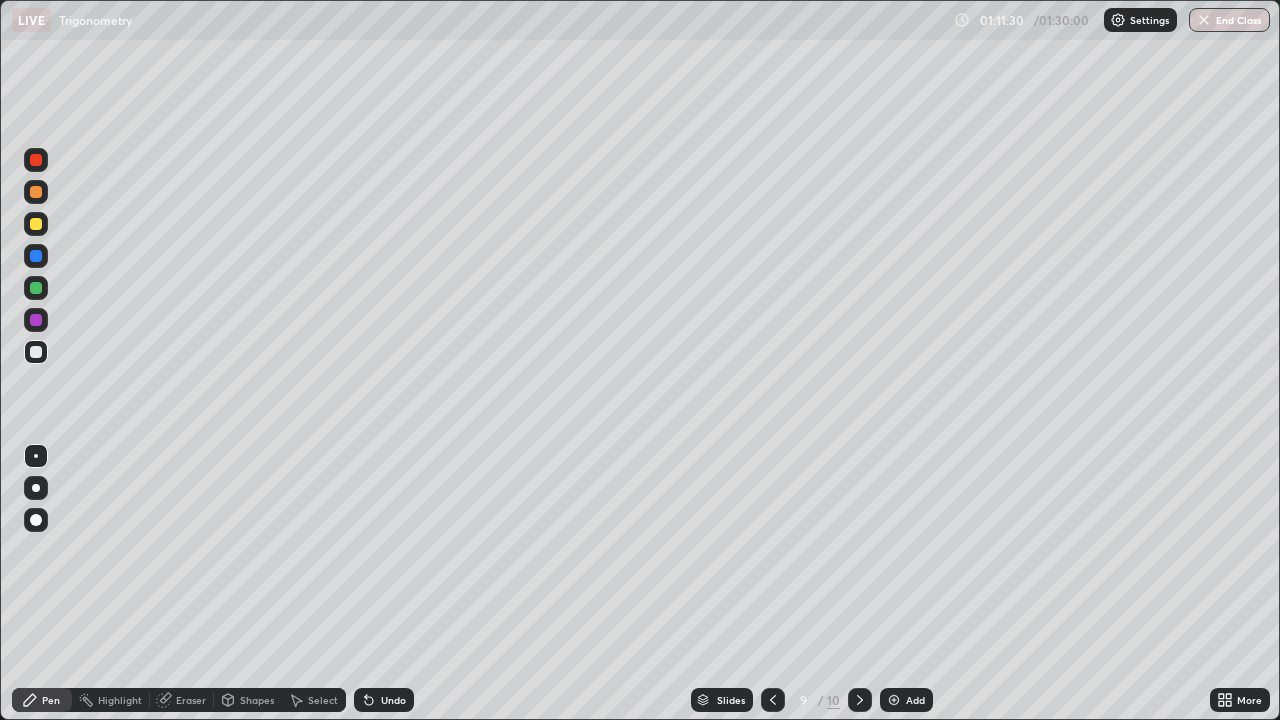 click at bounding box center (36, 256) 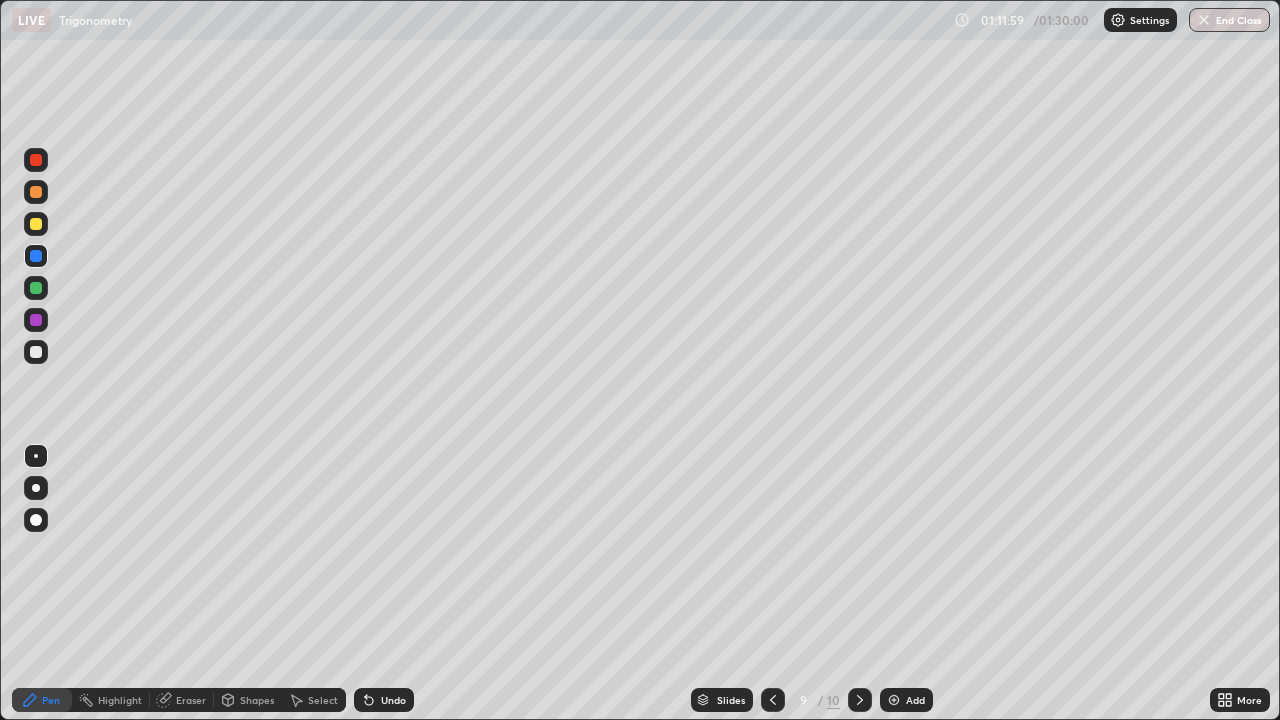click at bounding box center (36, 352) 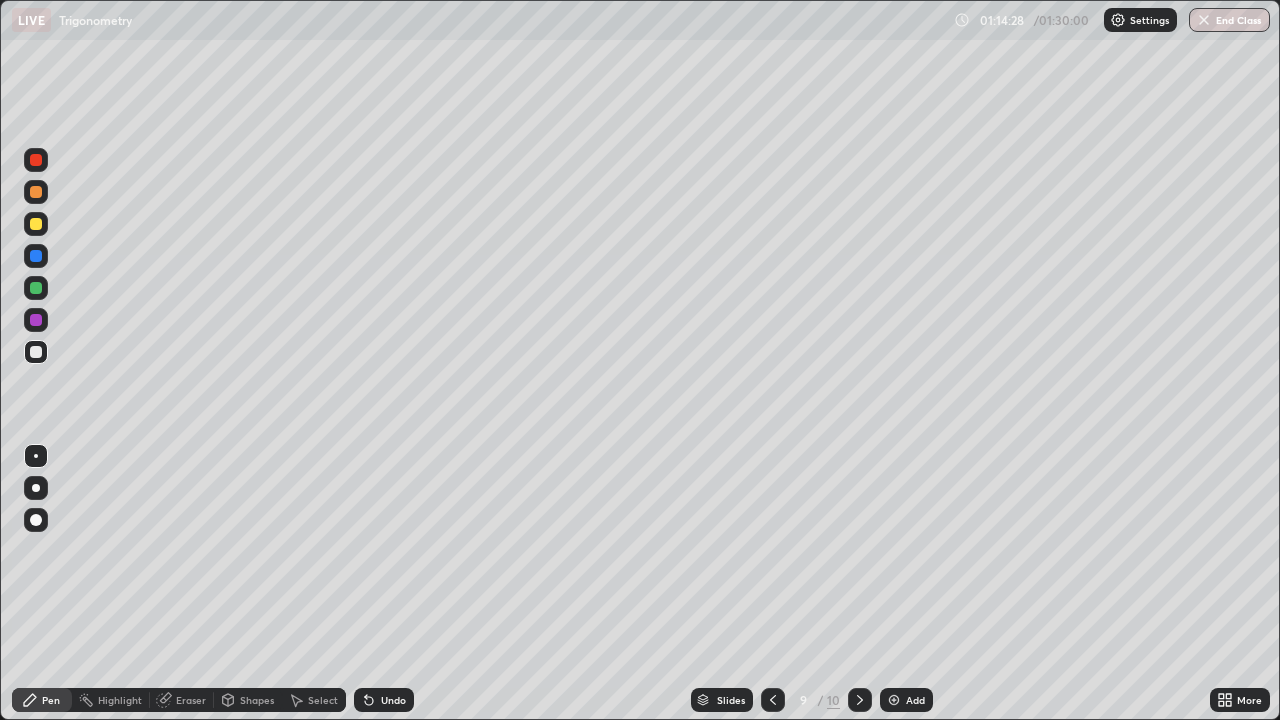 click at bounding box center [36, 224] 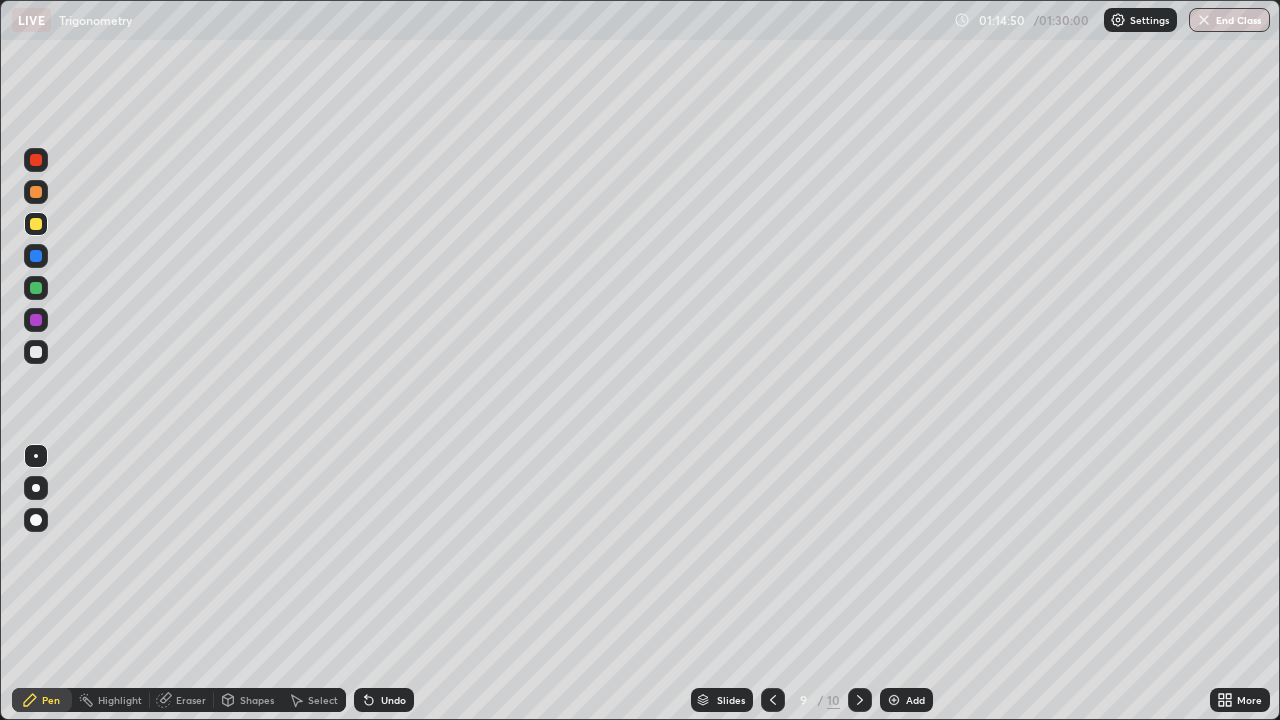 click on "Slides 9 / 10 Add" at bounding box center [812, 700] 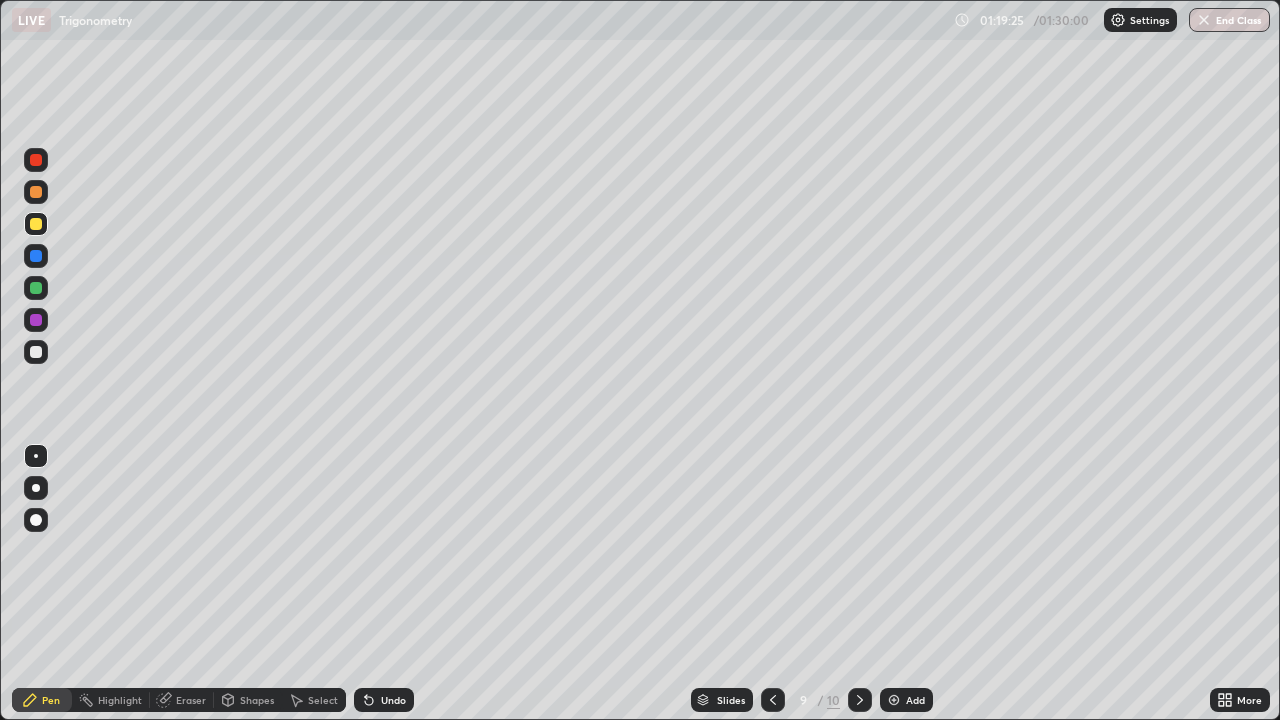 click at bounding box center [894, 700] 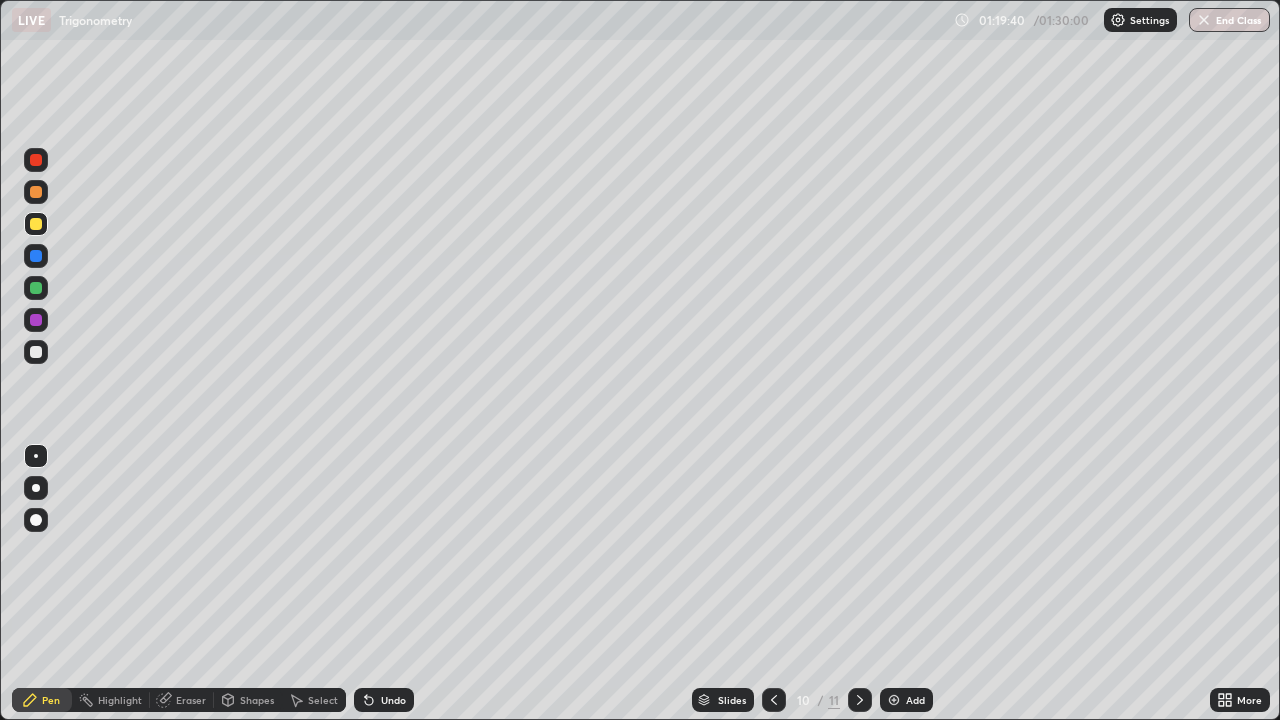 click at bounding box center (36, 352) 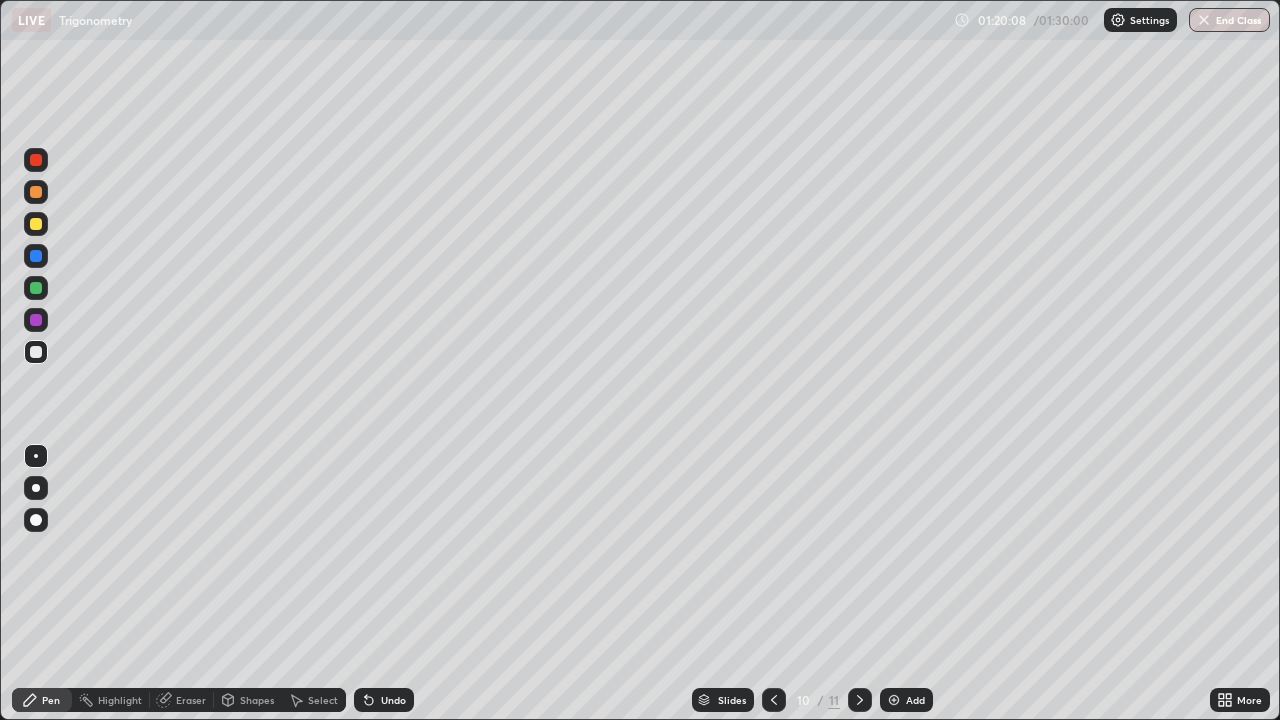 click at bounding box center (36, 224) 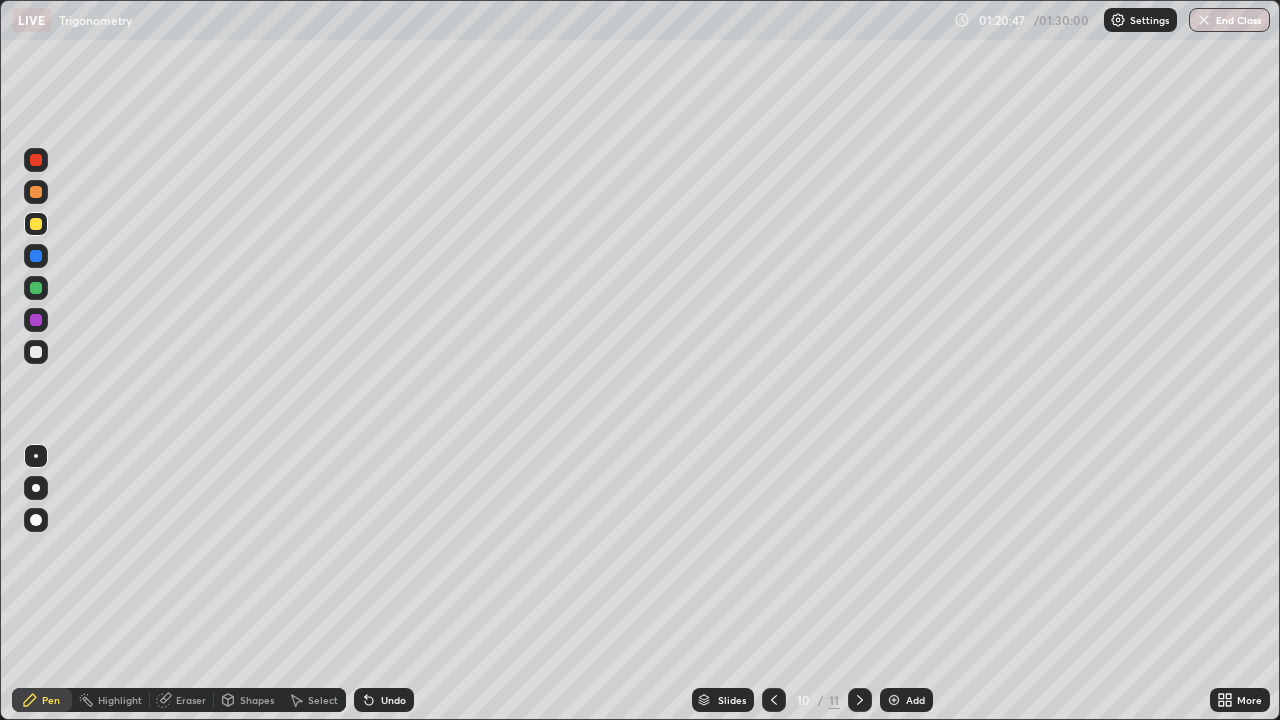 click at bounding box center [36, 352] 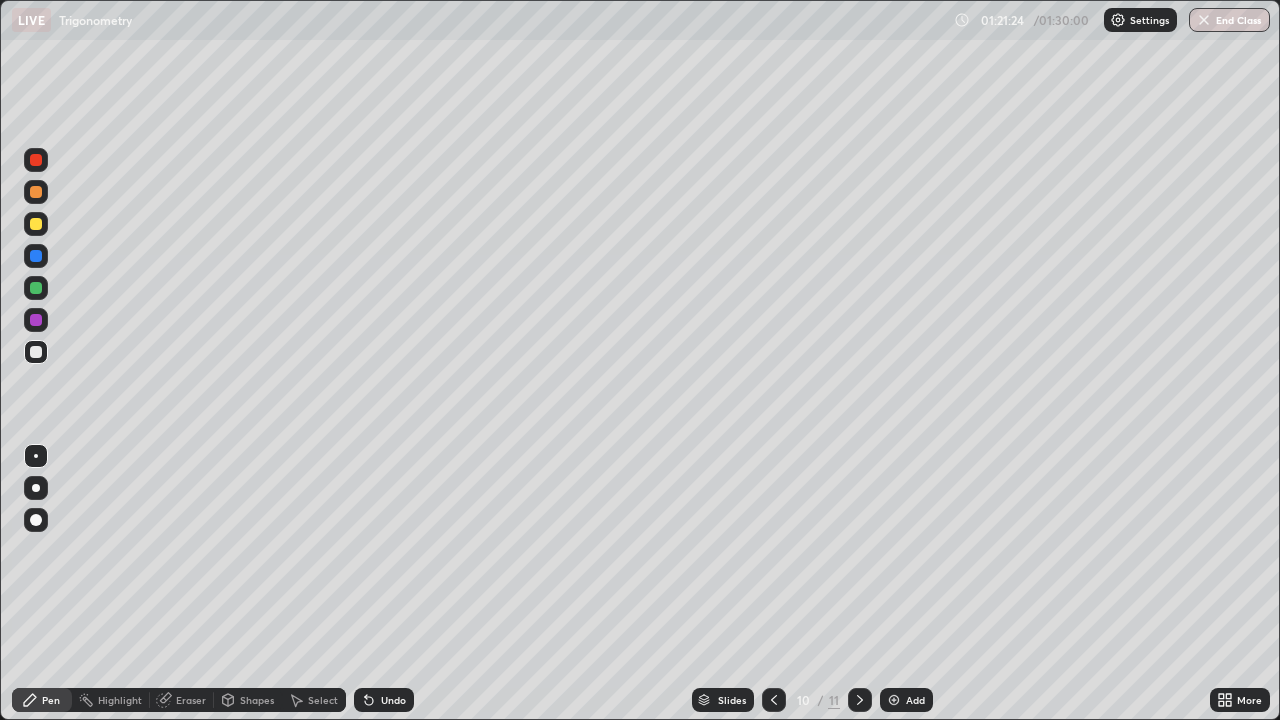click at bounding box center (36, 224) 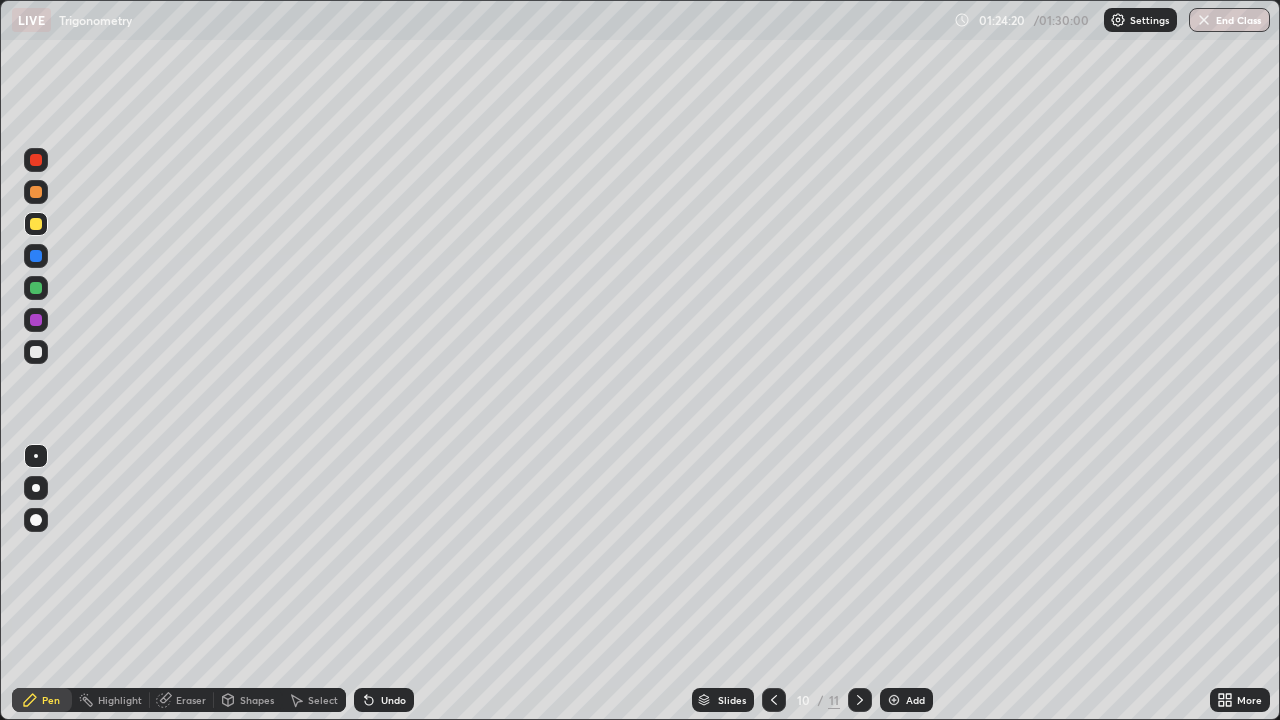 click at bounding box center (1204, 20) 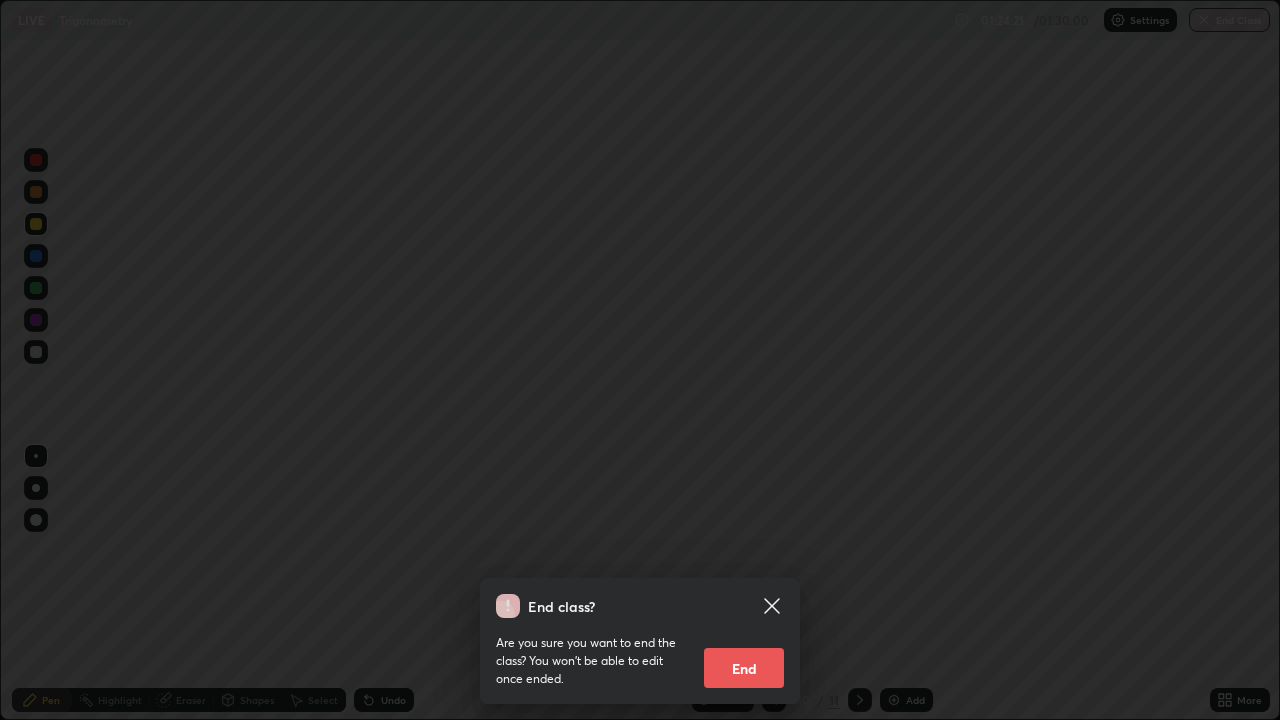 click on "End" at bounding box center (744, 668) 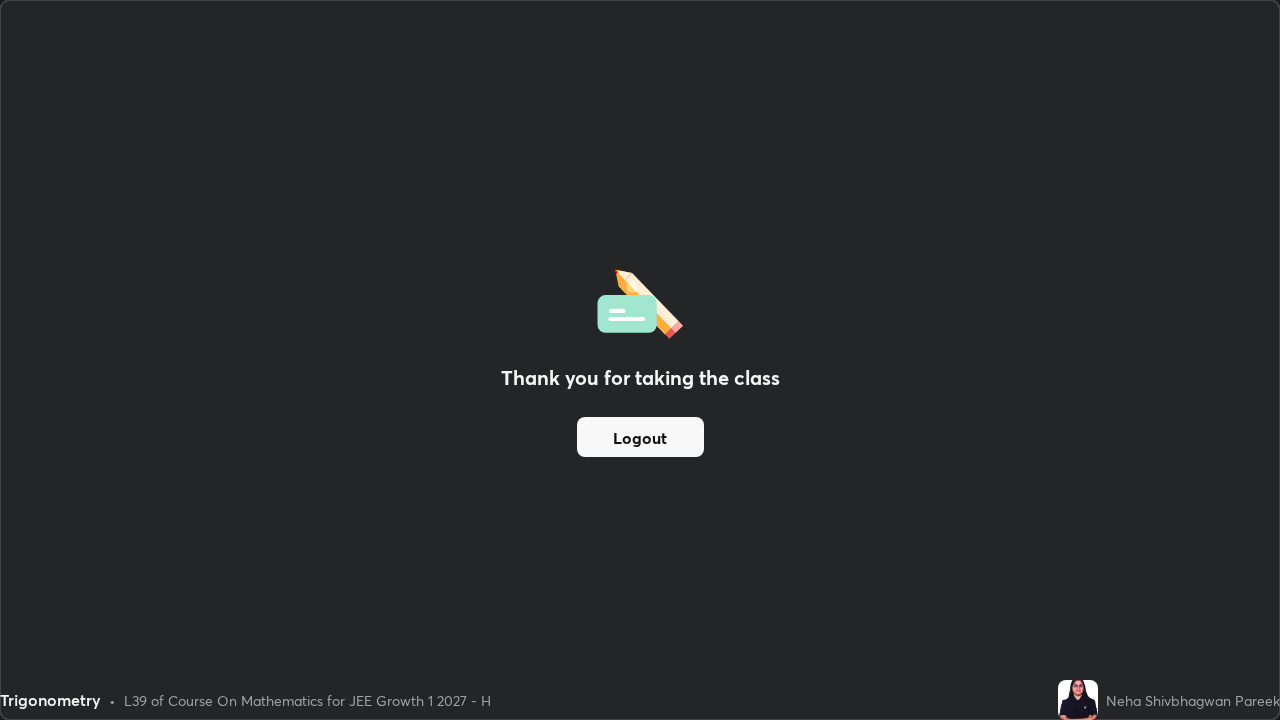 click on "Logout" at bounding box center [640, 437] 